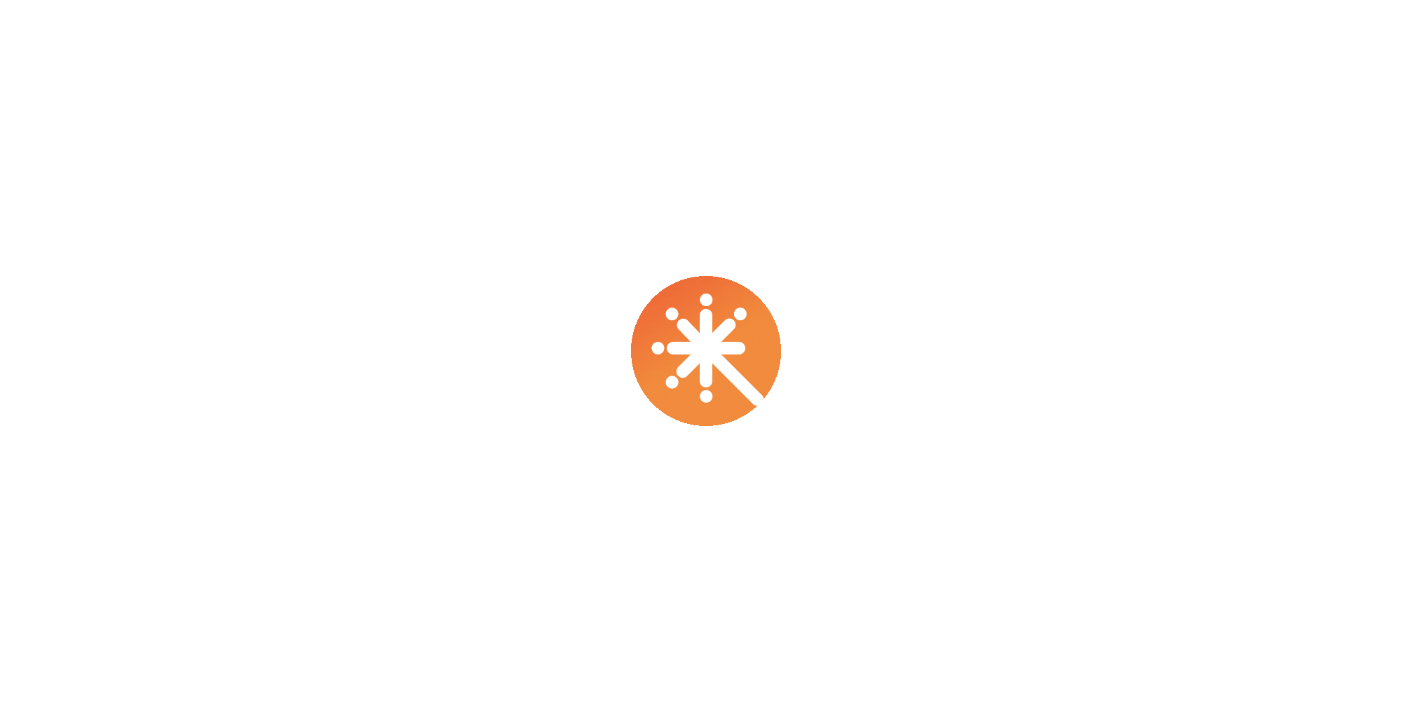scroll, scrollTop: 0, scrollLeft: 0, axis: both 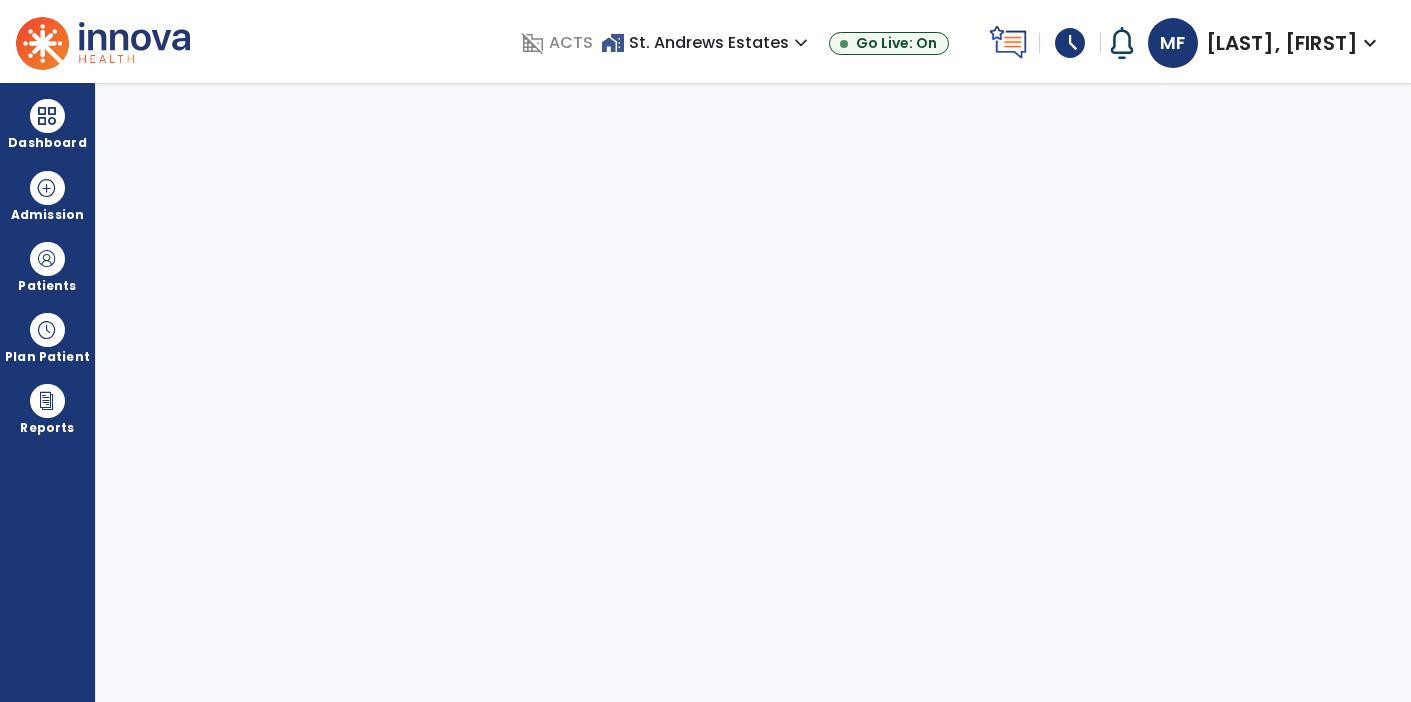 select on "****" 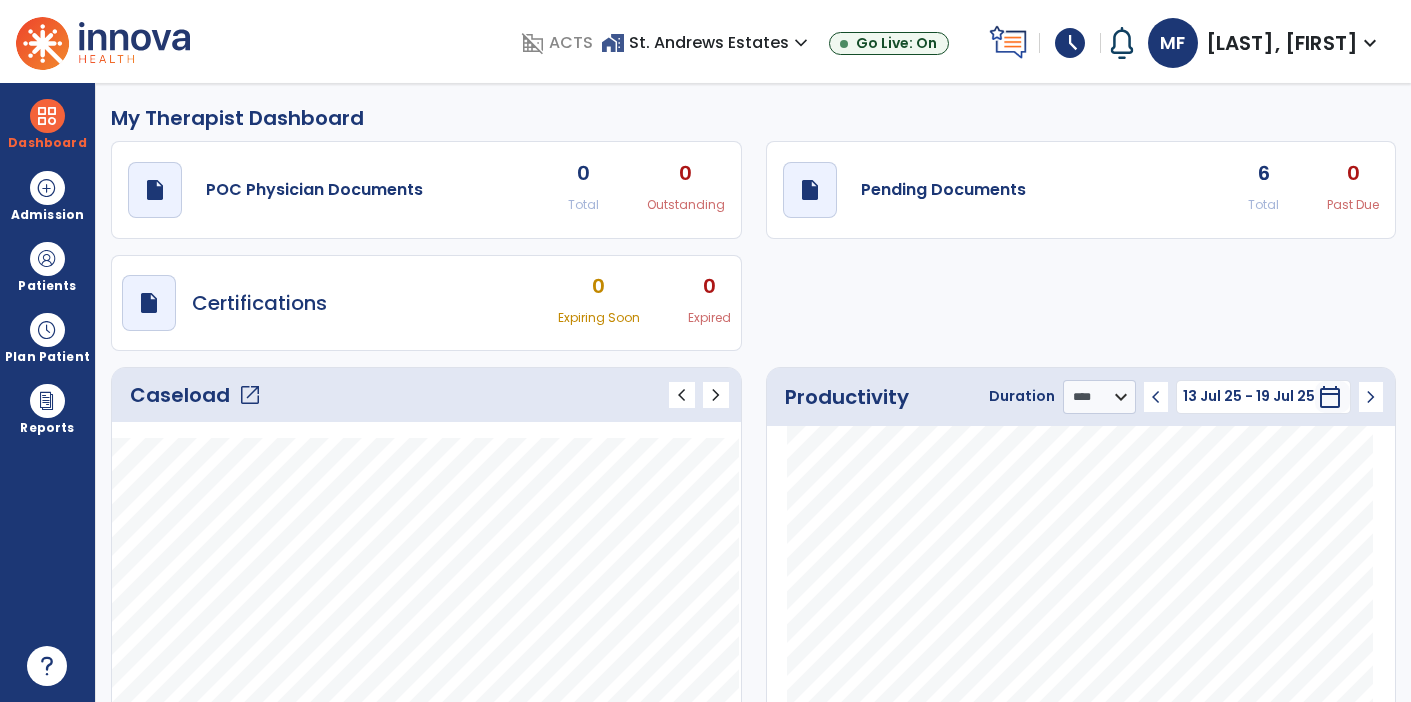 click on "schedule" at bounding box center (1070, 43) 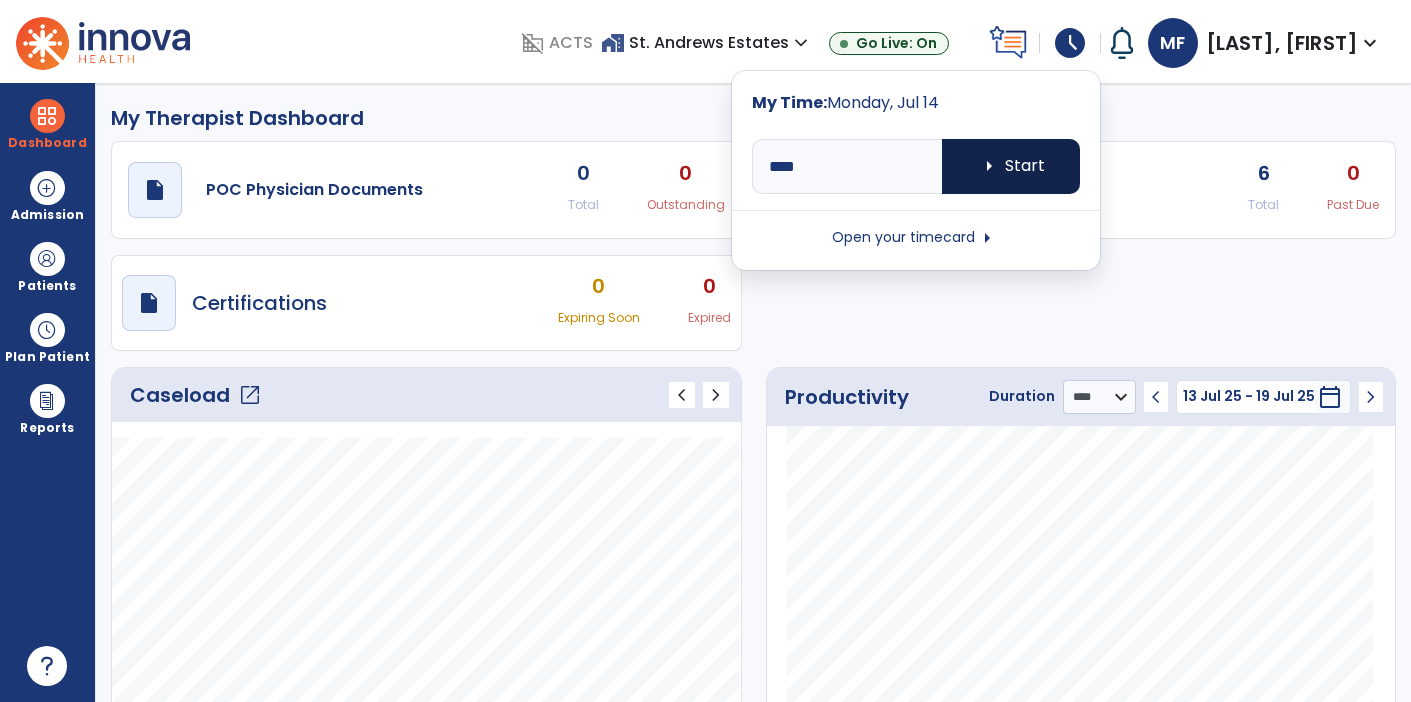 click on "arrow_right  Start" at bounding box center [1011, 166] 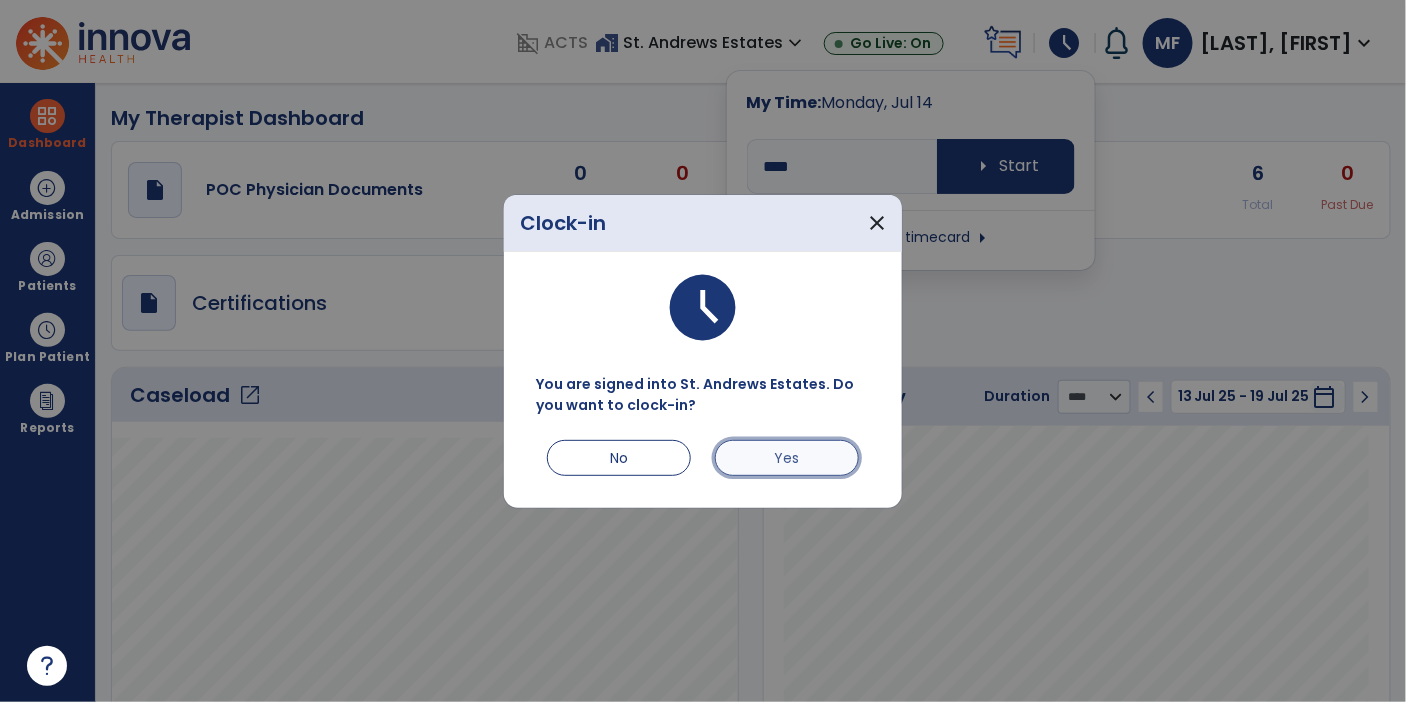 click on "Yes" at bounding box center [787, 458] 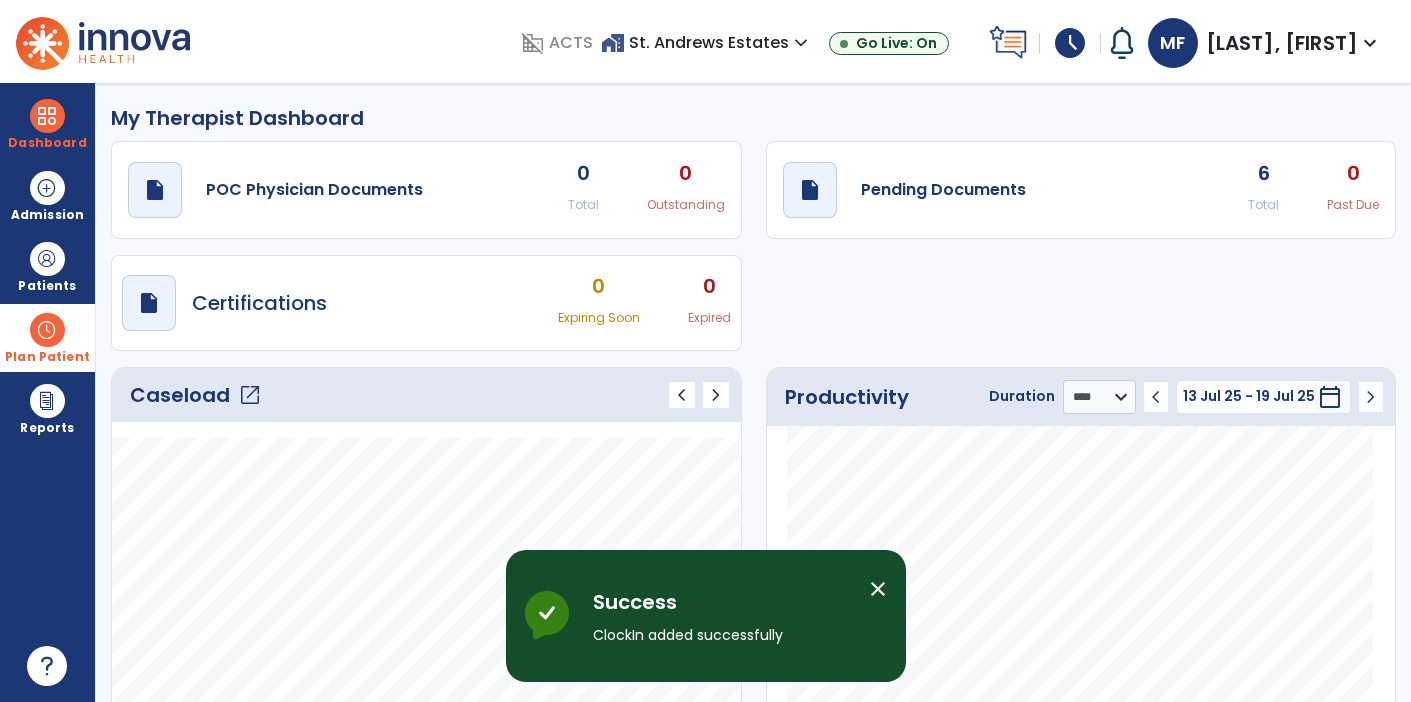 click at bounding box center (47, 330) 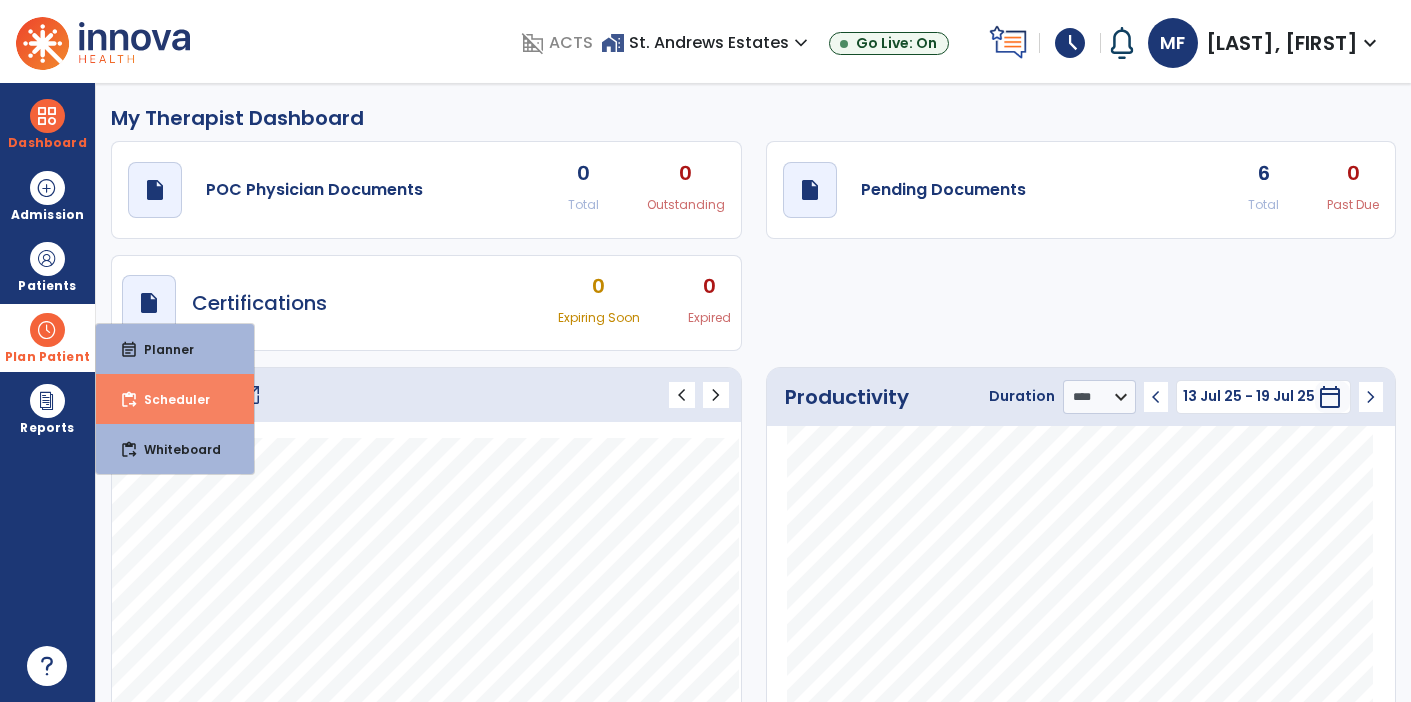 click on "Scheduler" at bounding box center (169, 399) 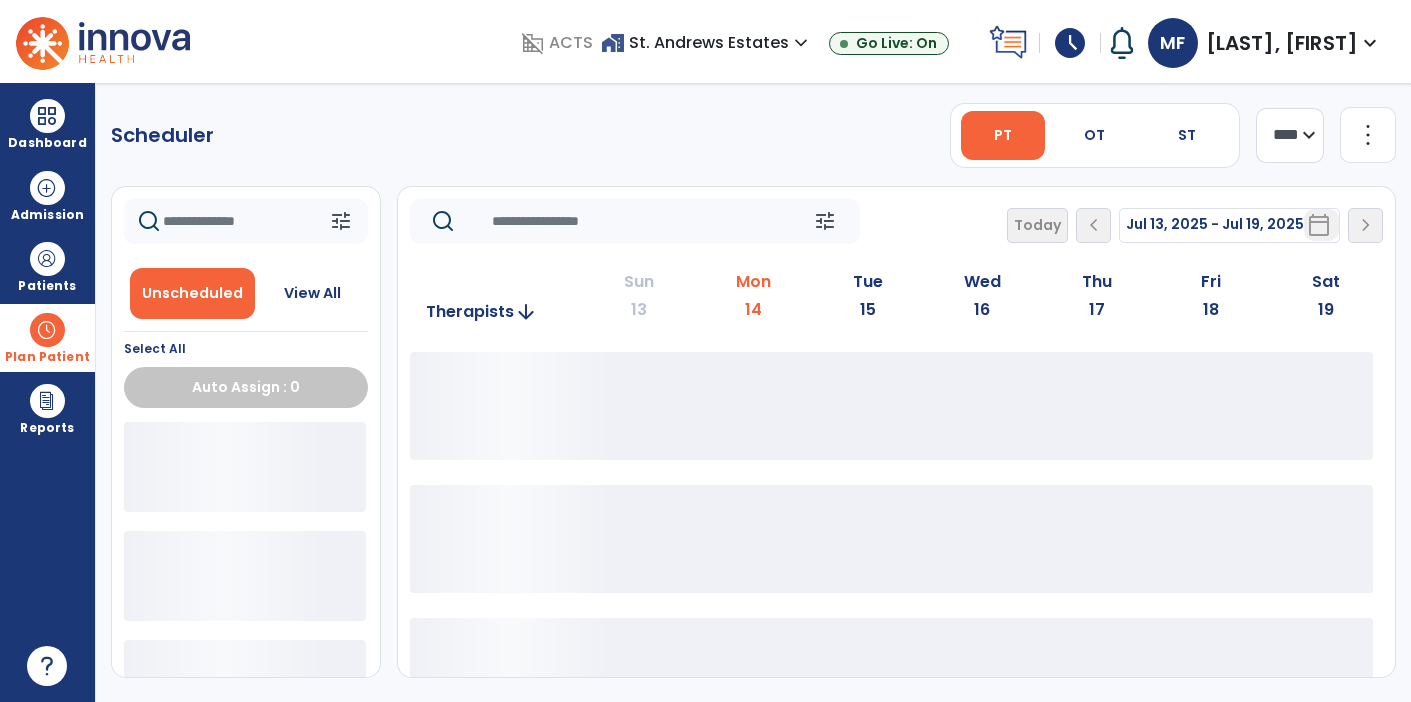 click on "**** ***" 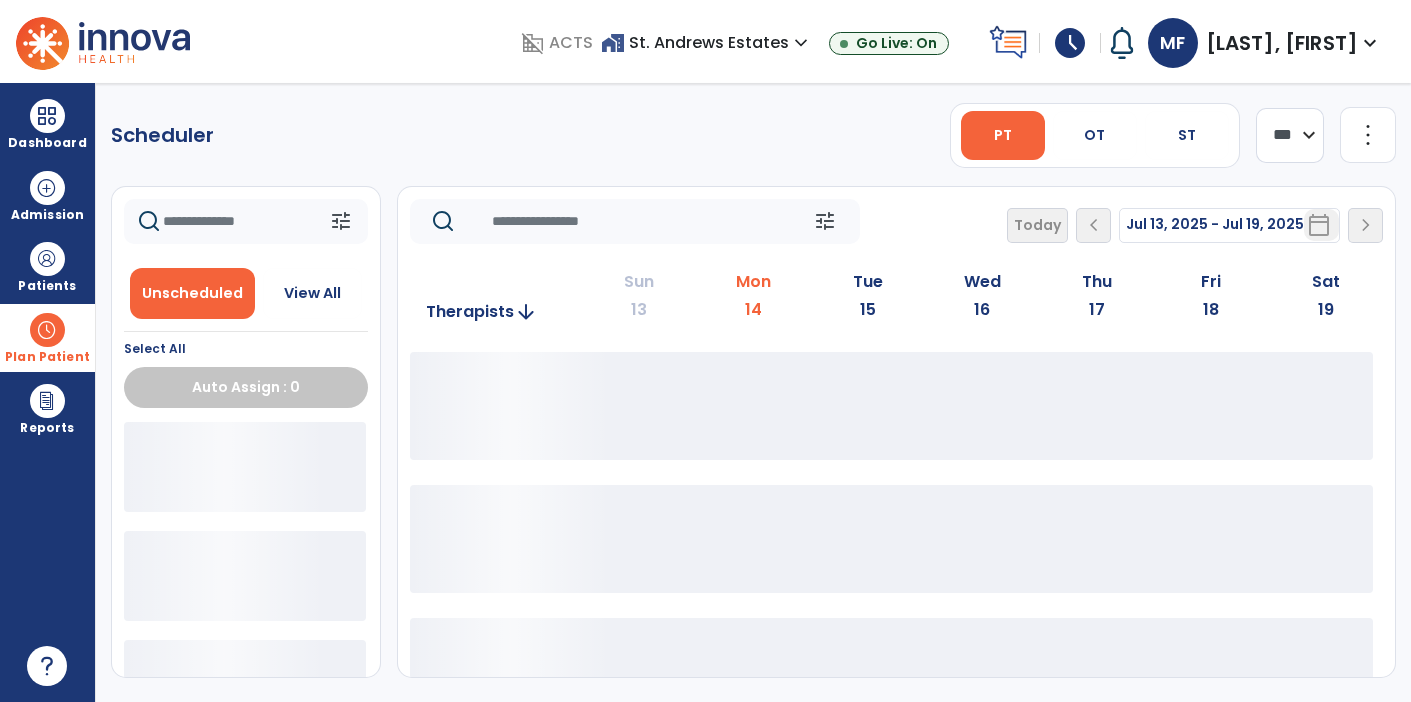 click on "**** ***" 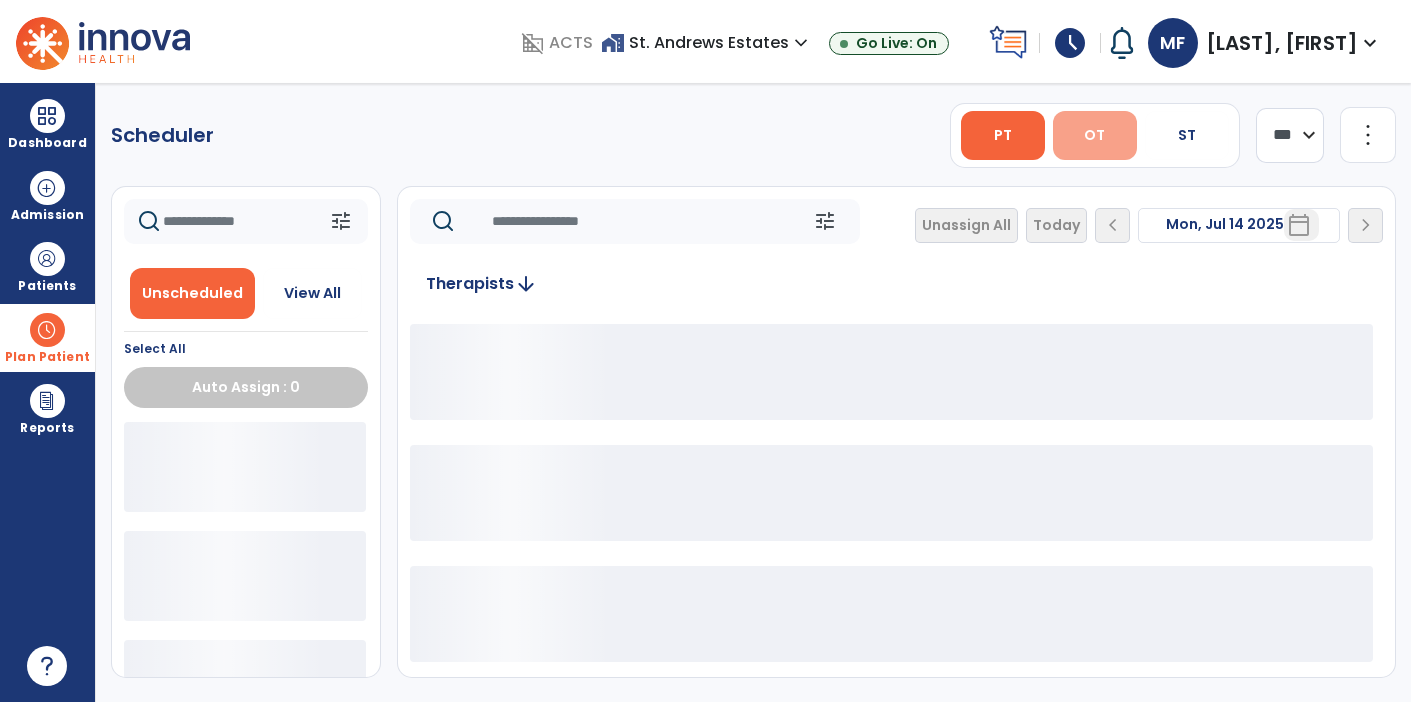 click on "OT" at bounding box center [1095, 135] 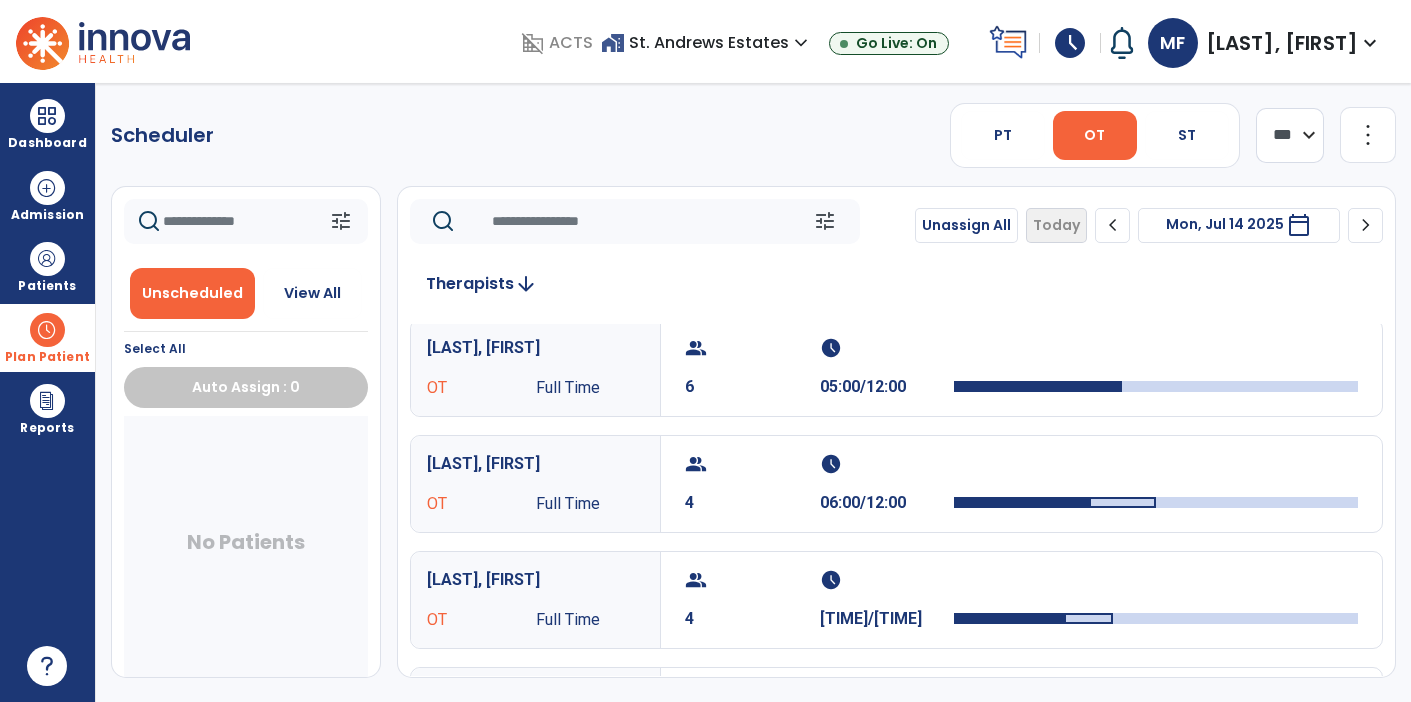scroll, scrollTop: 119, scrollLeft: 0, axis: vertical 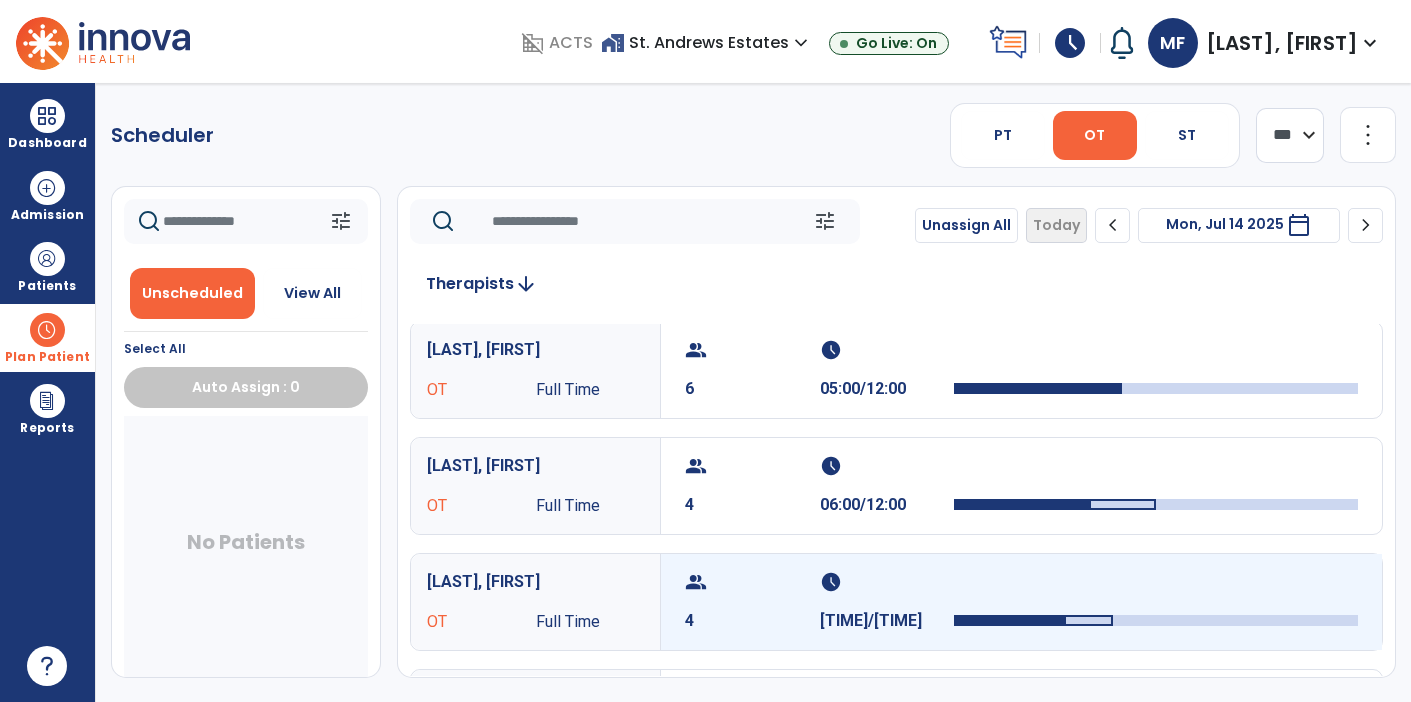 click on "schedule" at bounding box center [885, 582] 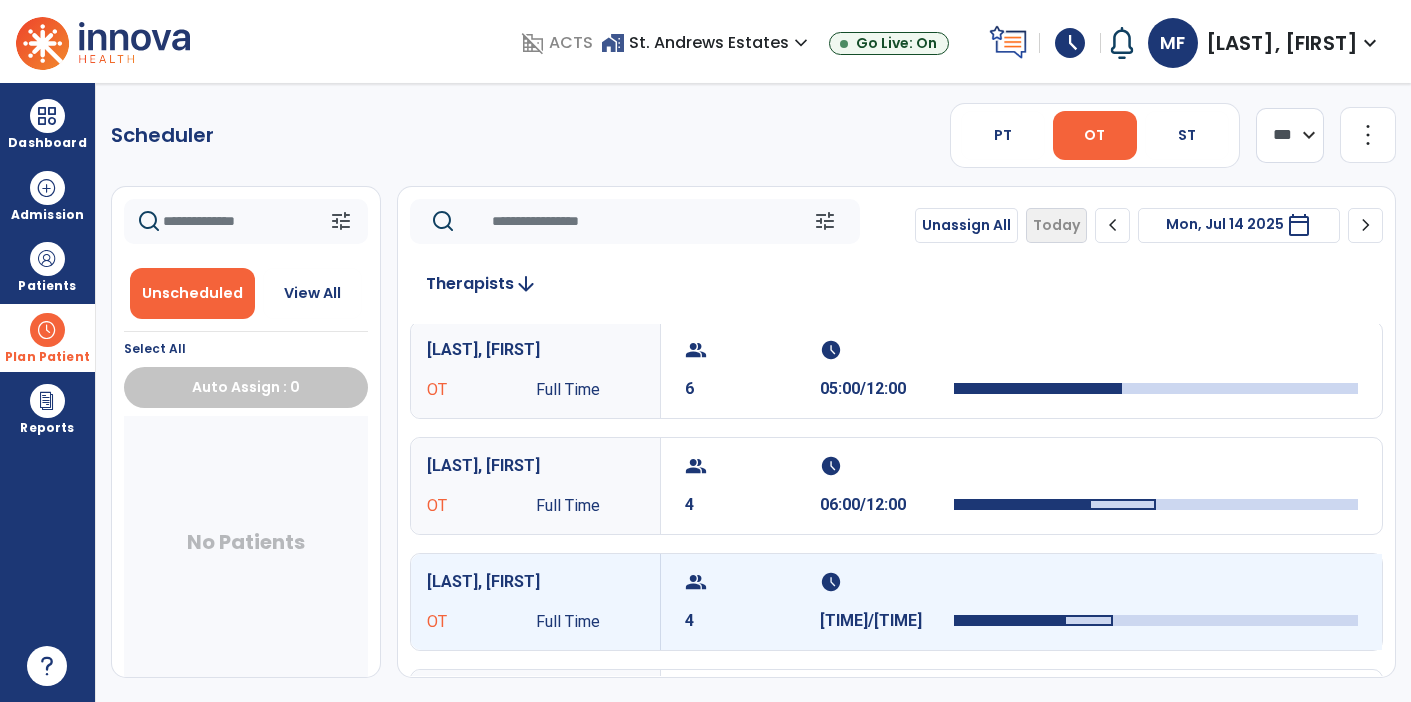 click on "schedule" at bounding box center (885, 582) 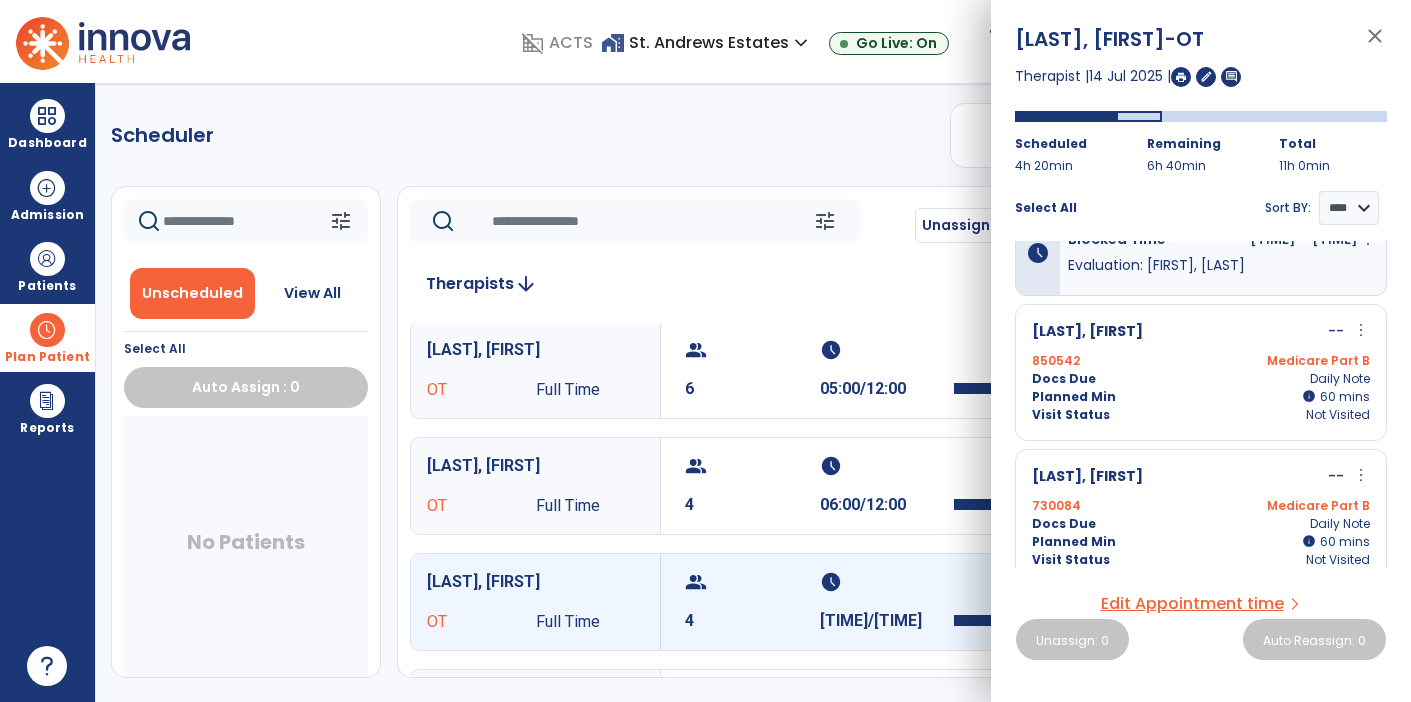 scroll, scrollTop: 38, scrollLeft: 0, axis: vertical 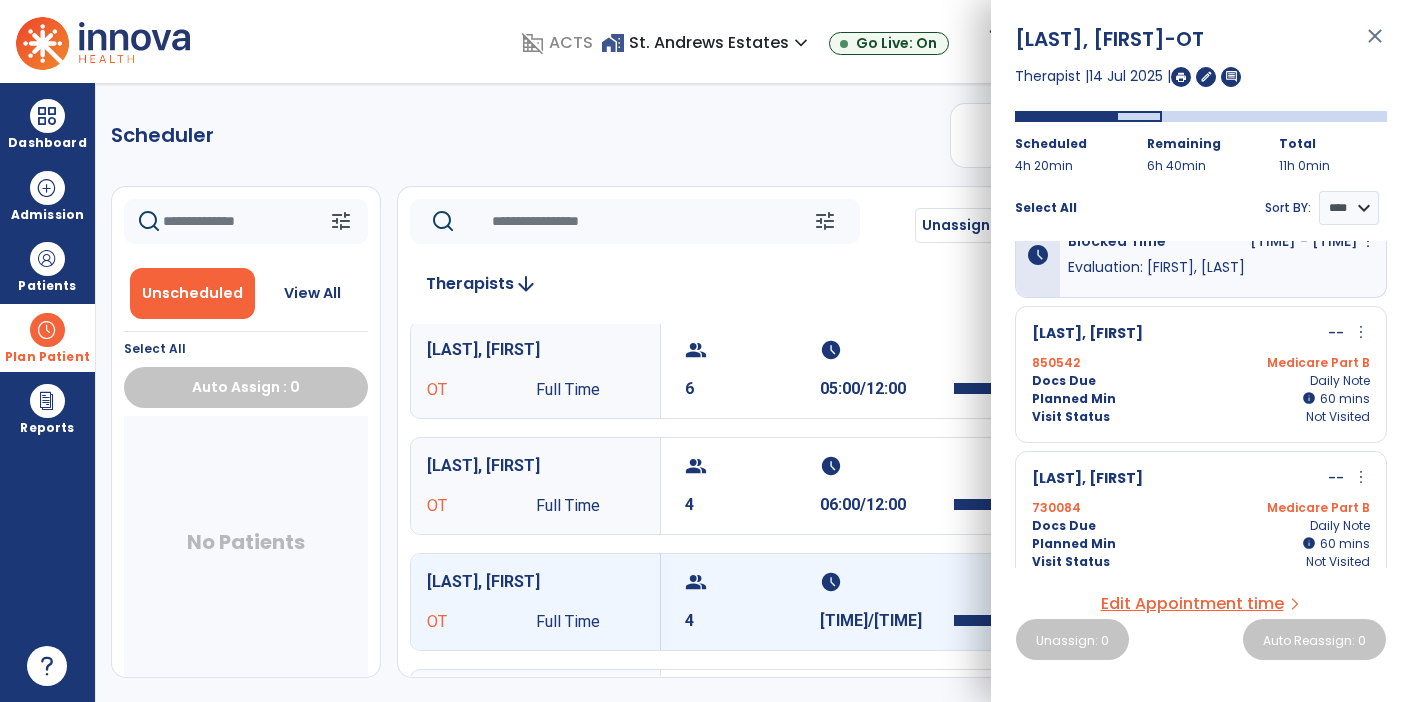 click on "Medicare Part B" at bounding box center [1285, 508] 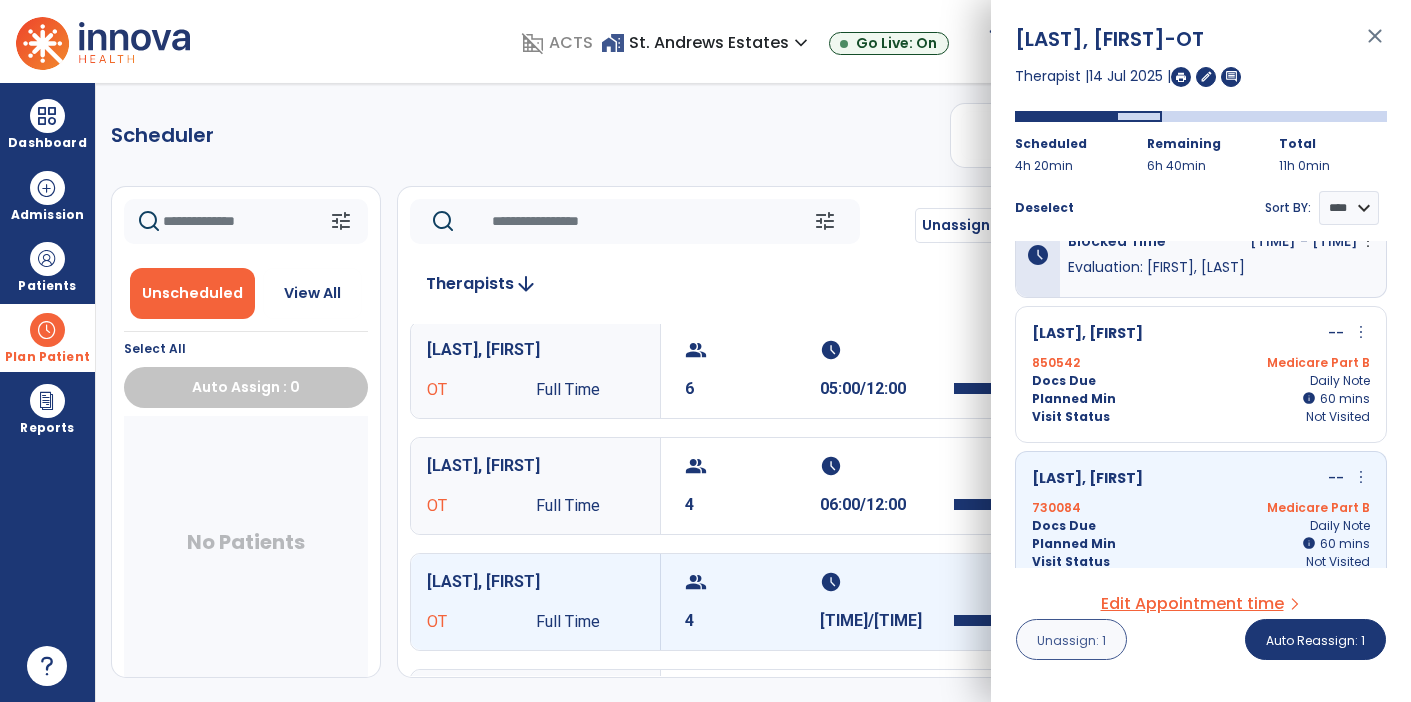 click on "Unassign: 1" at bounding box center (1071, 640) 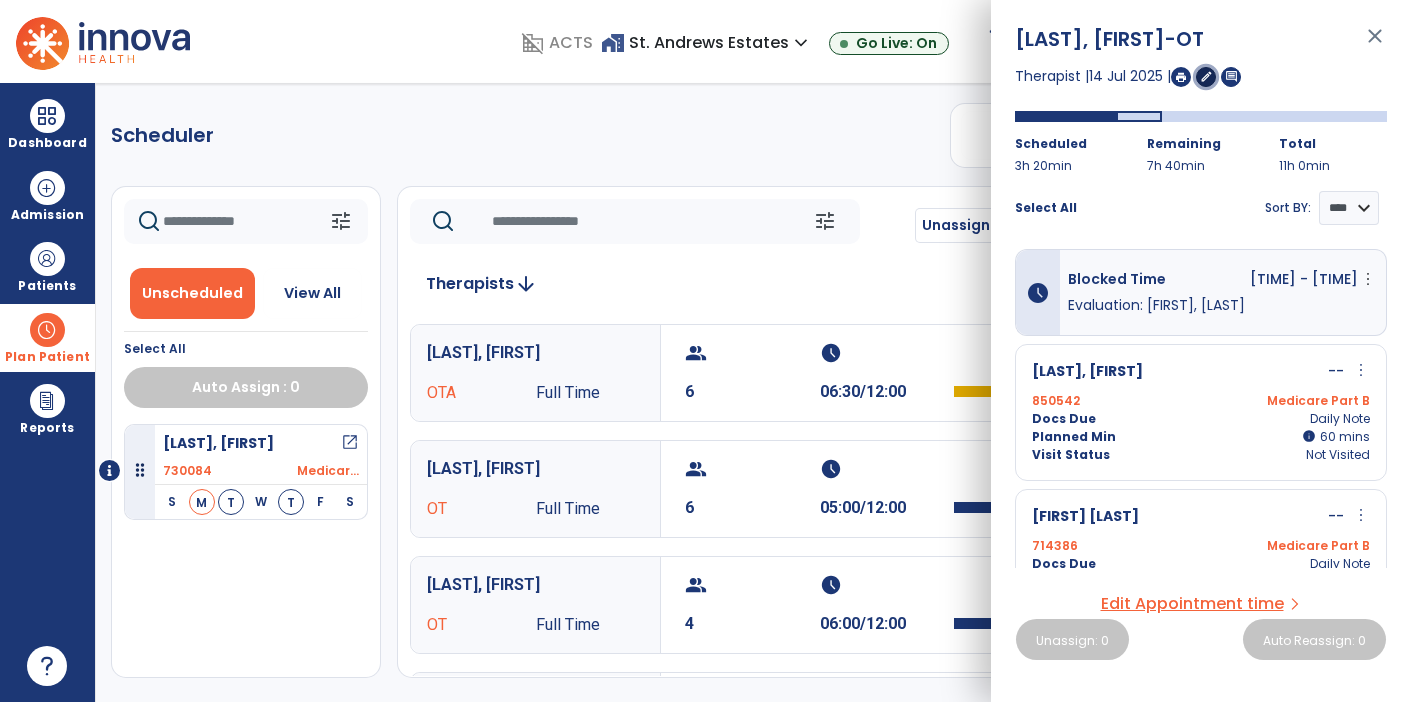 click on "edit" at bounding box center (1206, 76) 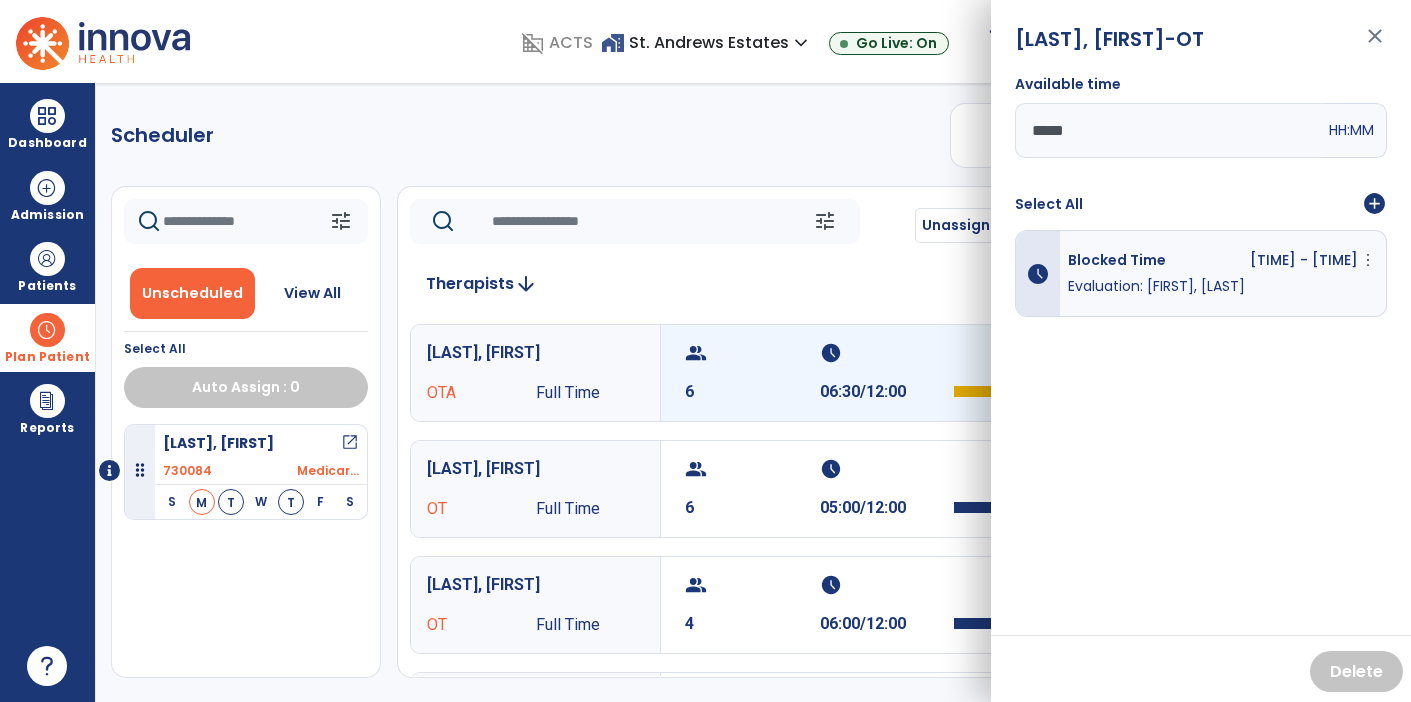 click on "group  6  schedule  [TIME]/[TIME]" at bounding box center [1021, 373] 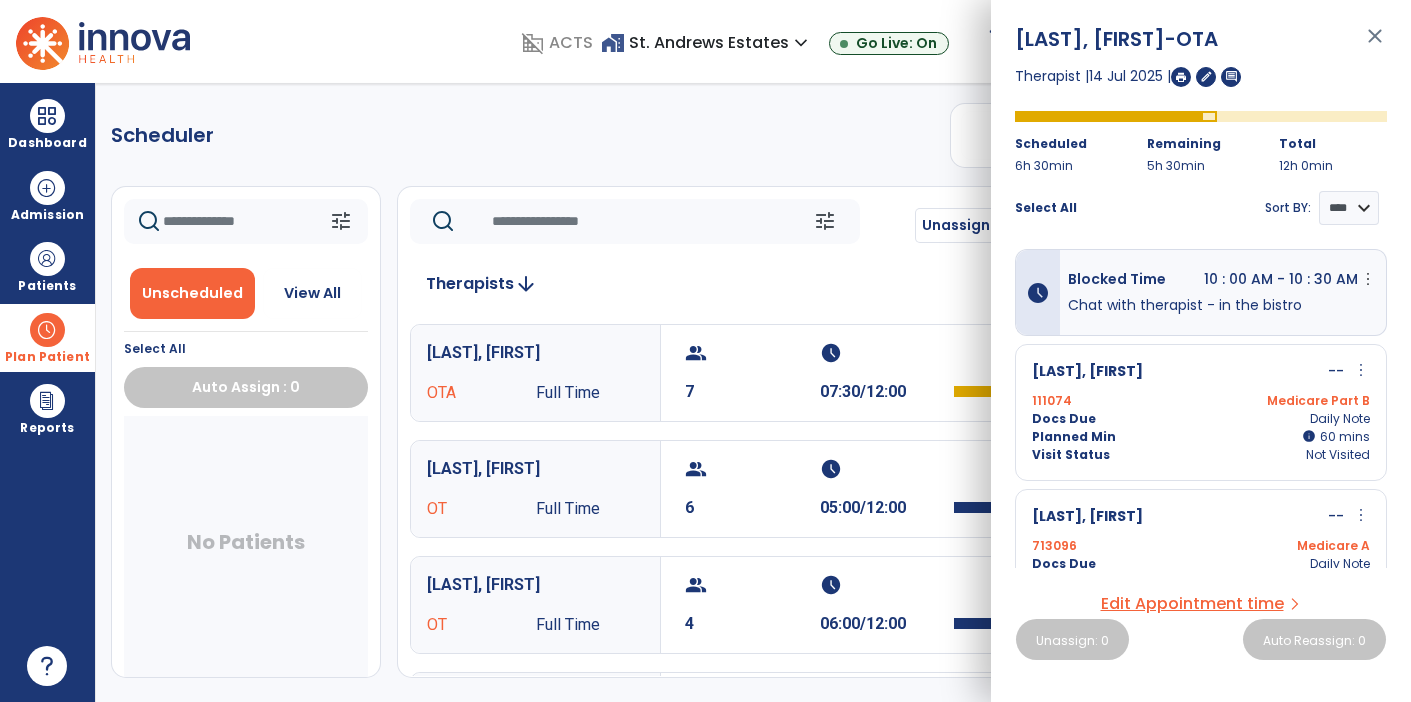 click at bounding box center [47, 330] 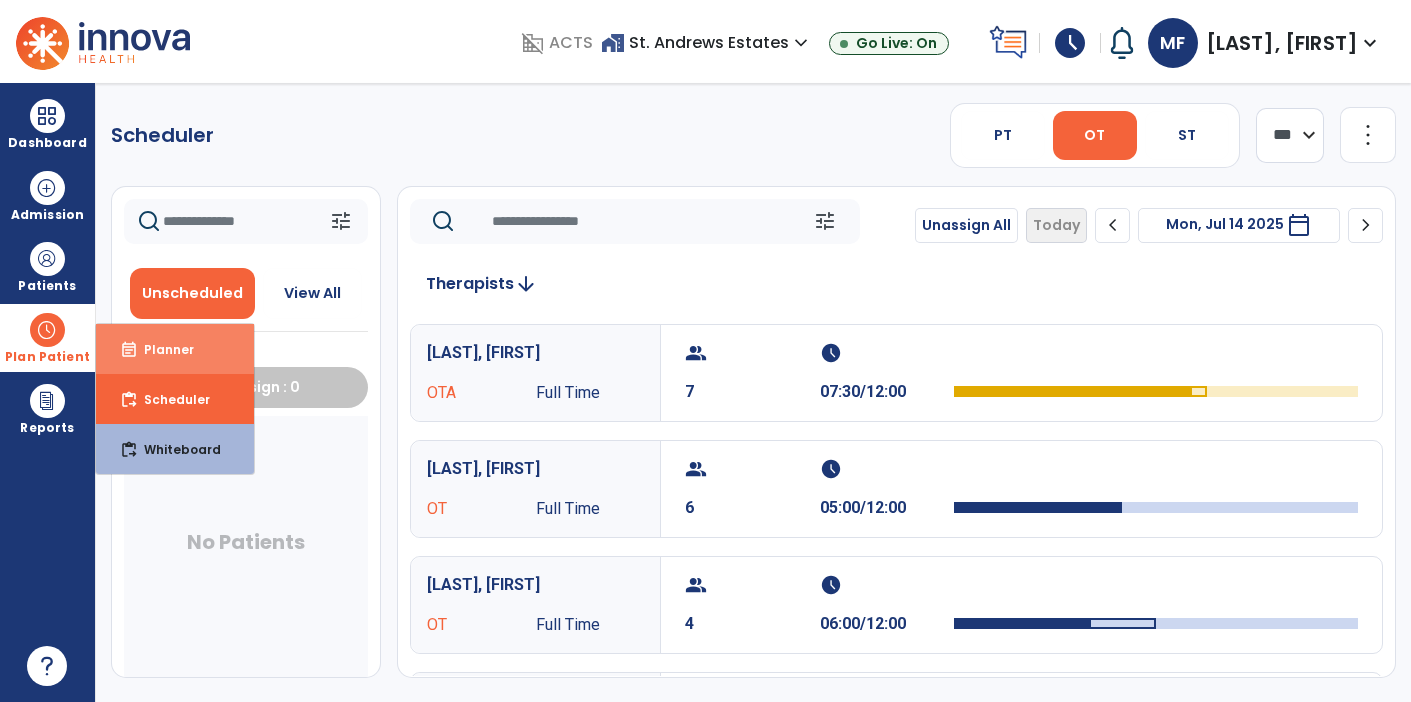click on "Planner" at bounding box center [161, 349] 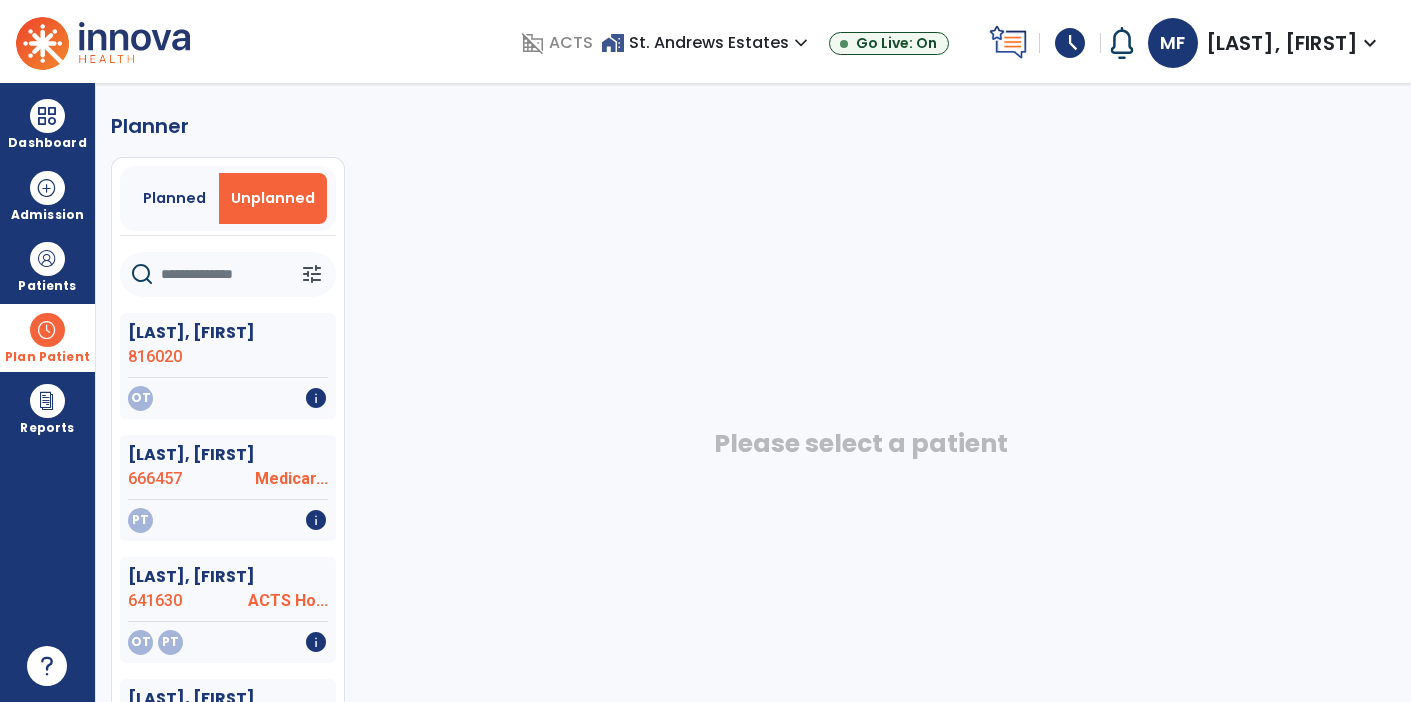 click 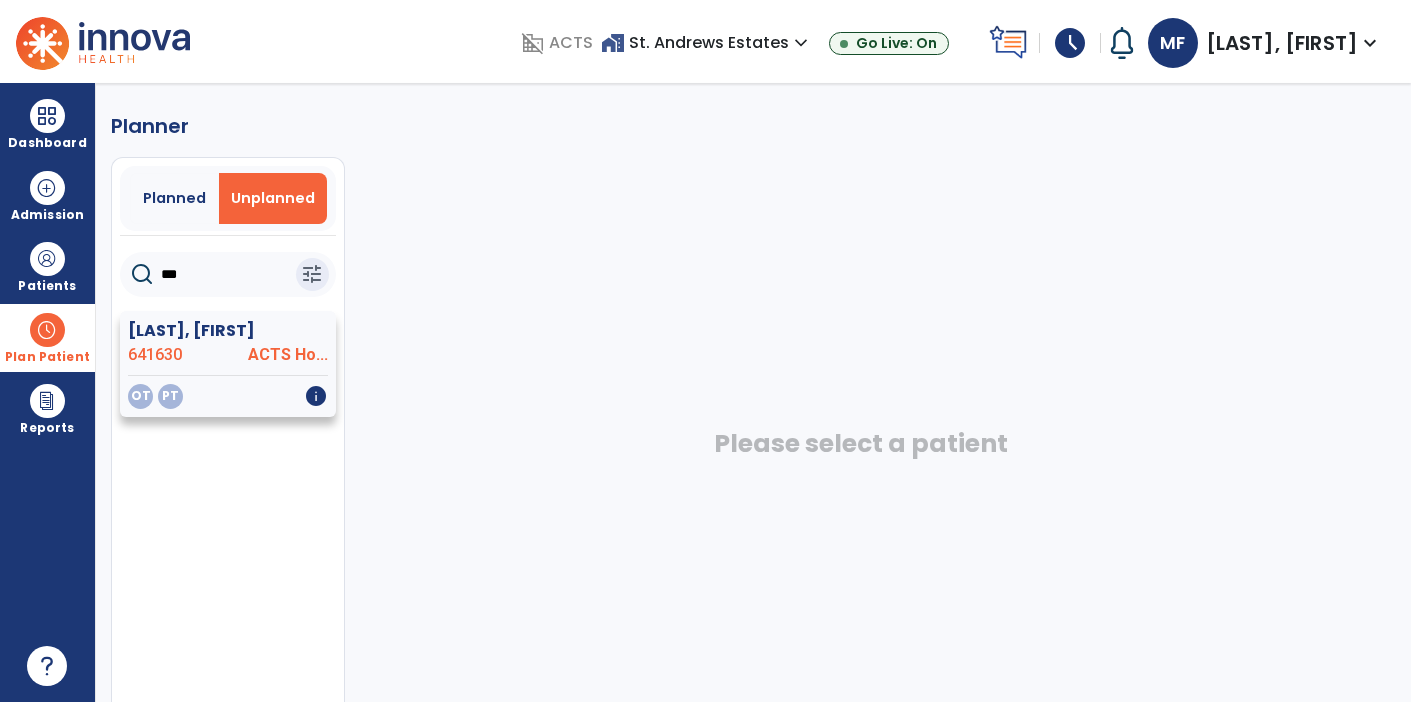 type on "***" 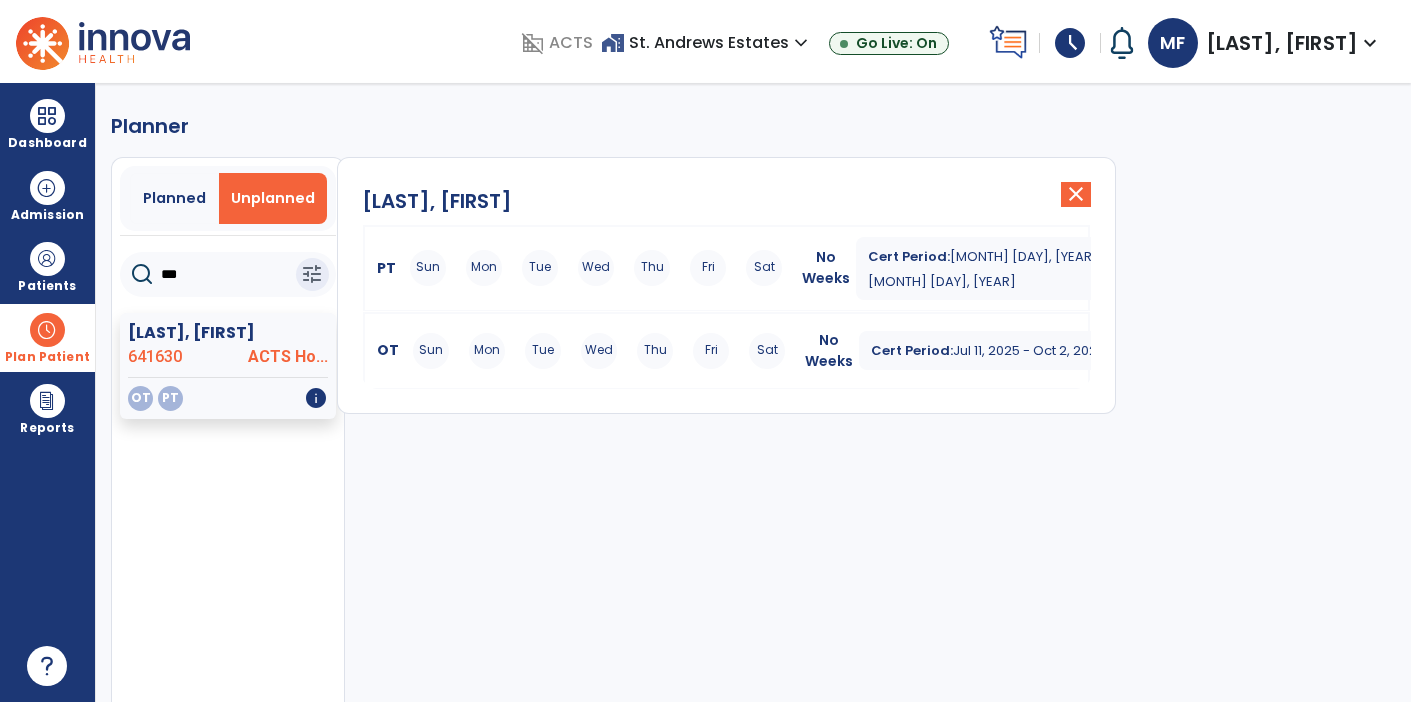 click on "Mon" at bounding box center [487, 351] 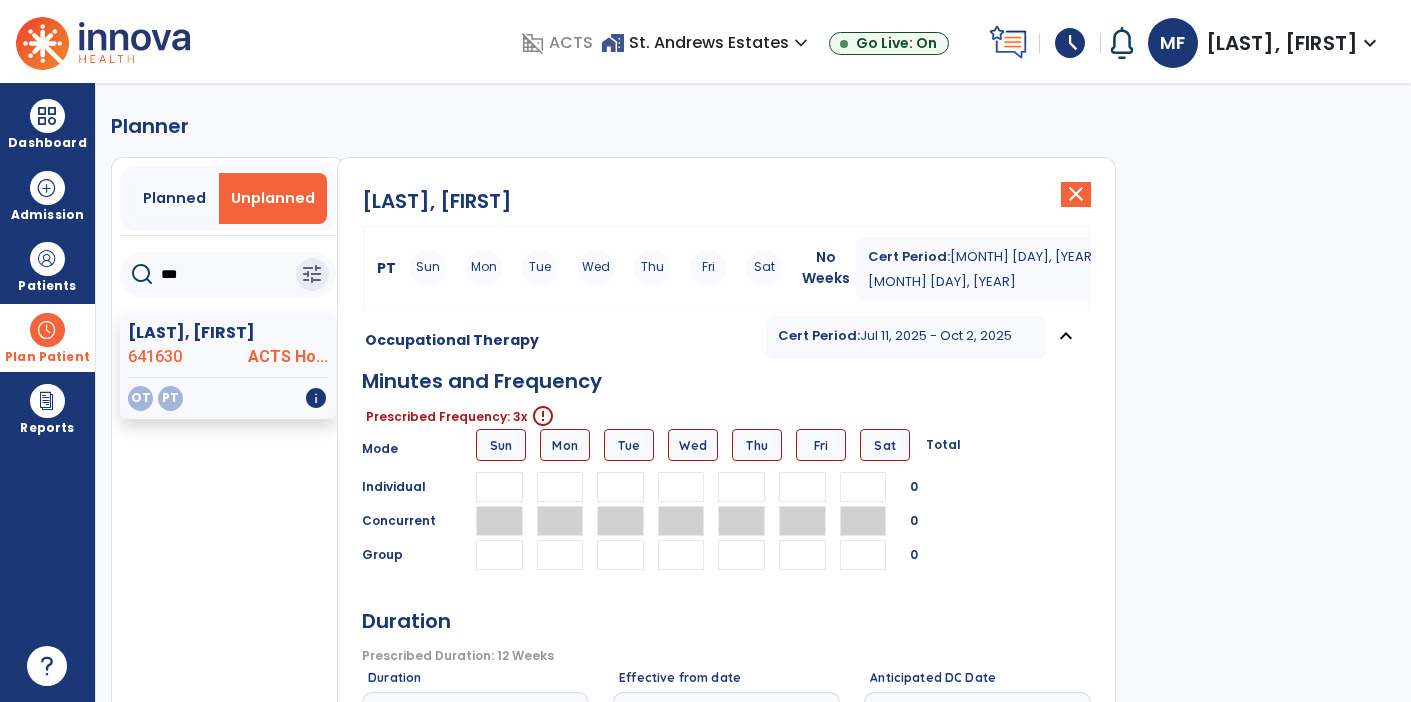 click at bounding box center [560, 487] 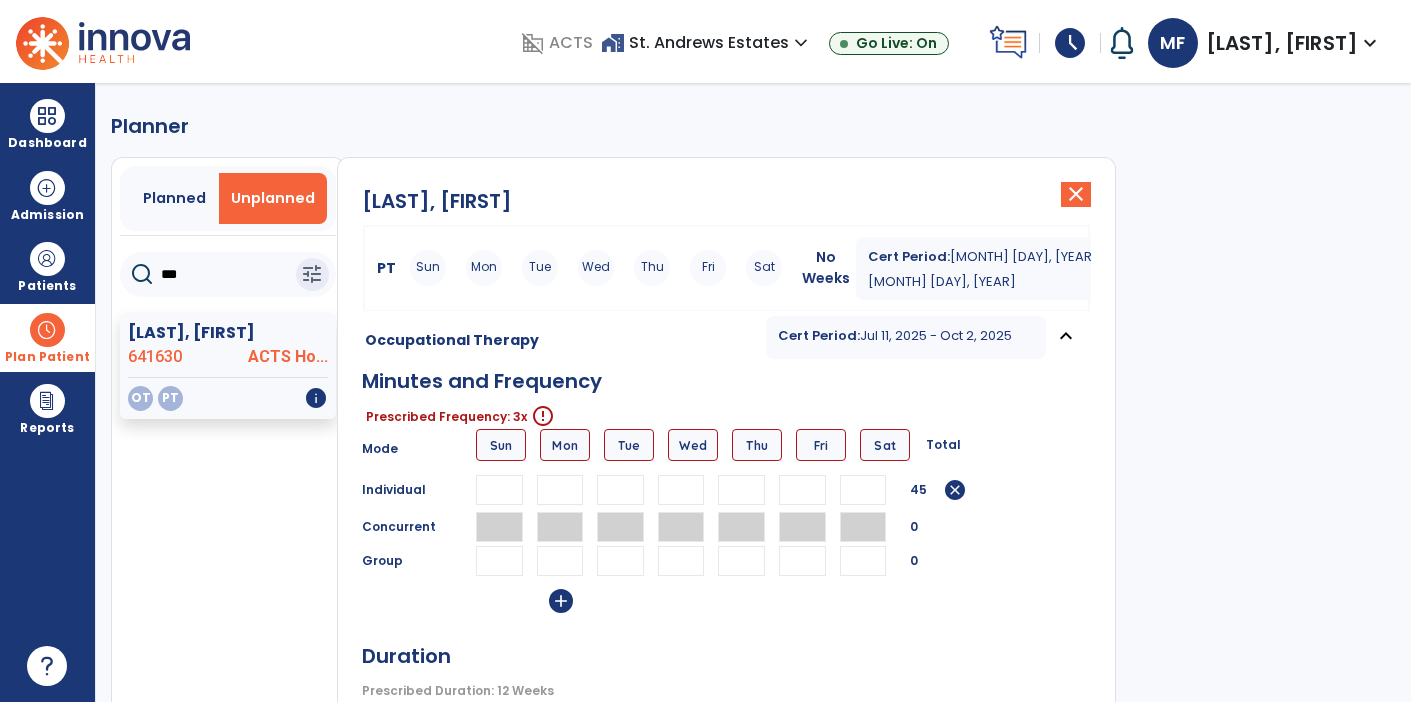 type on "**" 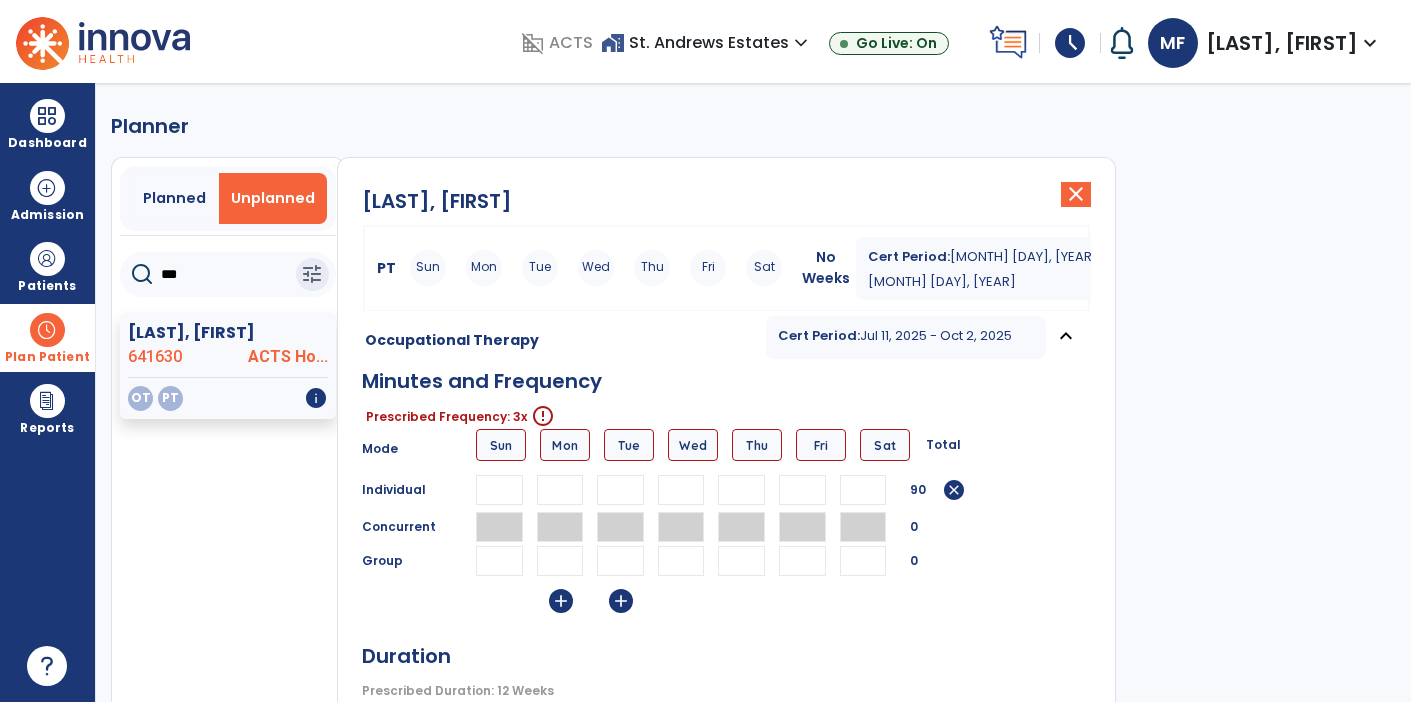 type on "**" 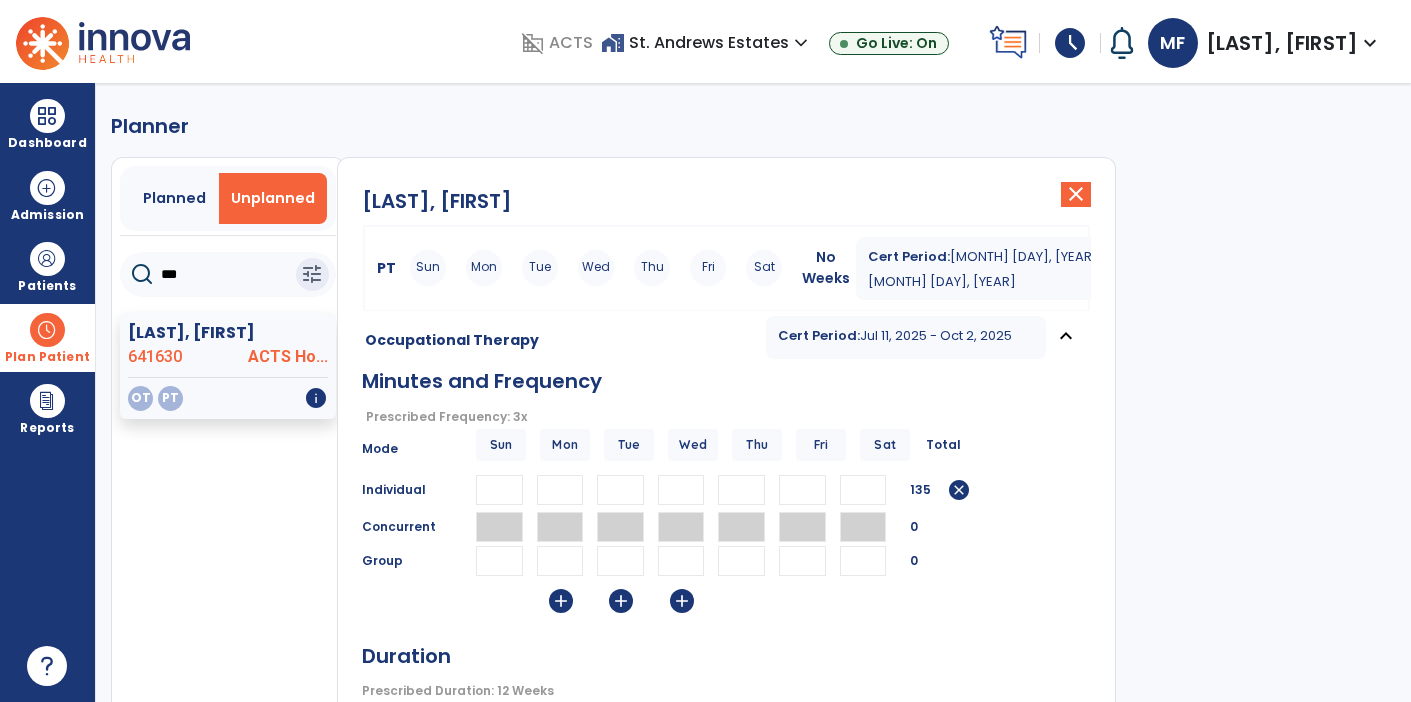 type on "**" 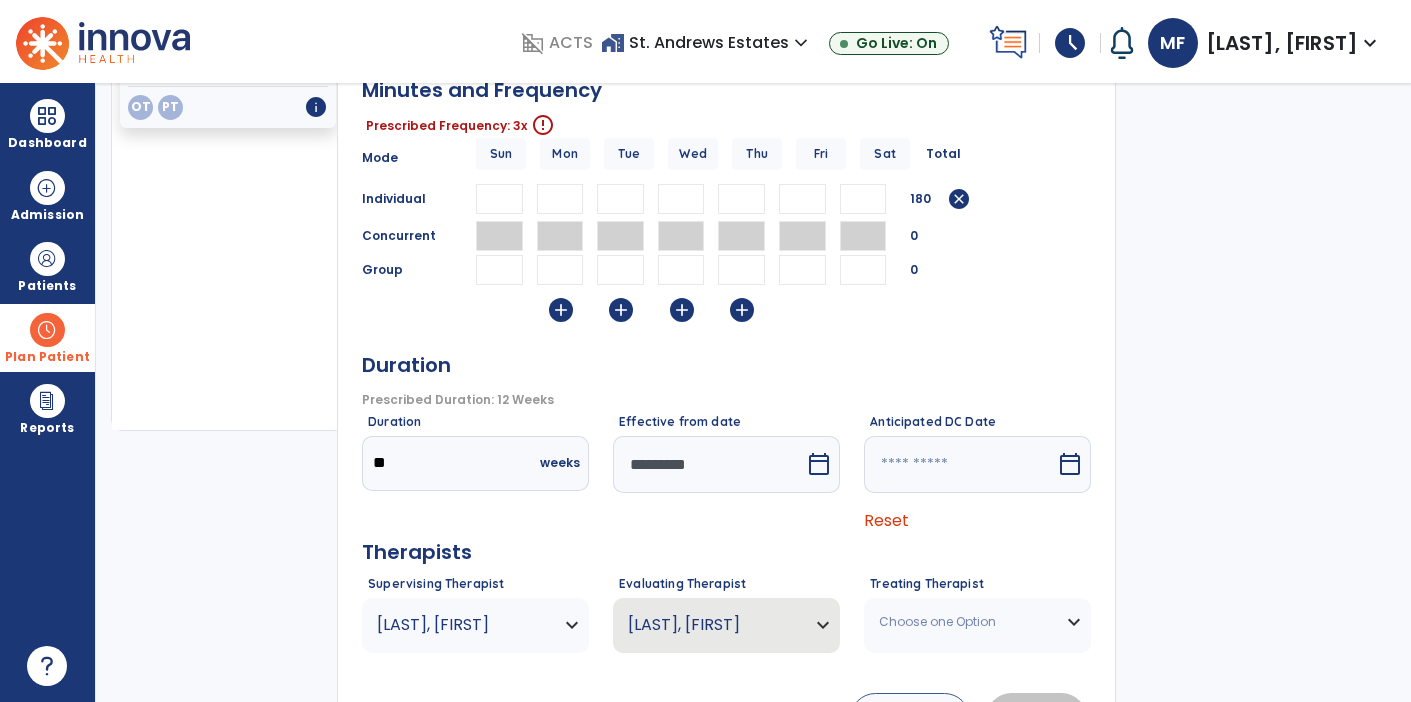 scroll, scrollTop: 368, scrollLeft: 0, axis: vertical 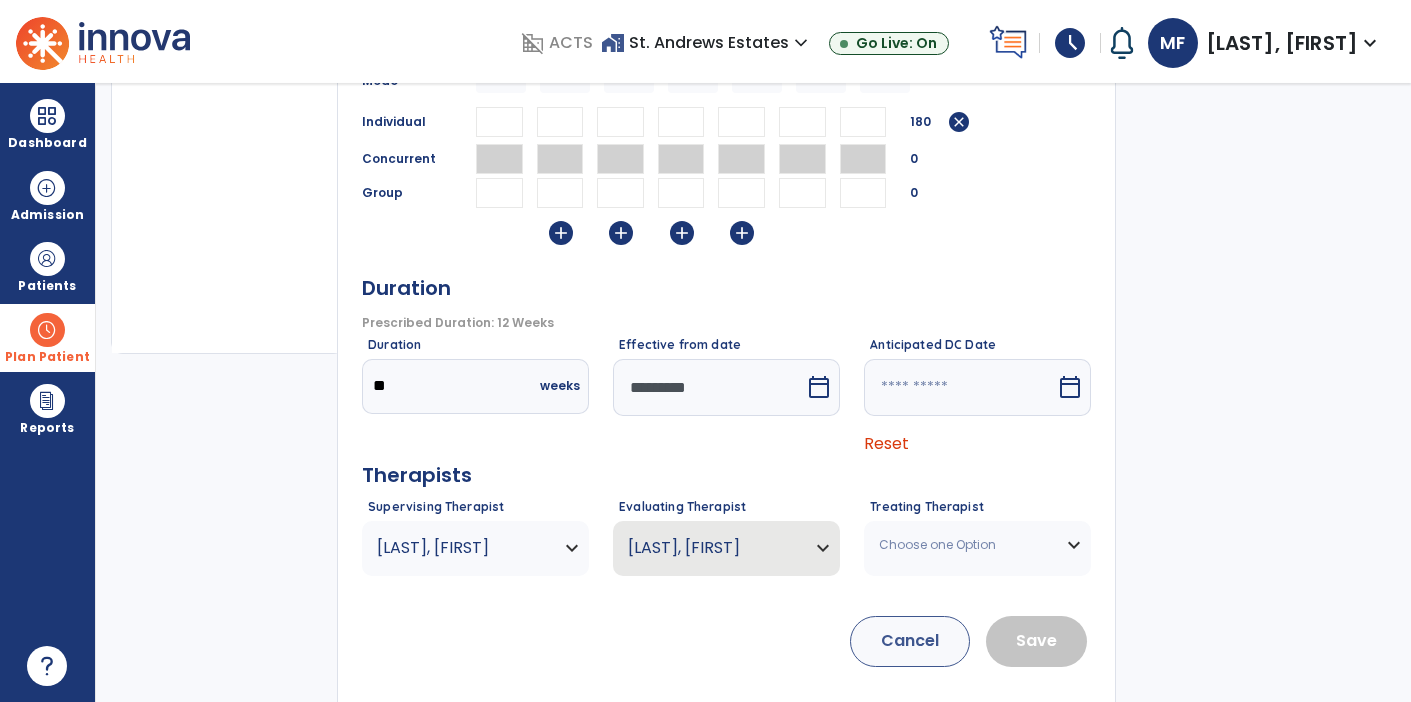 type on "**" 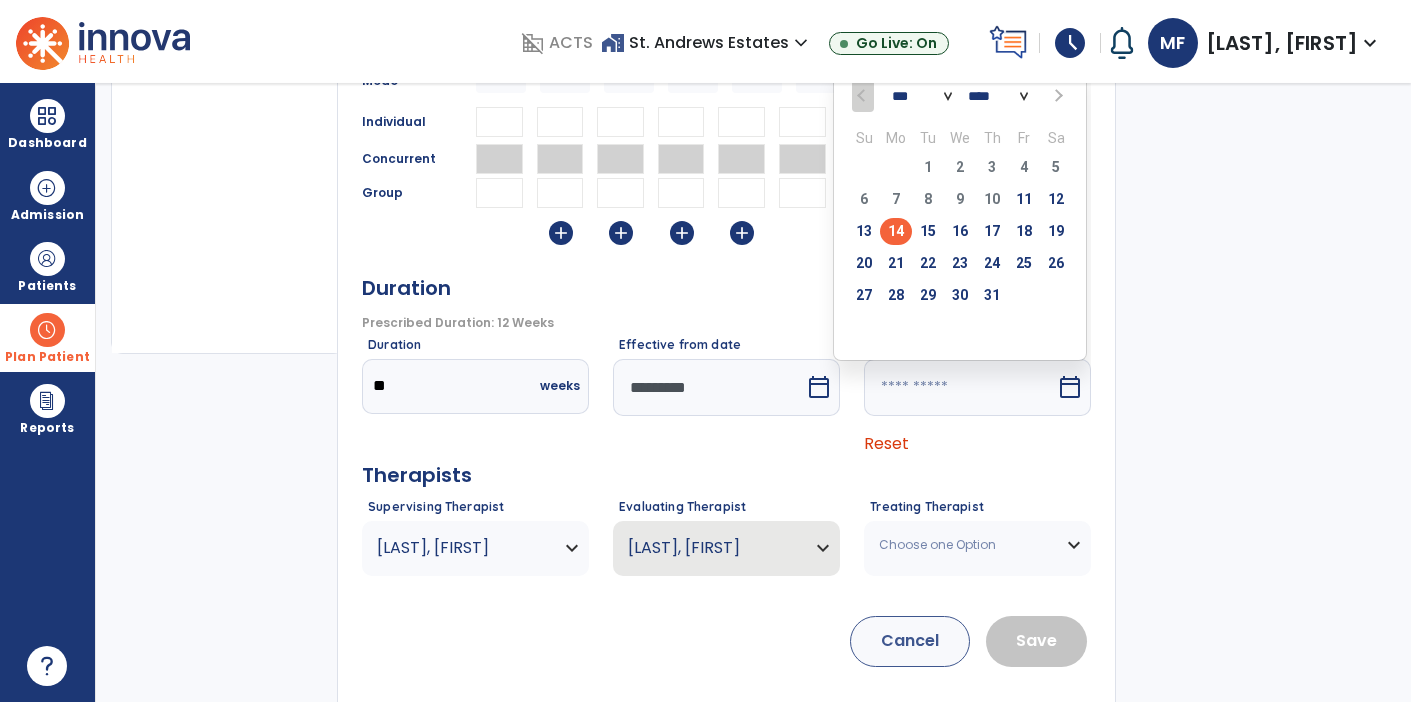 click on "Supervising Therapist Mclean, Athlene Feintuch Katelin  OT   NPI #  N/A   License #  OT21246 Lugo Arlene  OT   NPI #  N/A   License #  OT17368 Mclean Athlene" 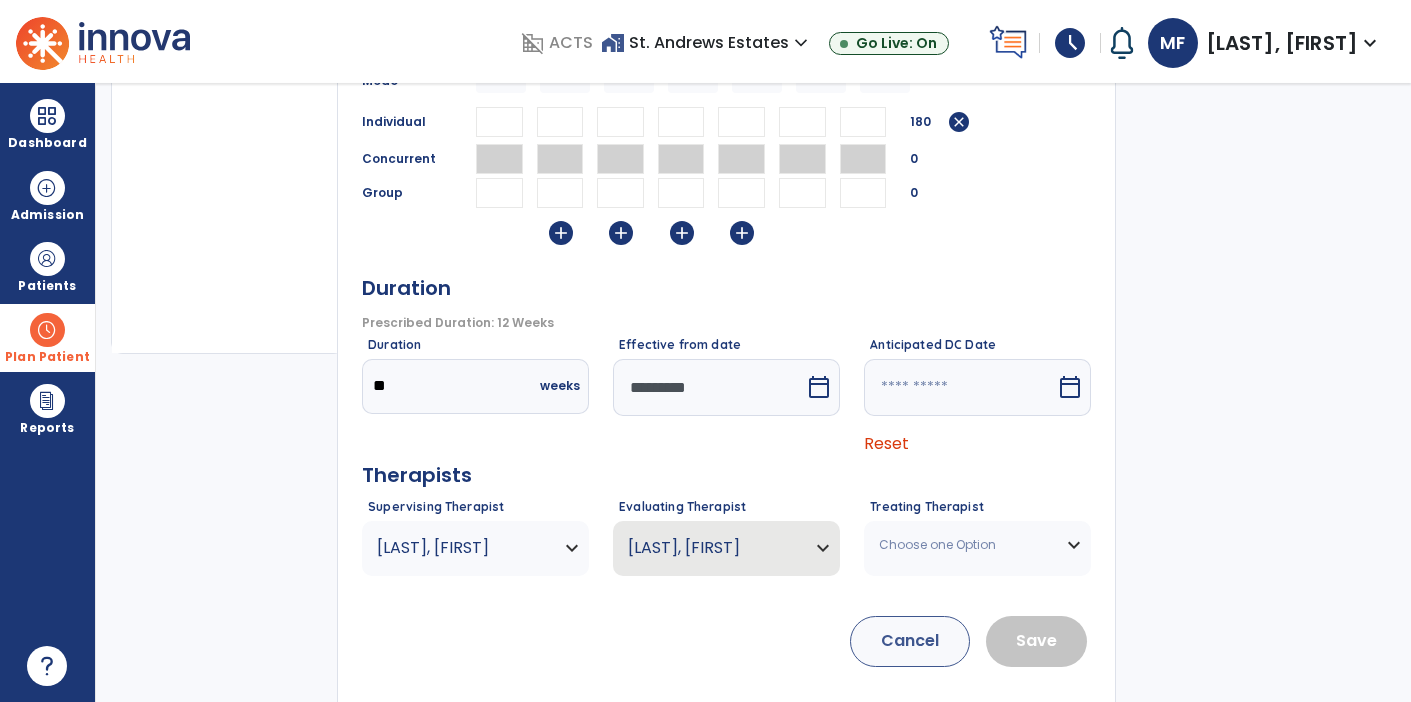 click on "Choose one Option" at bounding box center [965, 545] 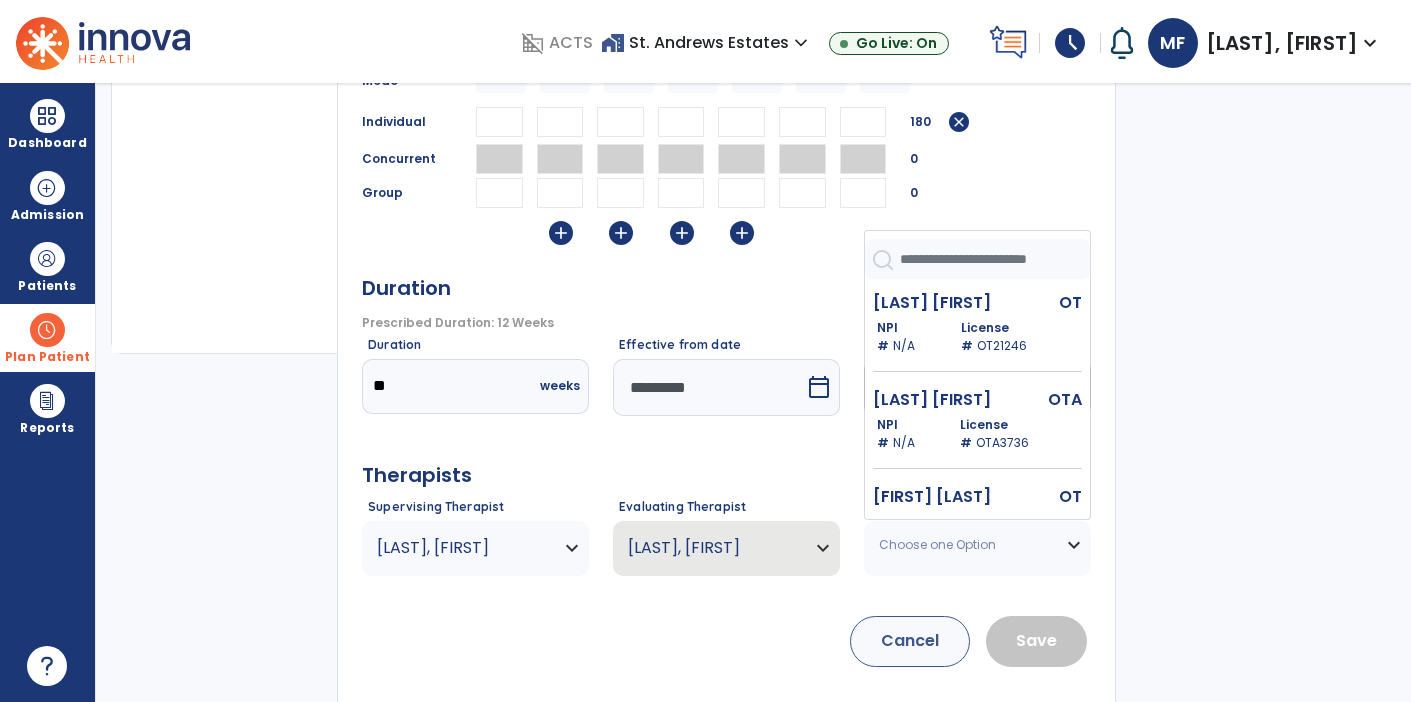 click on "Therapists" at bounding box center [726, 473] 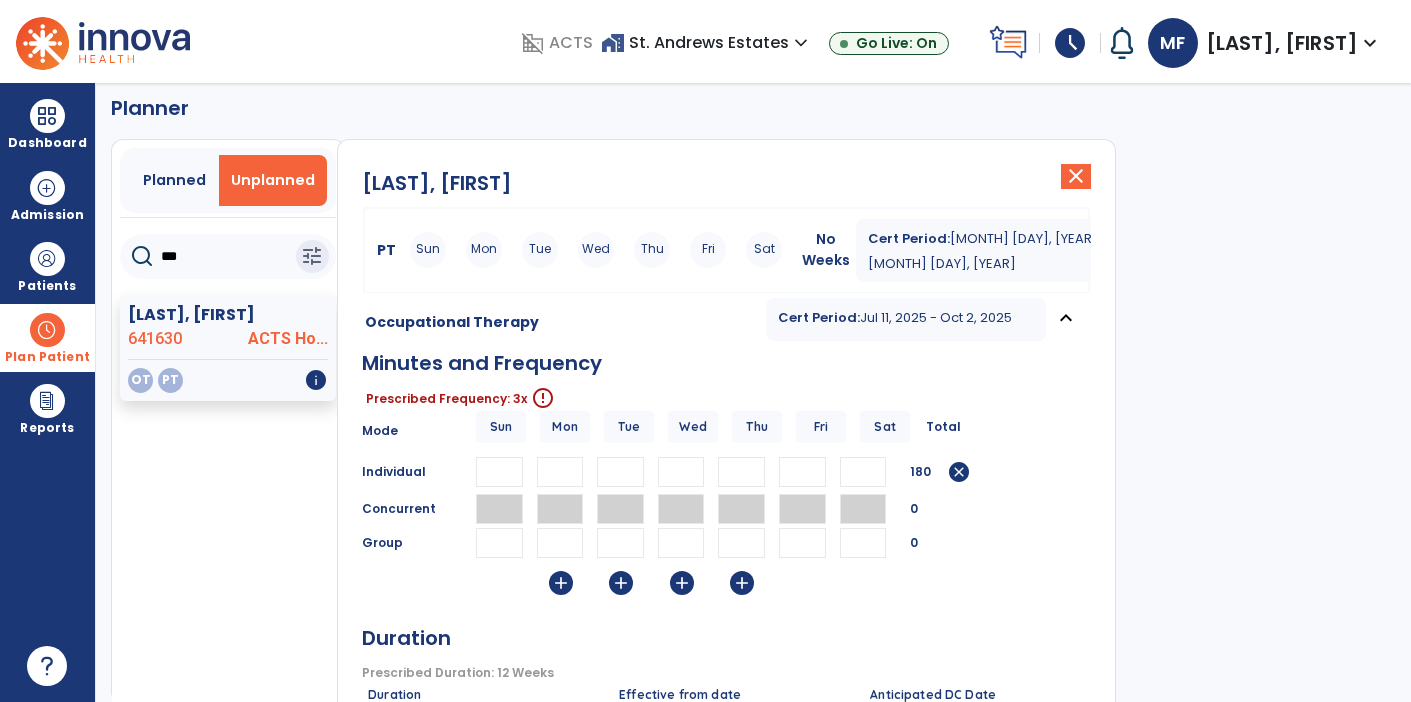 scroll, scrollTop: 0, scrollLeft: 0, axis: both 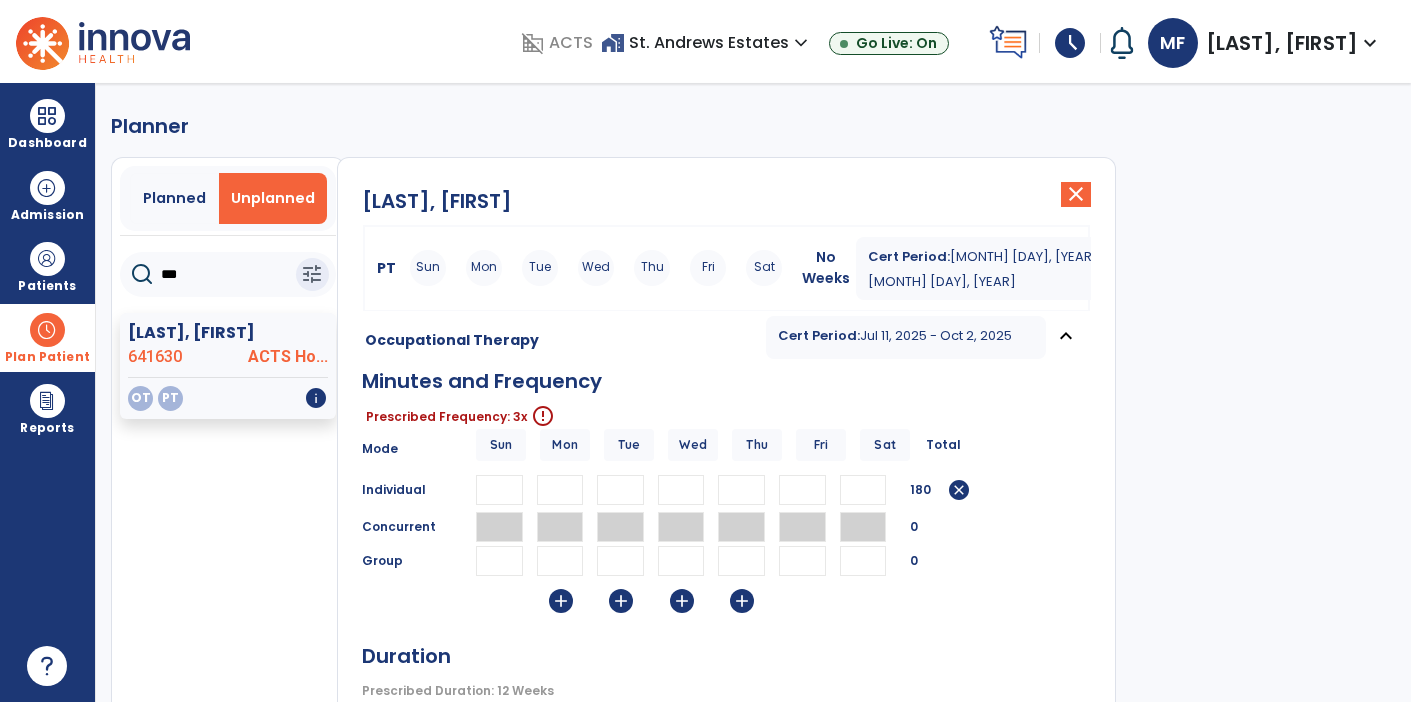 click at bounding box center [802, 561] 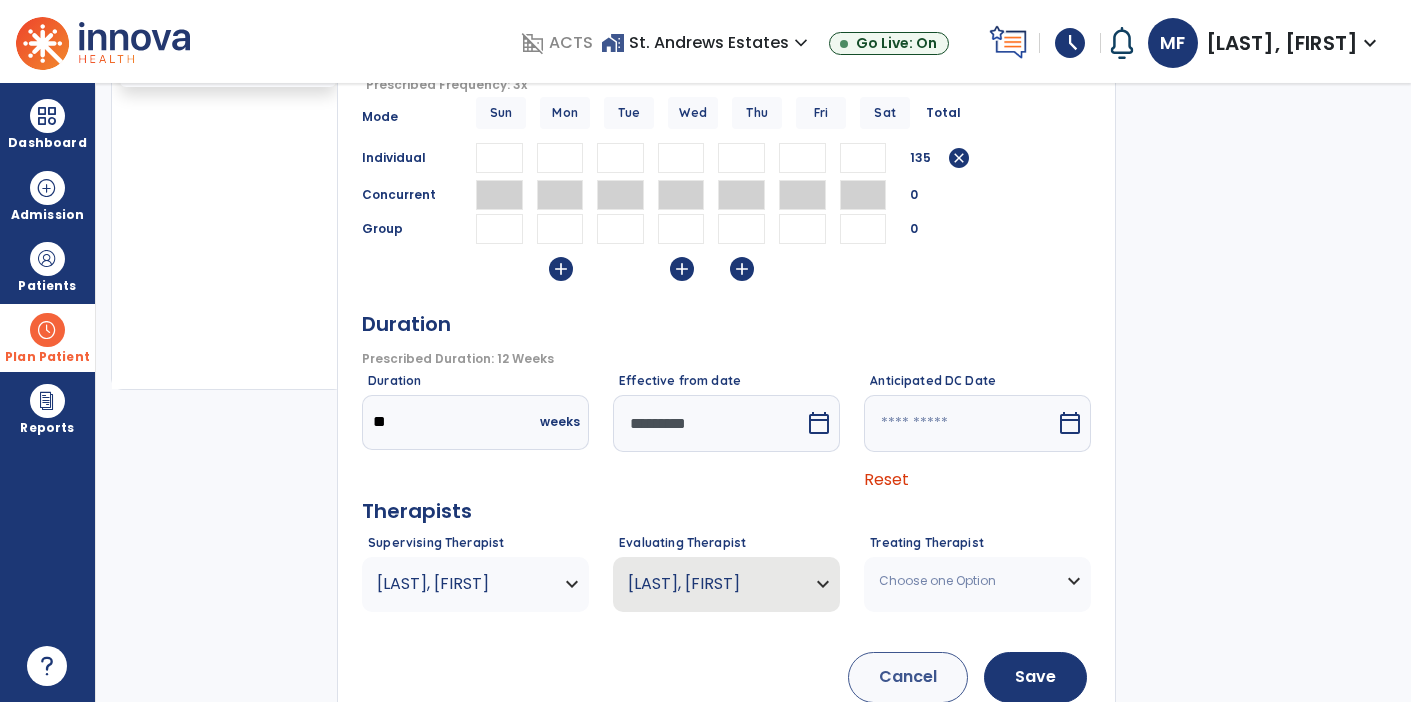 scroll, scrollTop: 368, scrollLeft: 0, axis: vertical 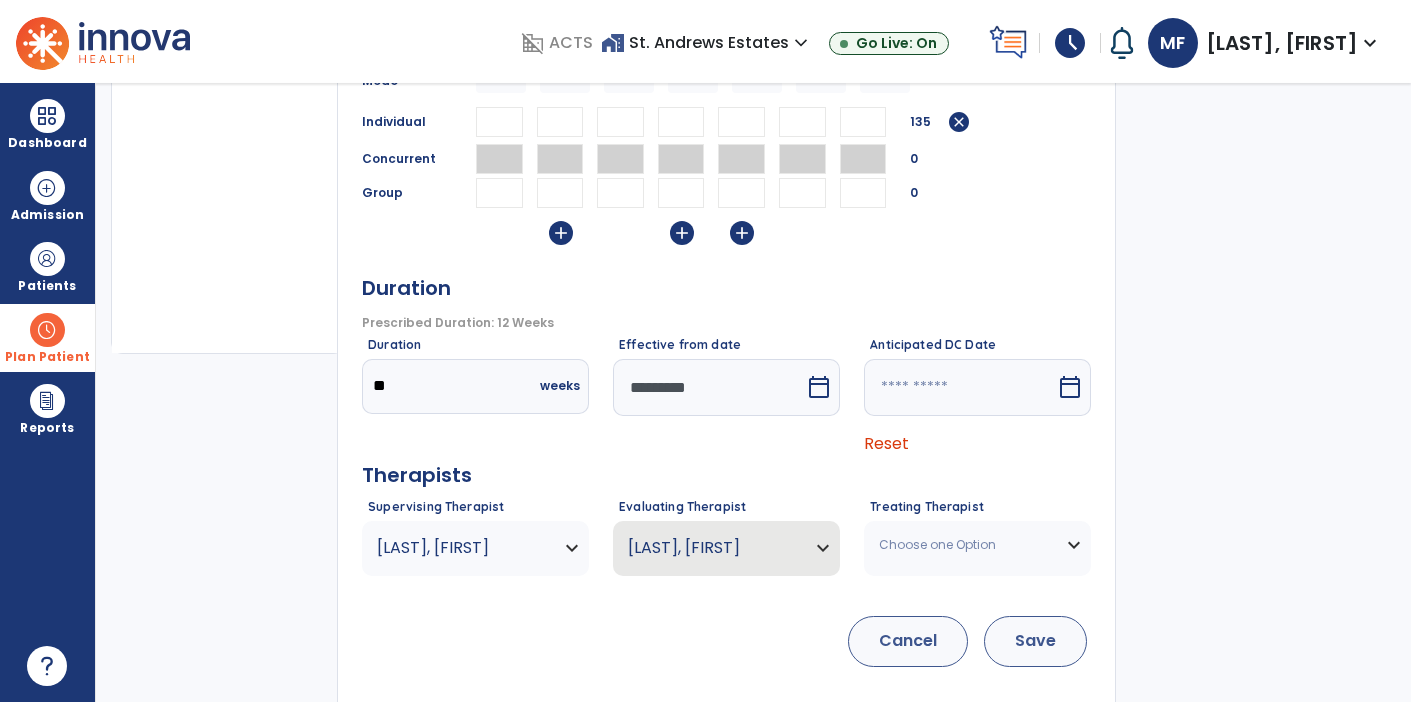 type 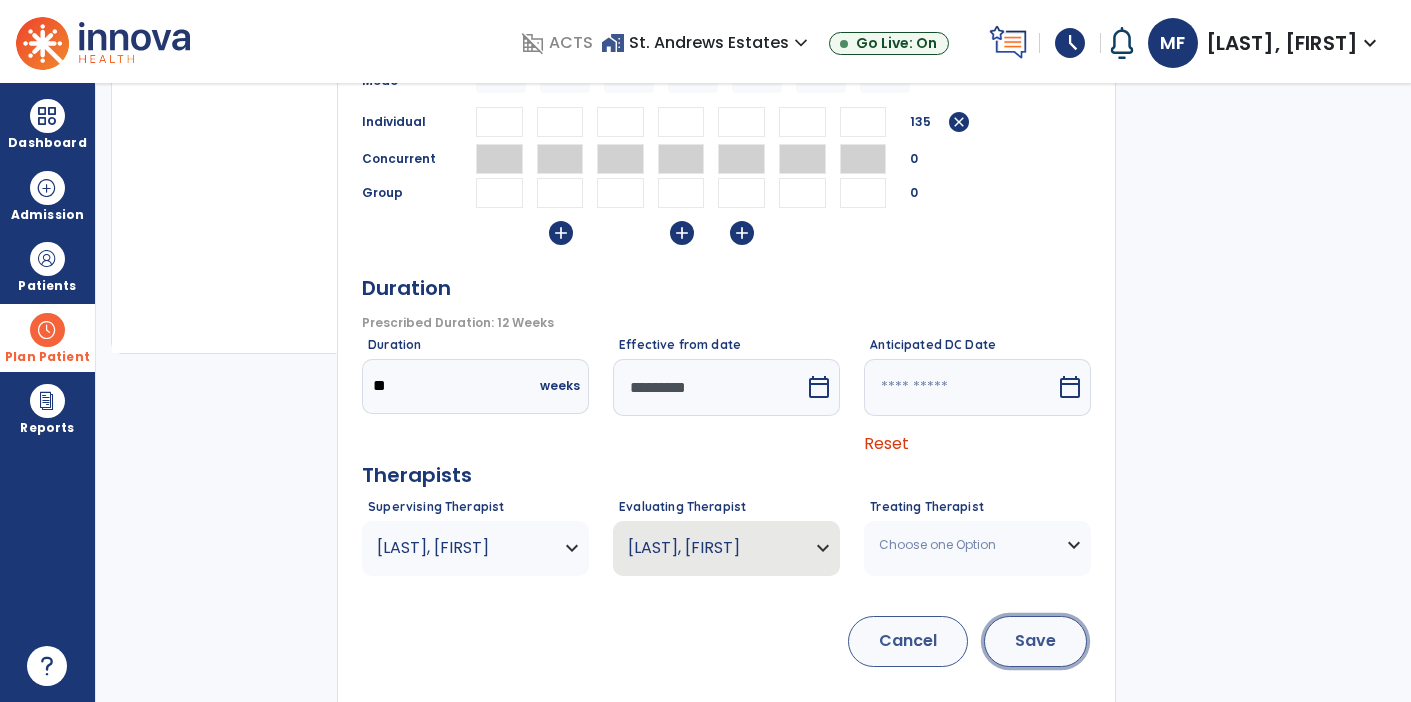 click on "Save" at bounding box center [1035, 641] 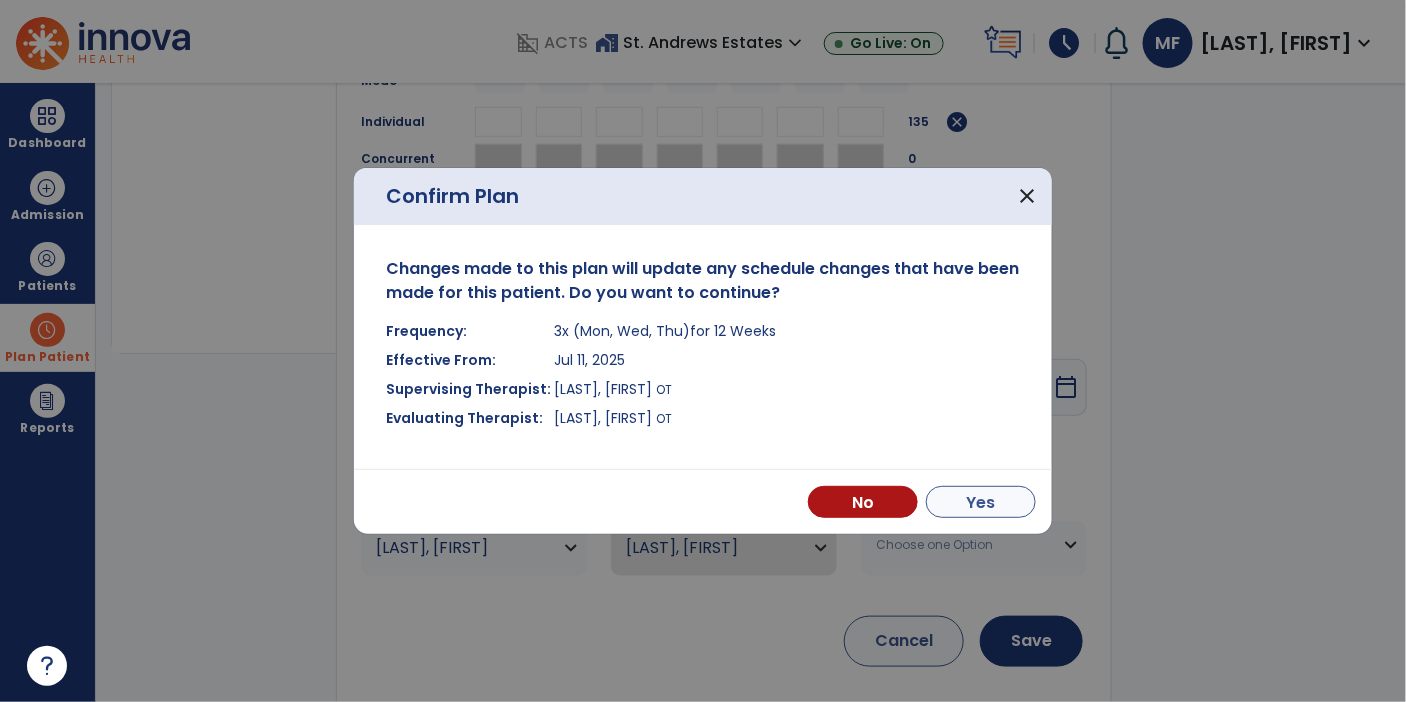 click on "Yes" at bounding box center [981, 502] 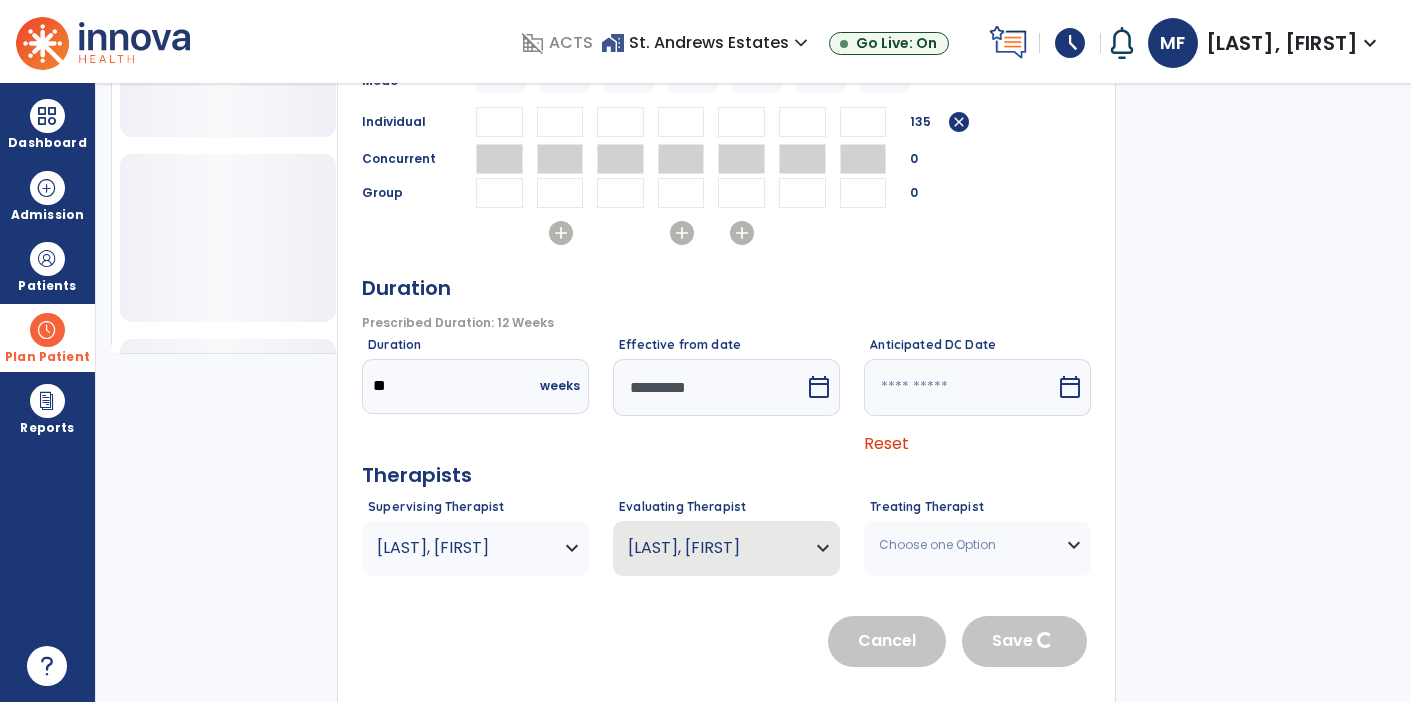 type 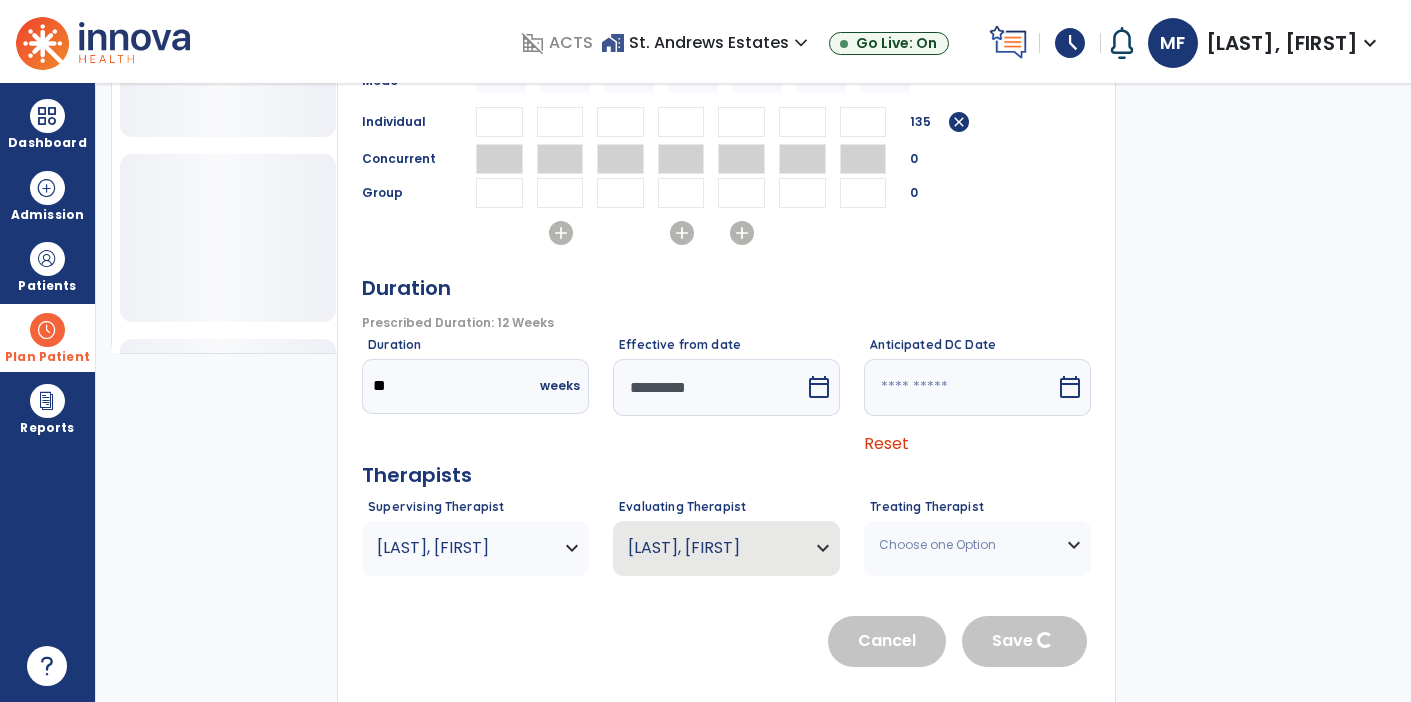 type 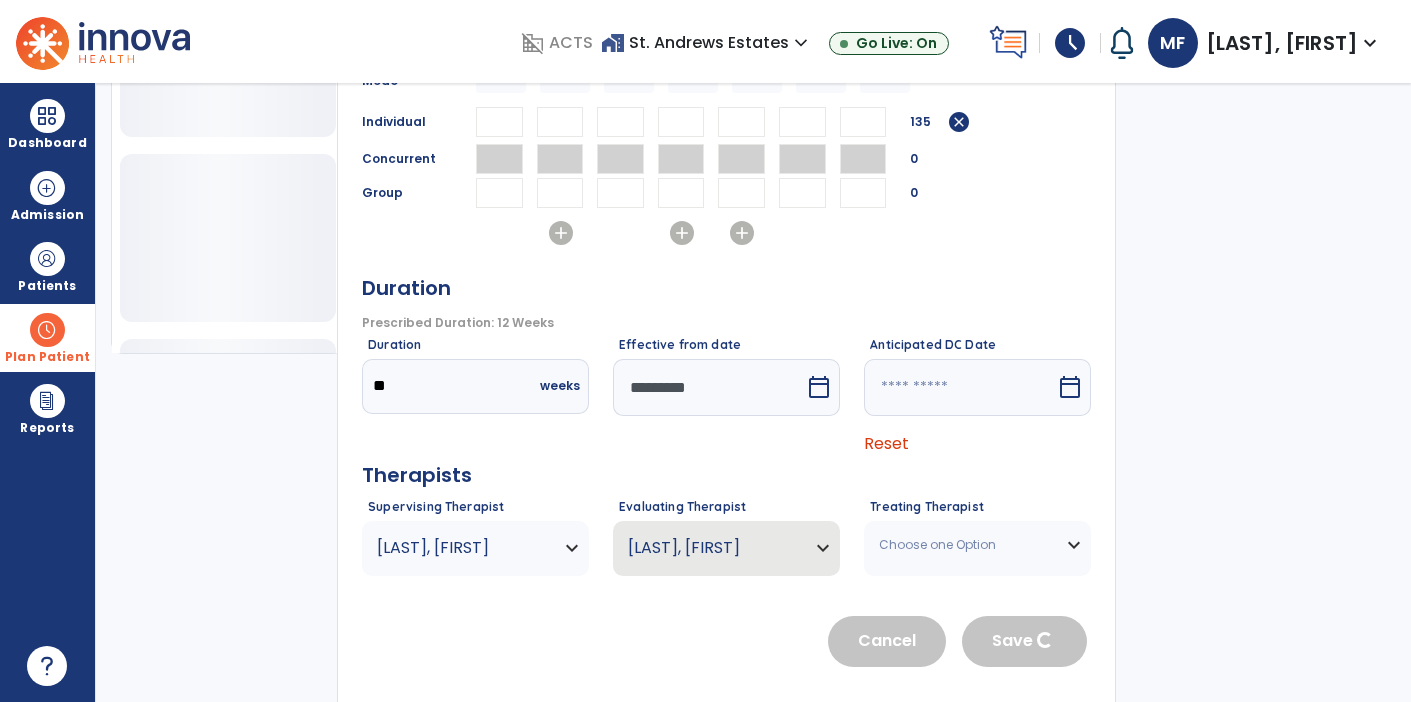 type 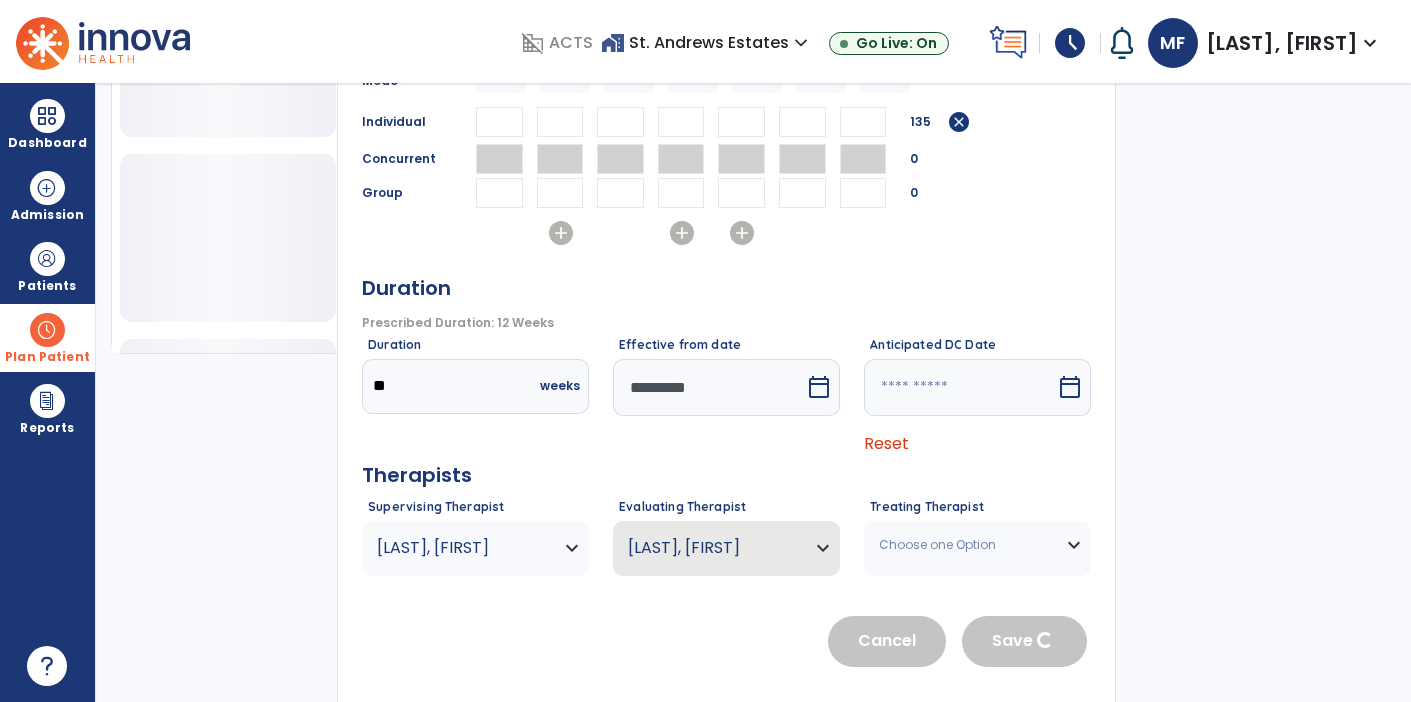type 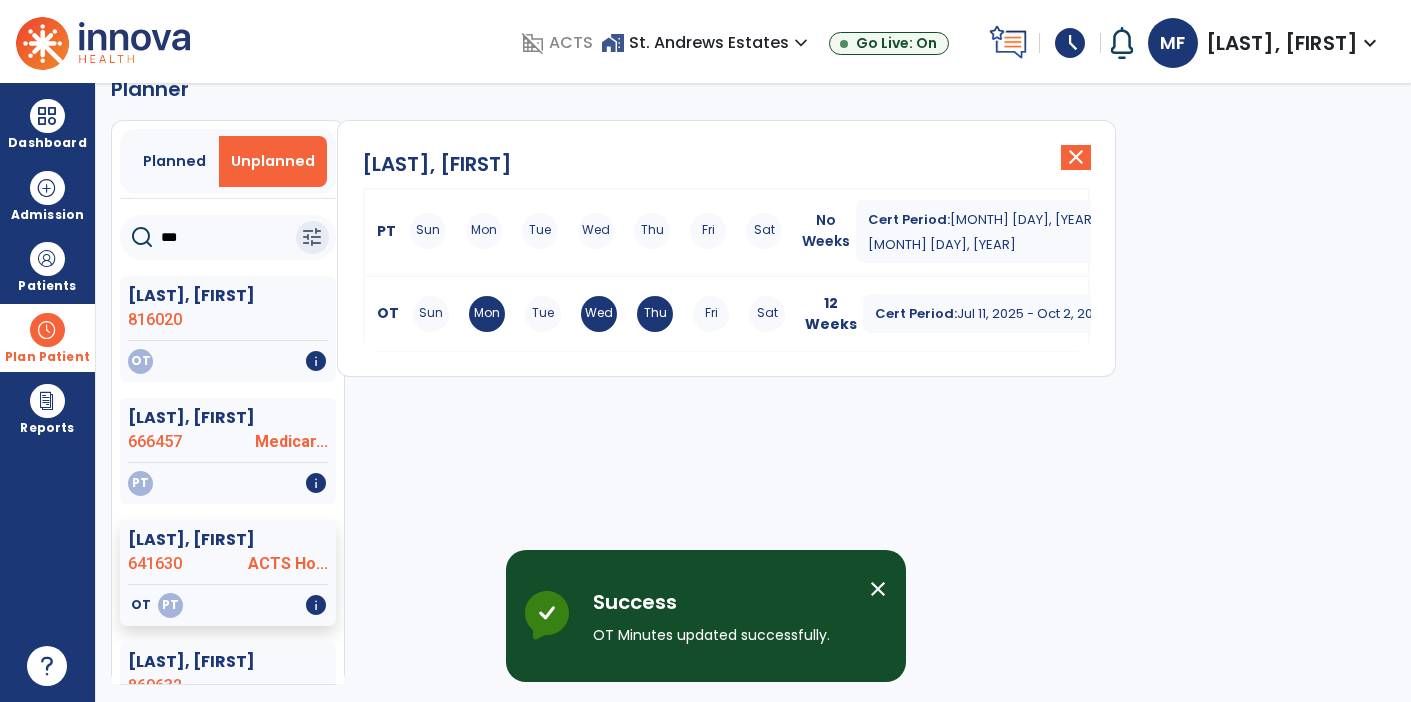 scroll, scrollTop: 36, scrollLeft: 0, axis: vertical 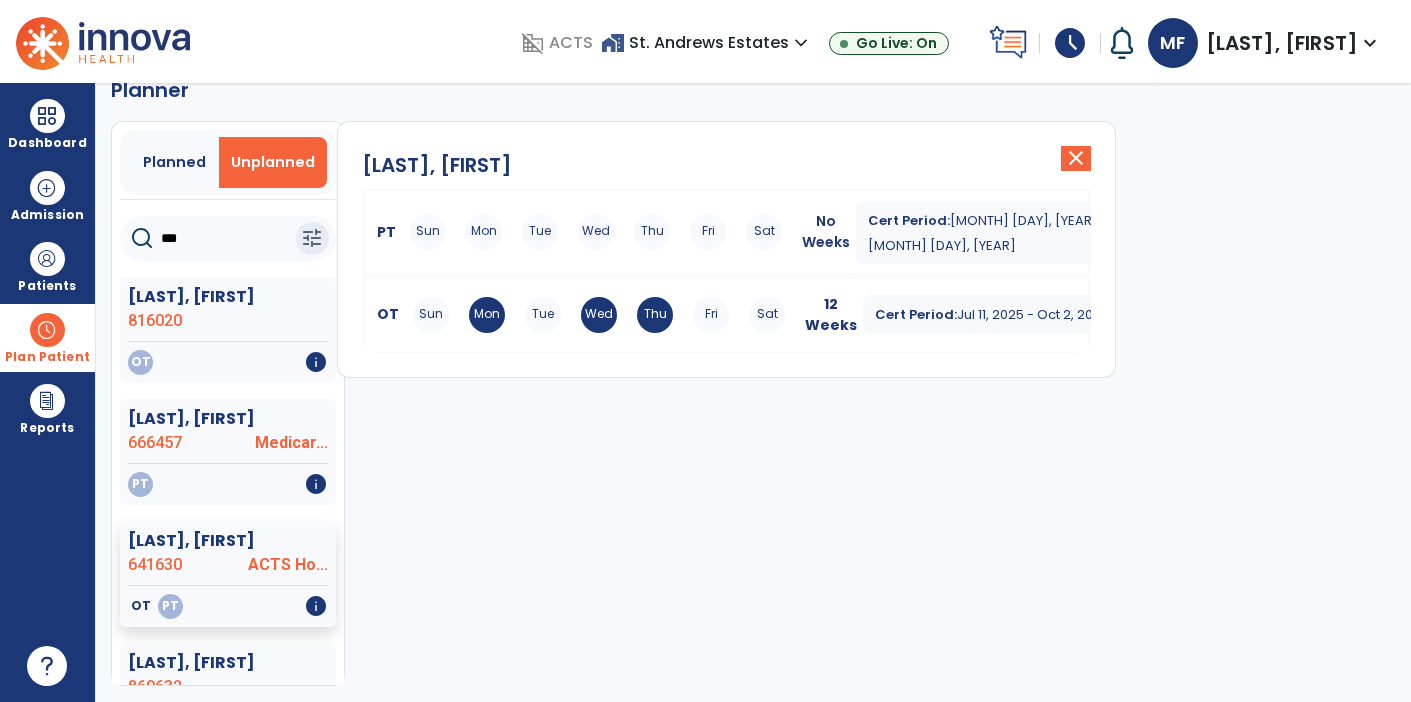 click at bounding box center [47, 330] 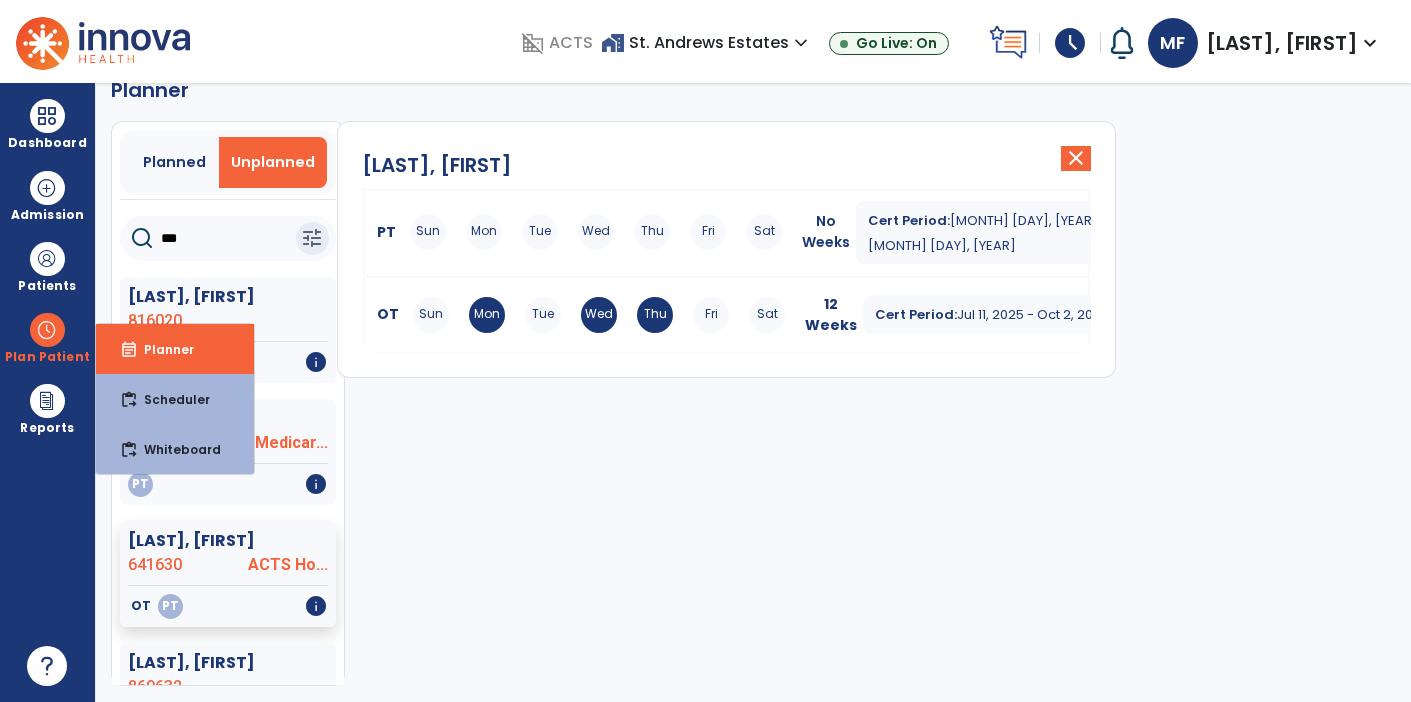 click on "***" 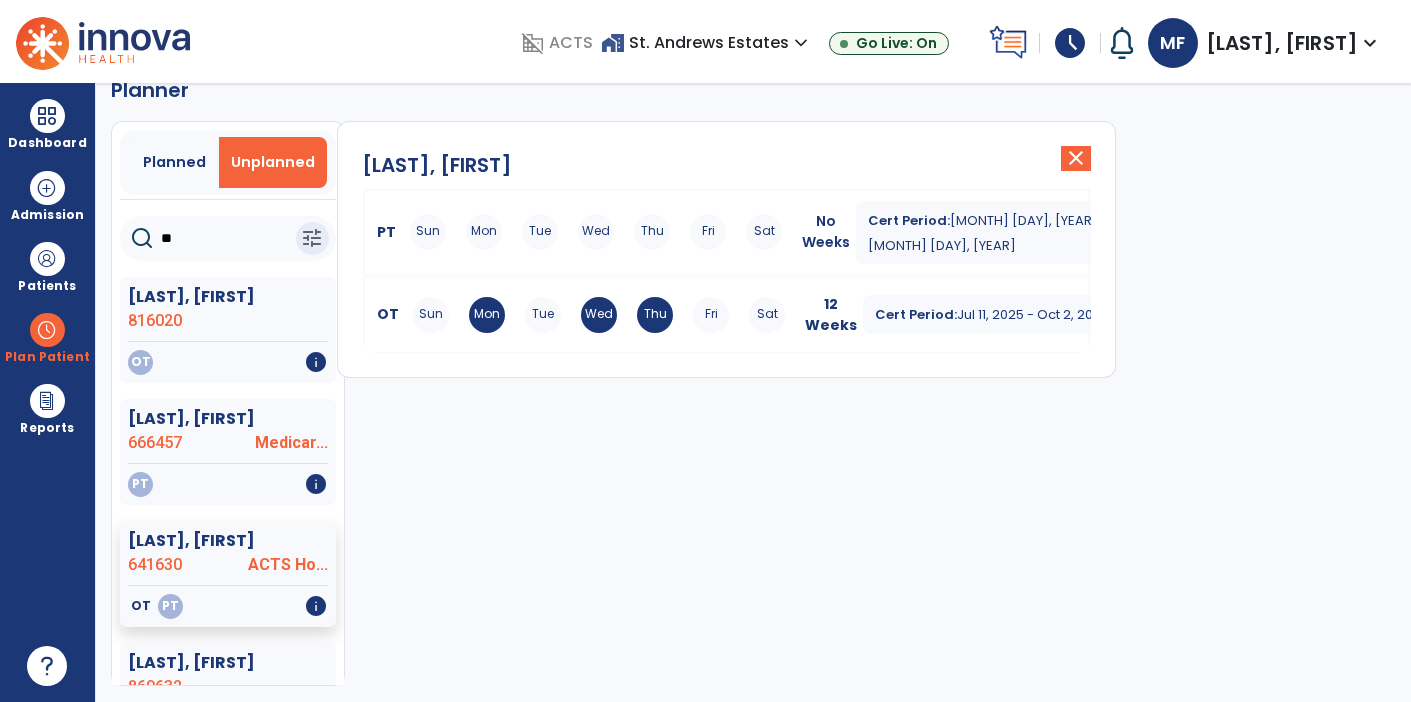 type on "*" 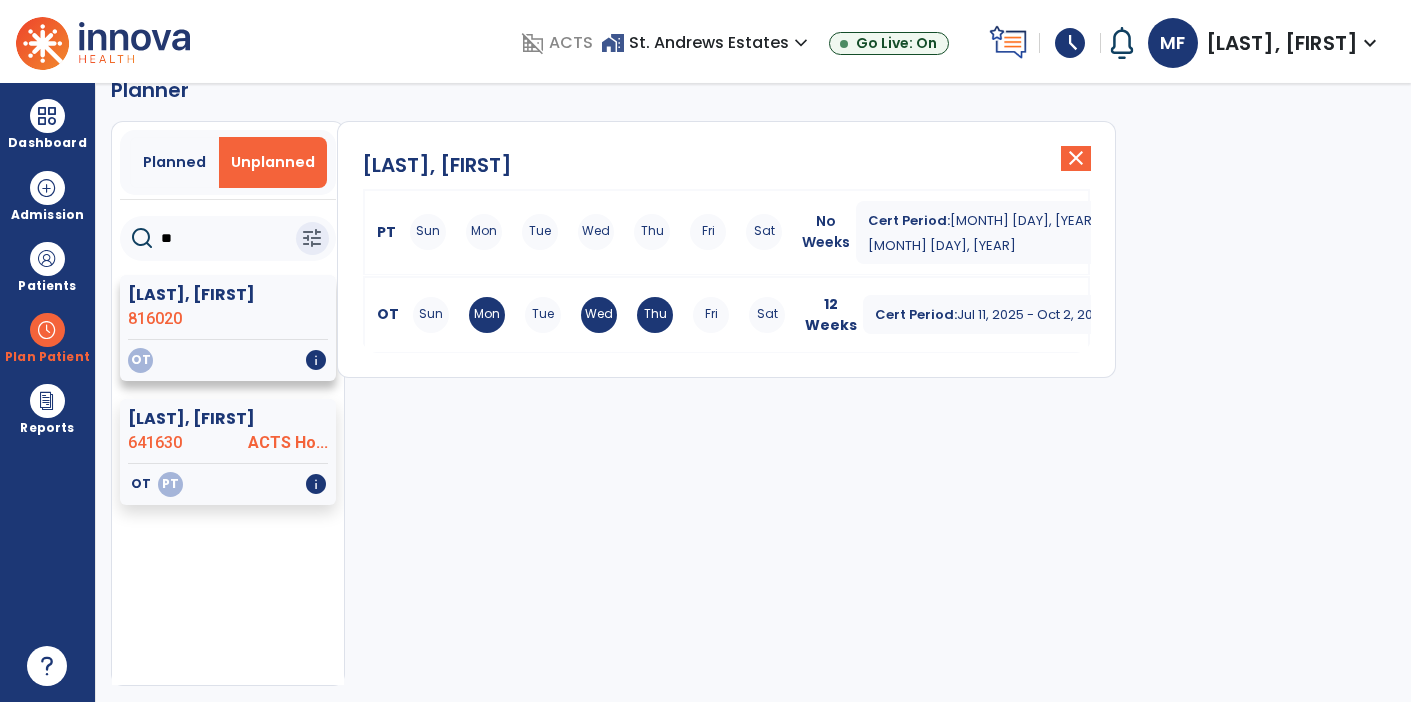 type on "**" 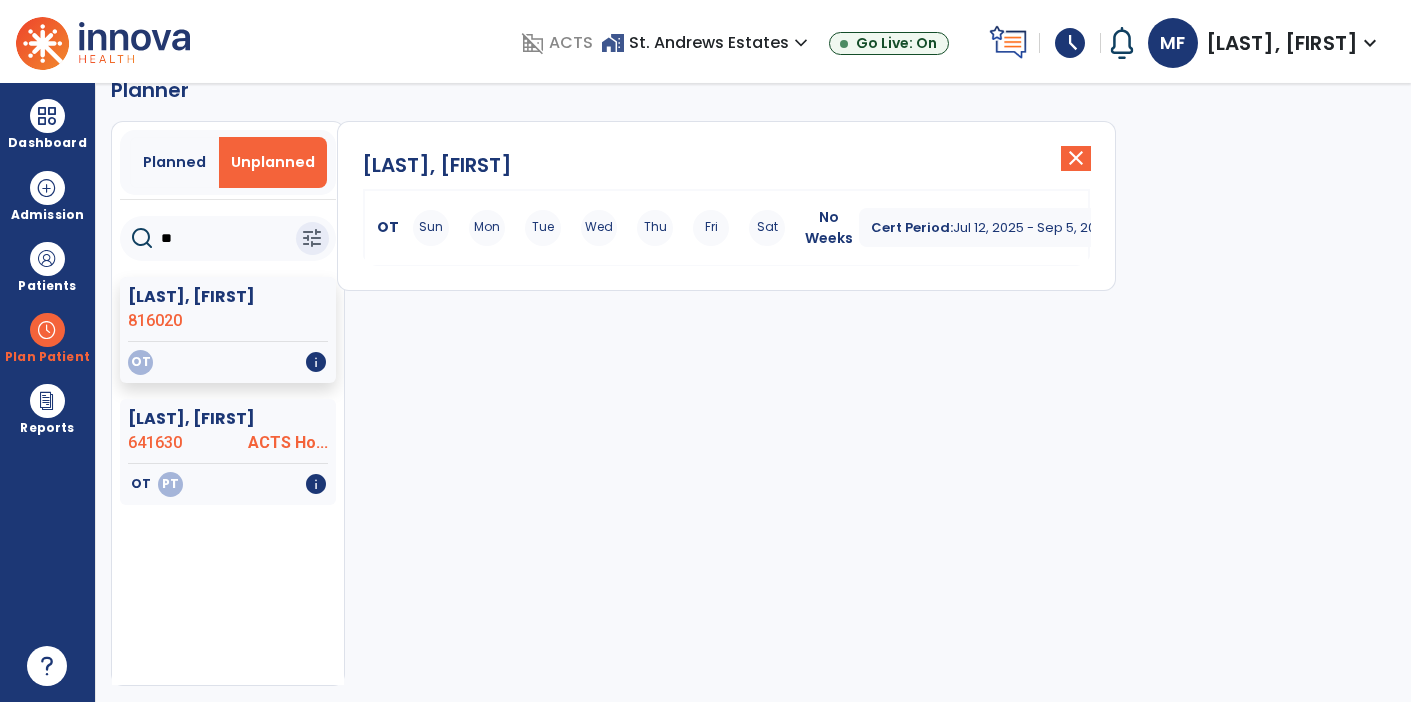click on "Mon" at bounding box center [487, 228] 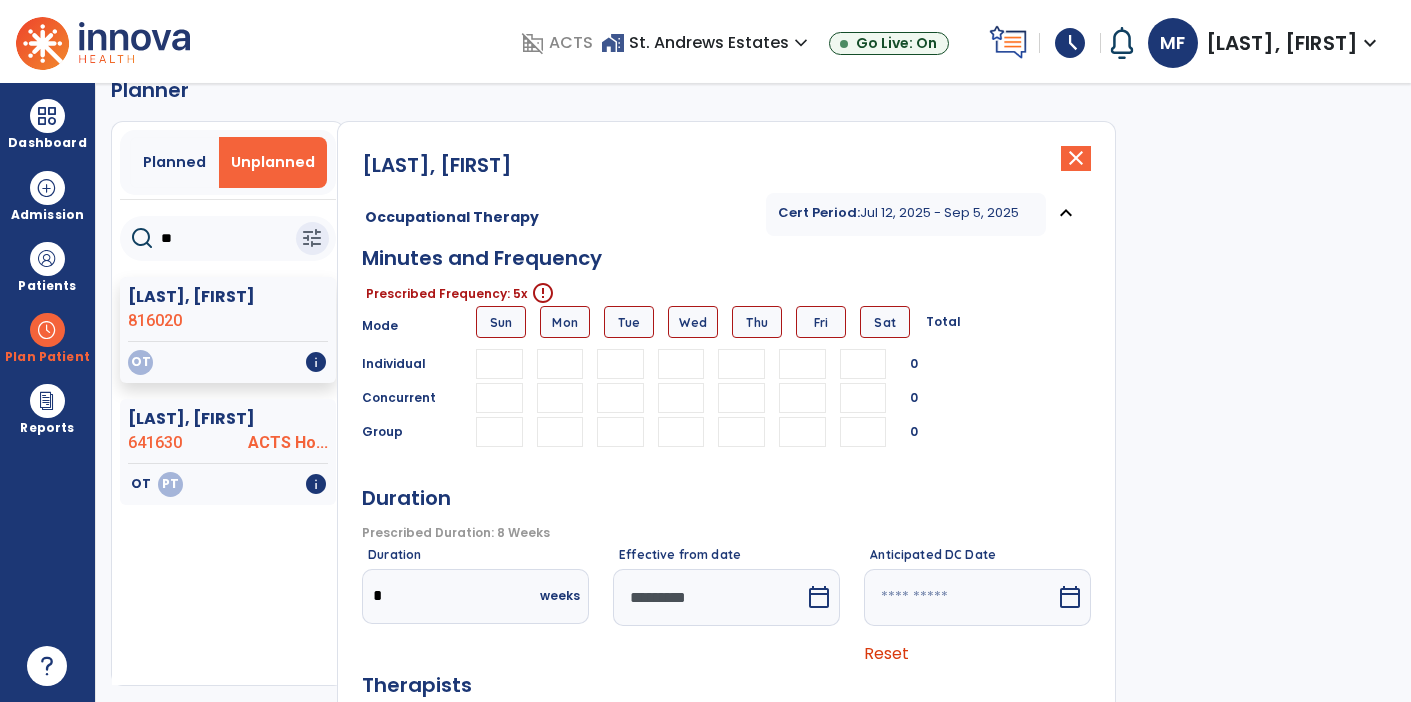 click at bounding box center (560, 364) 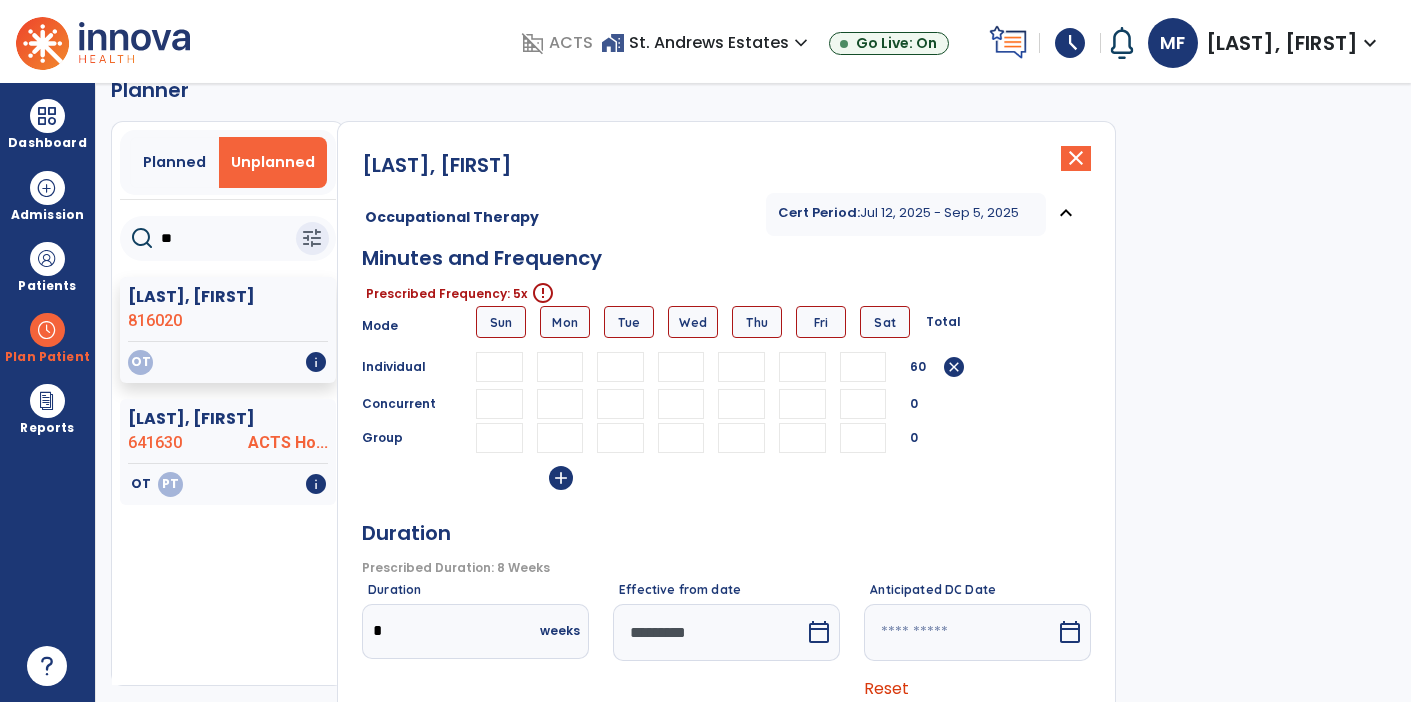type on "**" 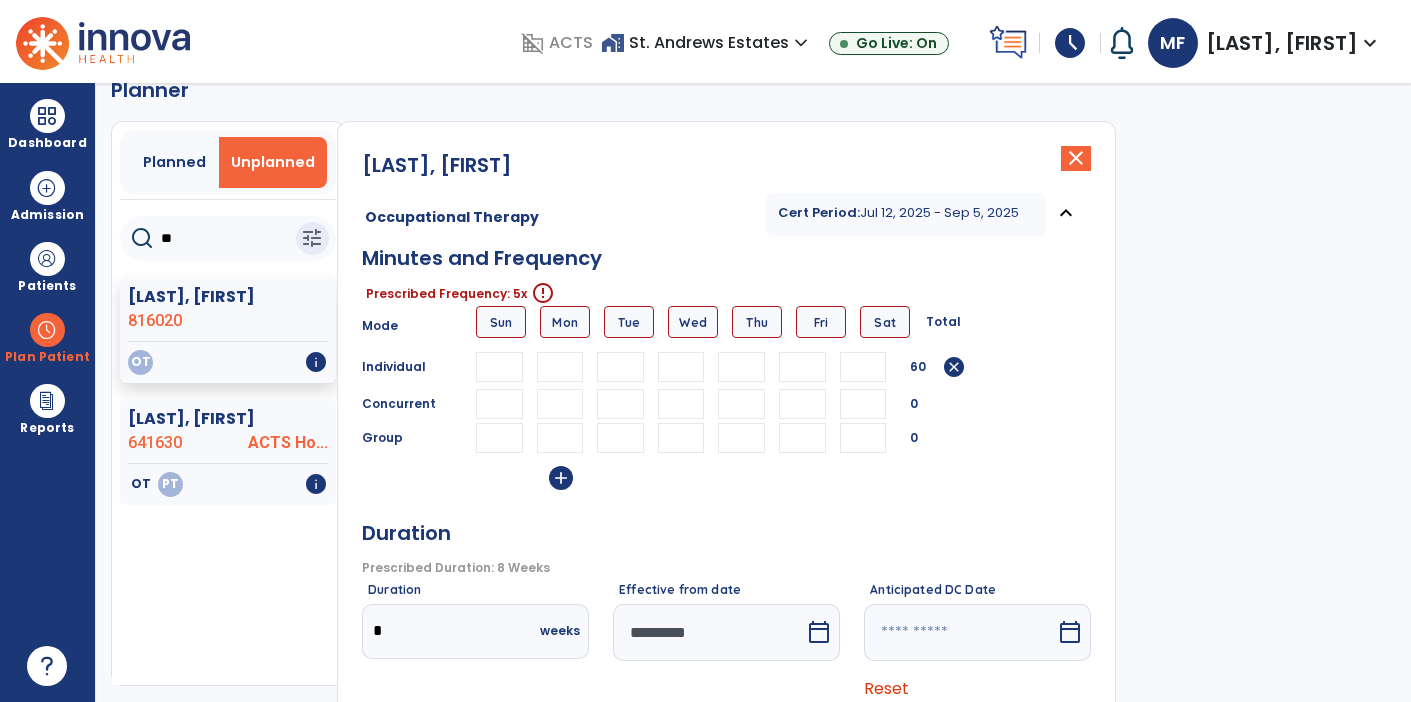 click at bounding box center [620, 367] 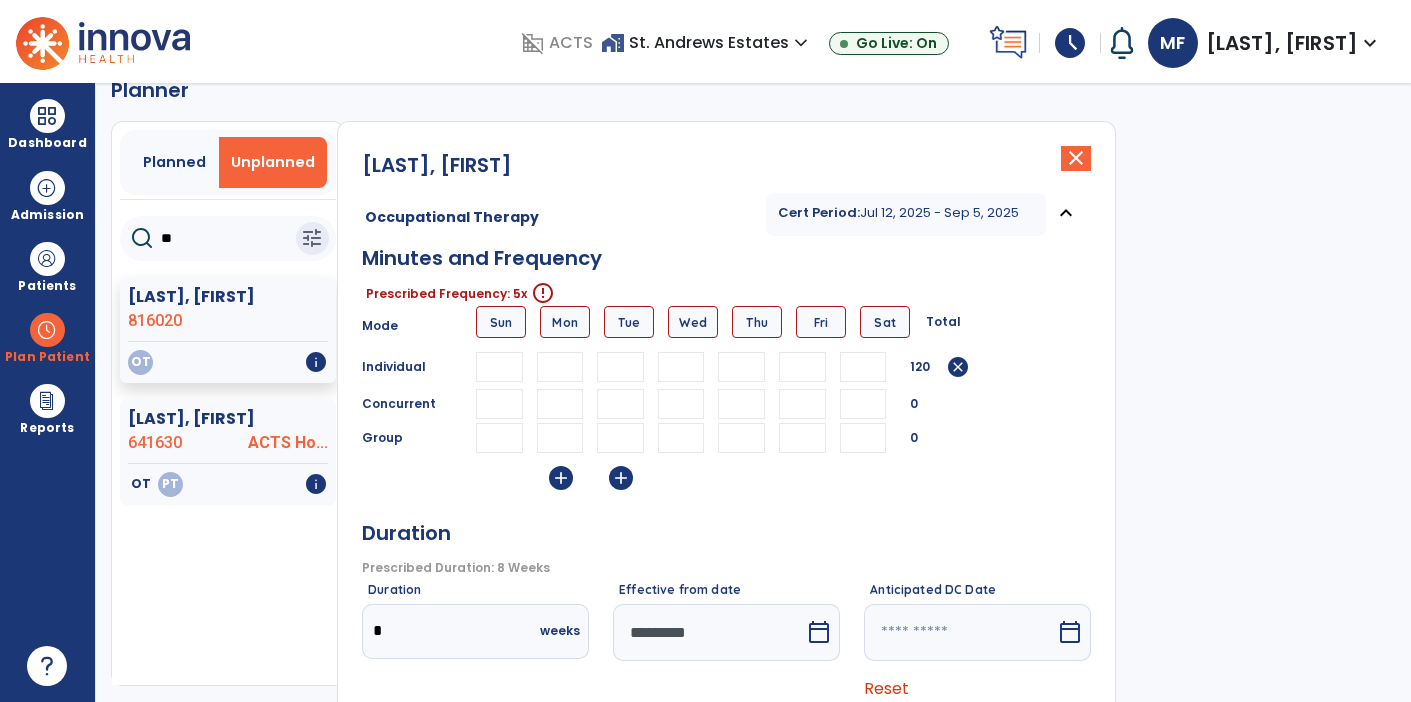 type on "**" 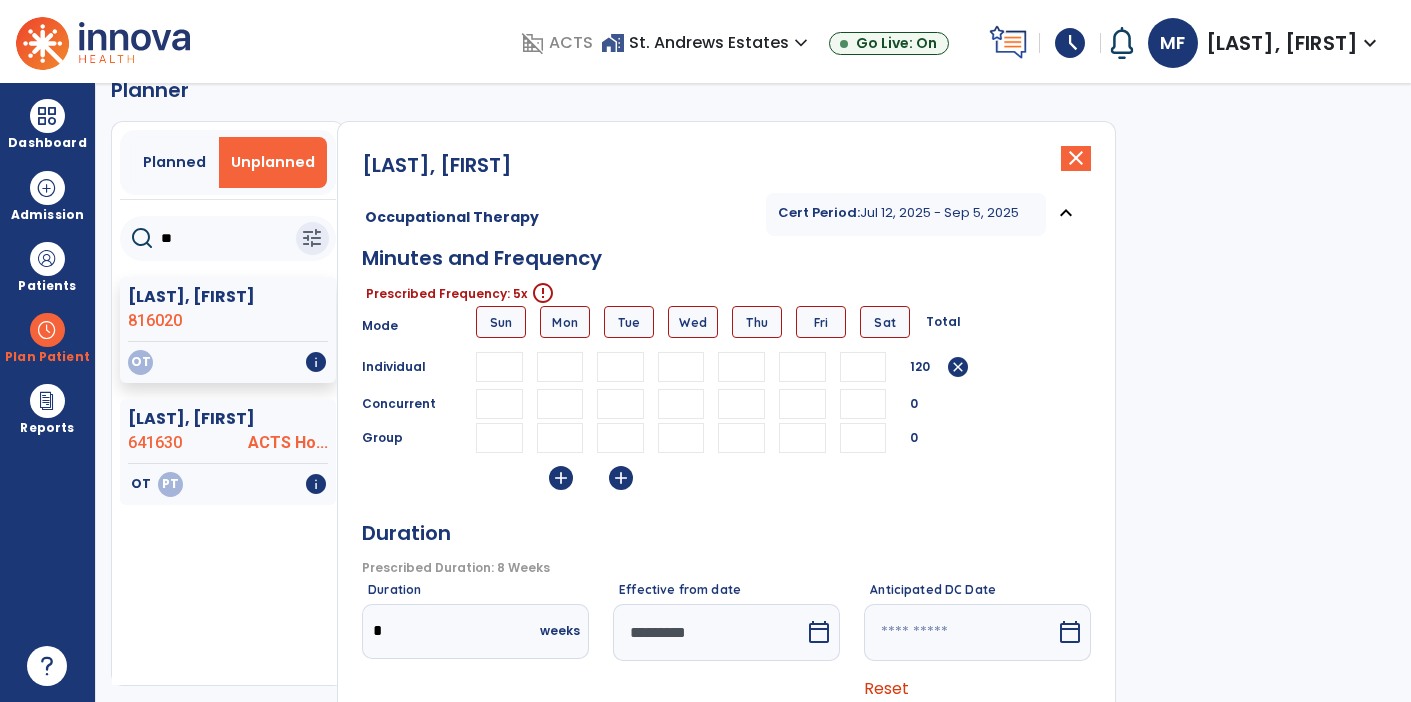 click at bounding box center (681, 367) 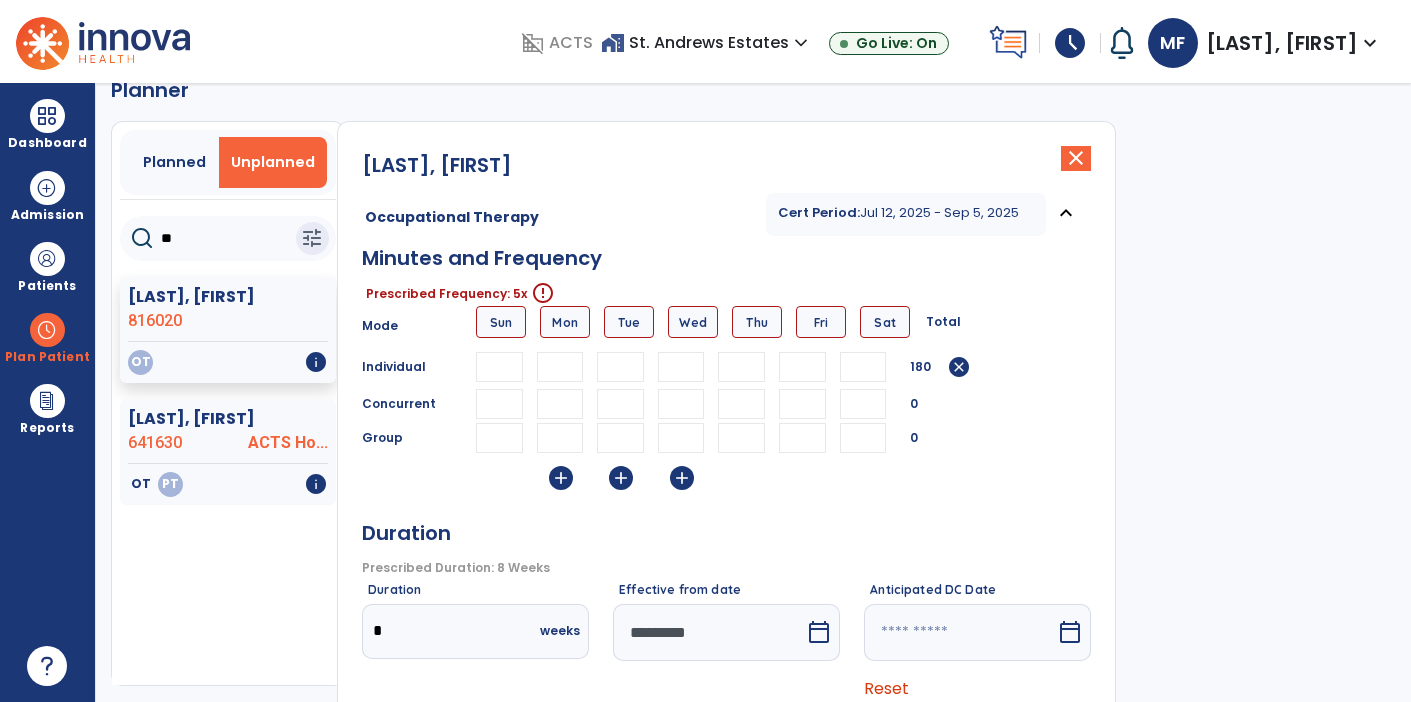 type on "**" 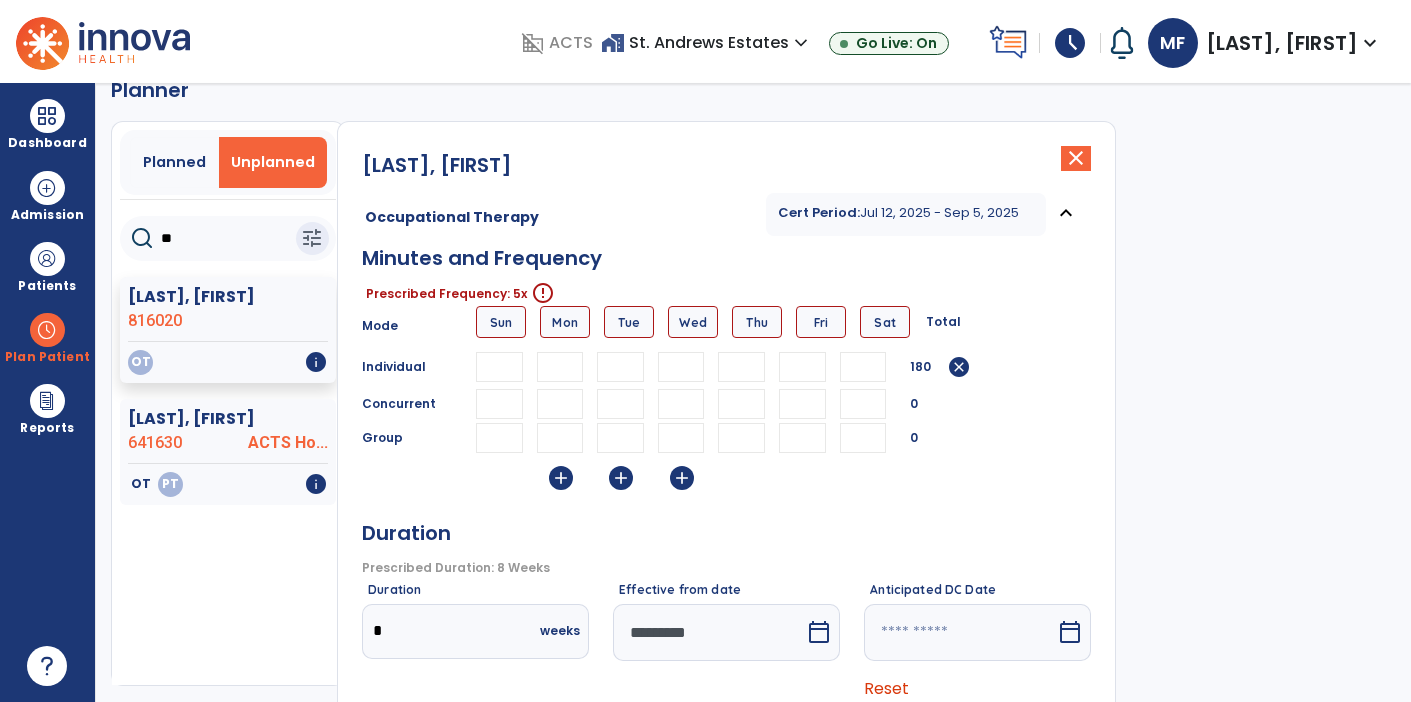 click at bounding box center (741, 367) 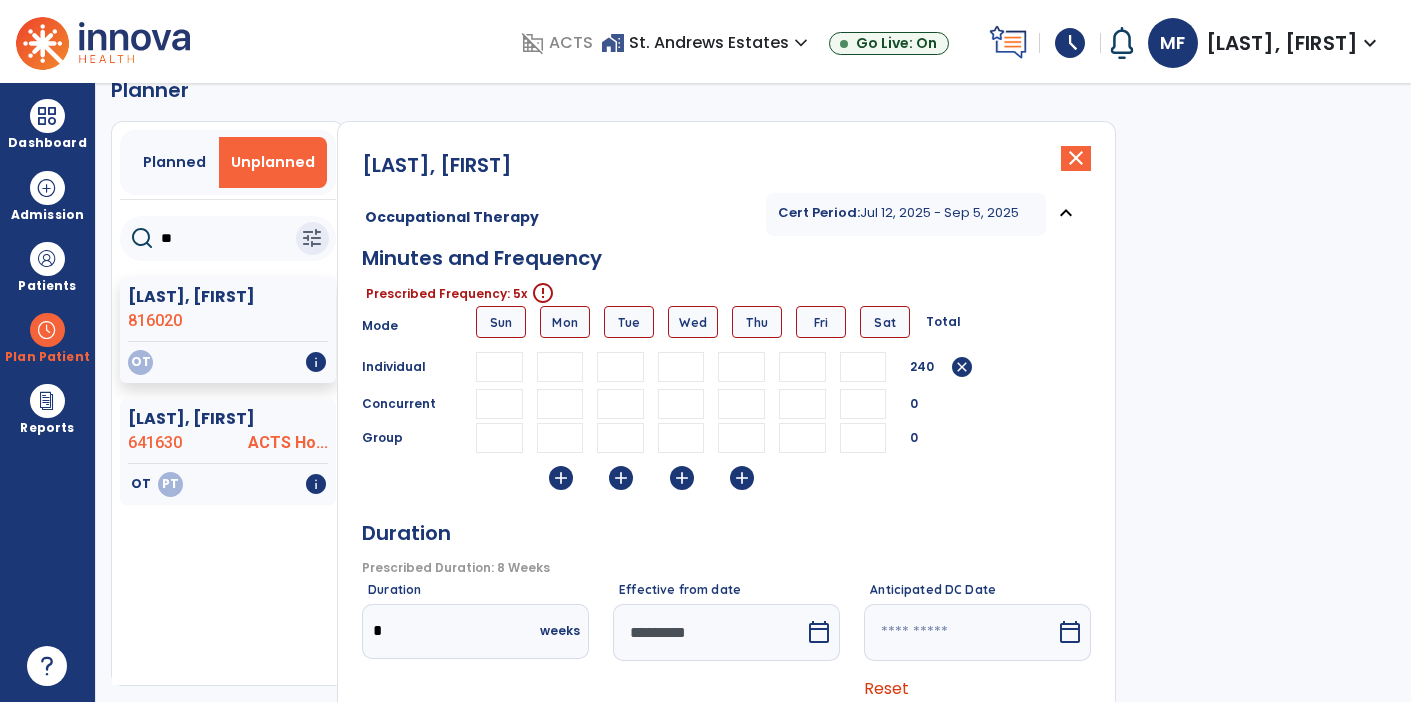 type on "**" 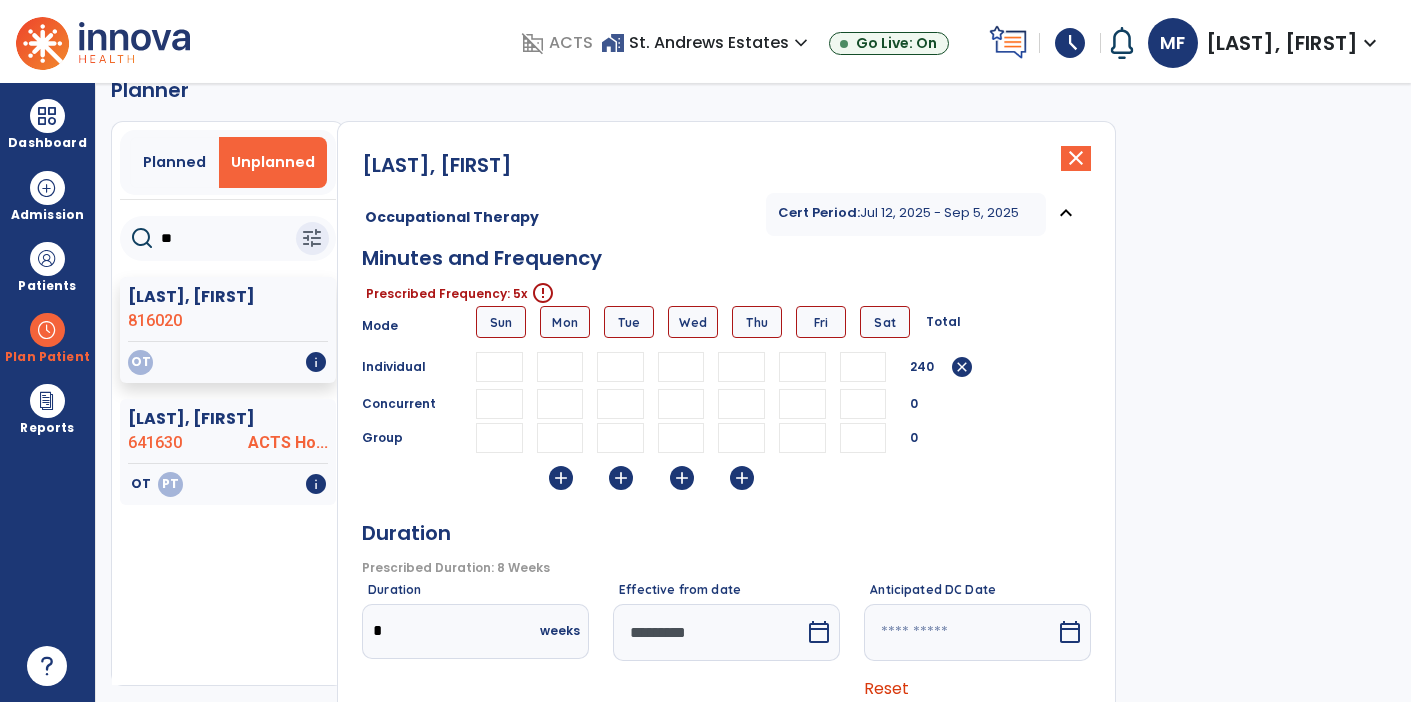 click at bounding box center [802, 367] 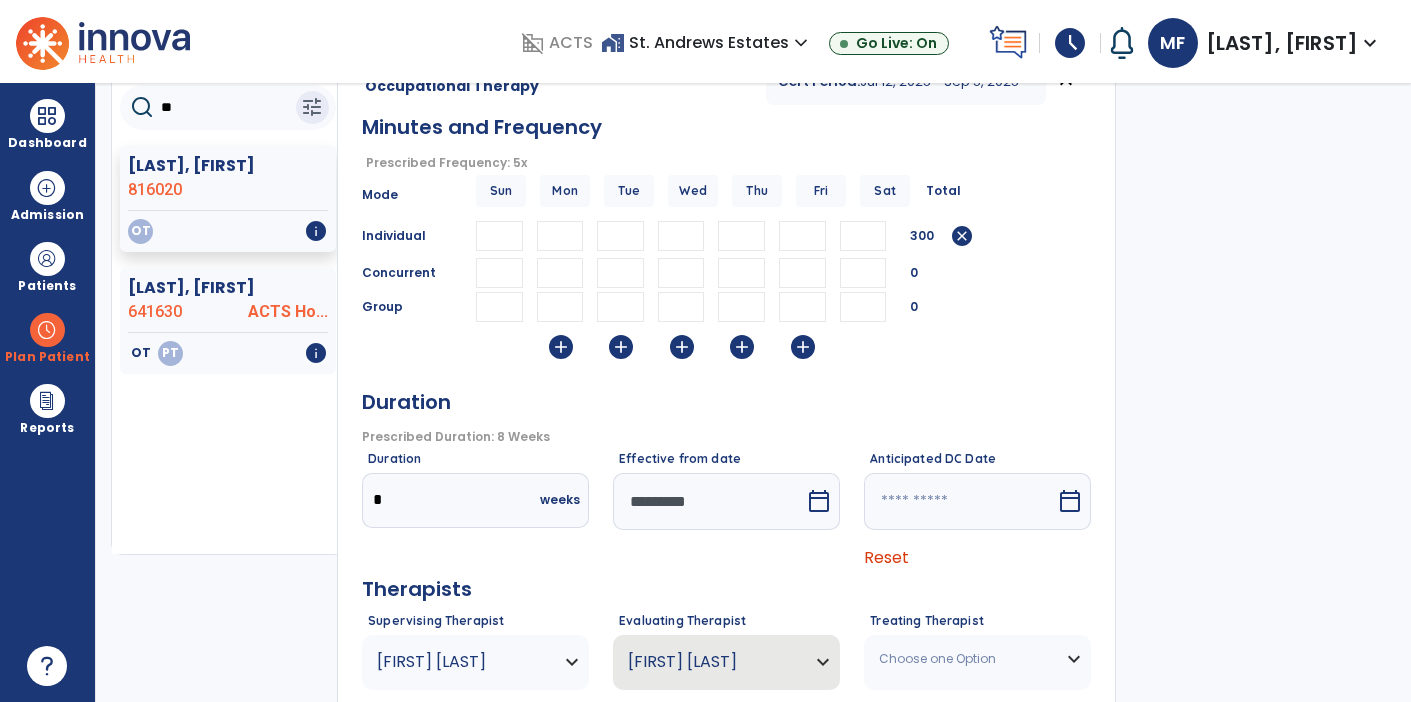 scroll, scrollTop: 291, scrollLeft: 0, axis: vertical 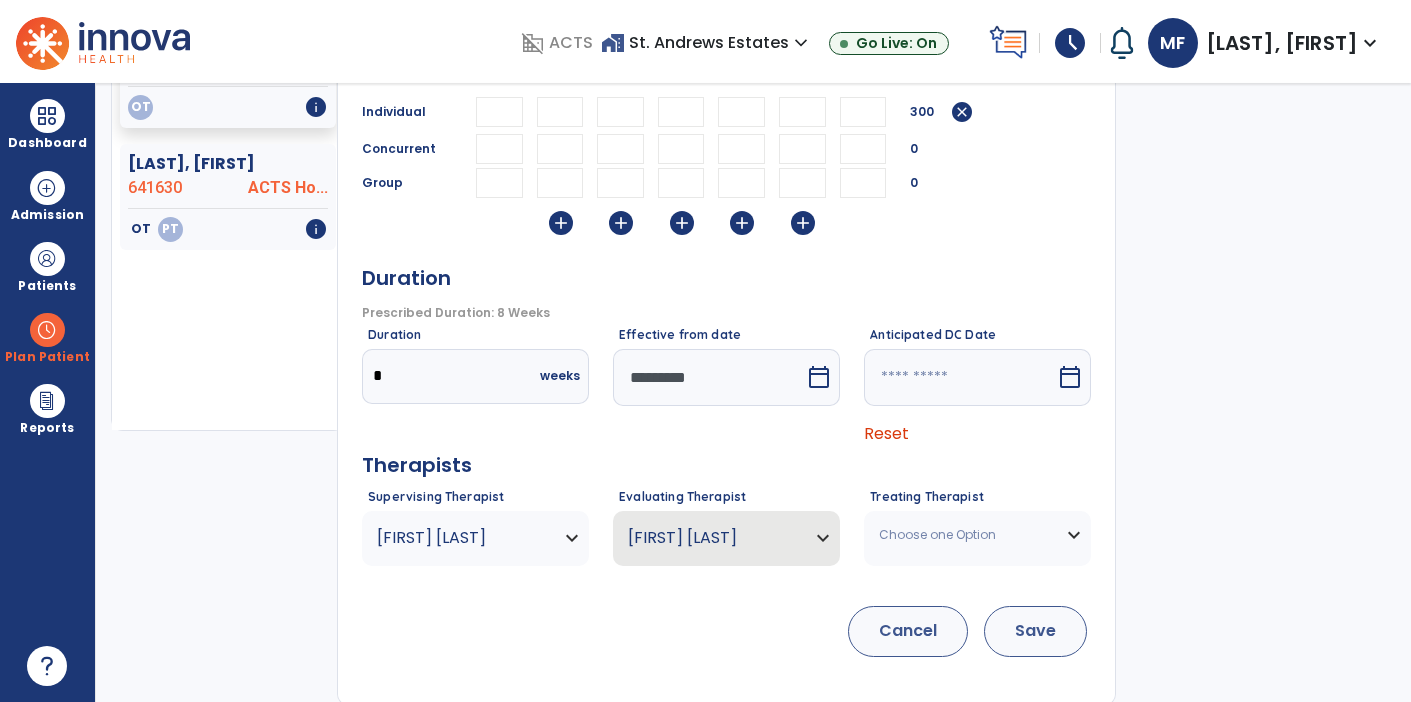 type on "**" 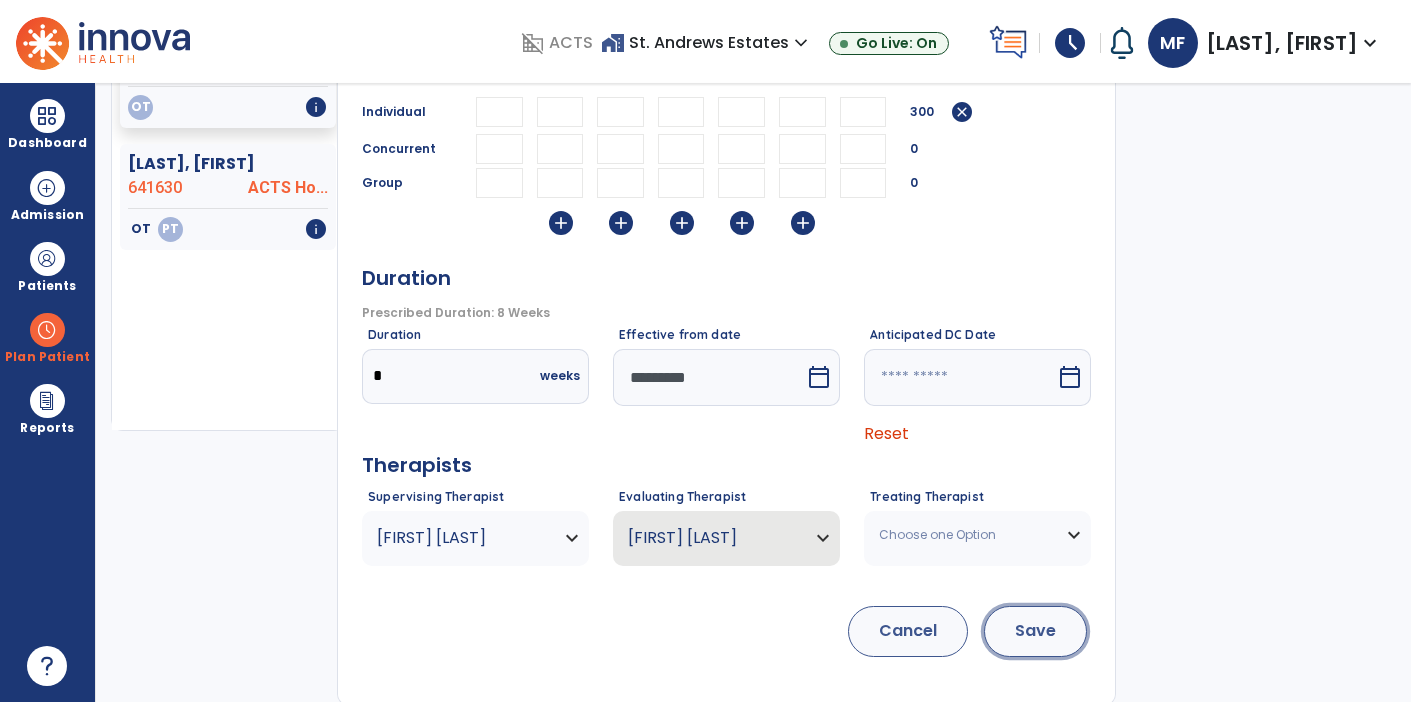 click on "Save" at bounding box center [1035, 631] 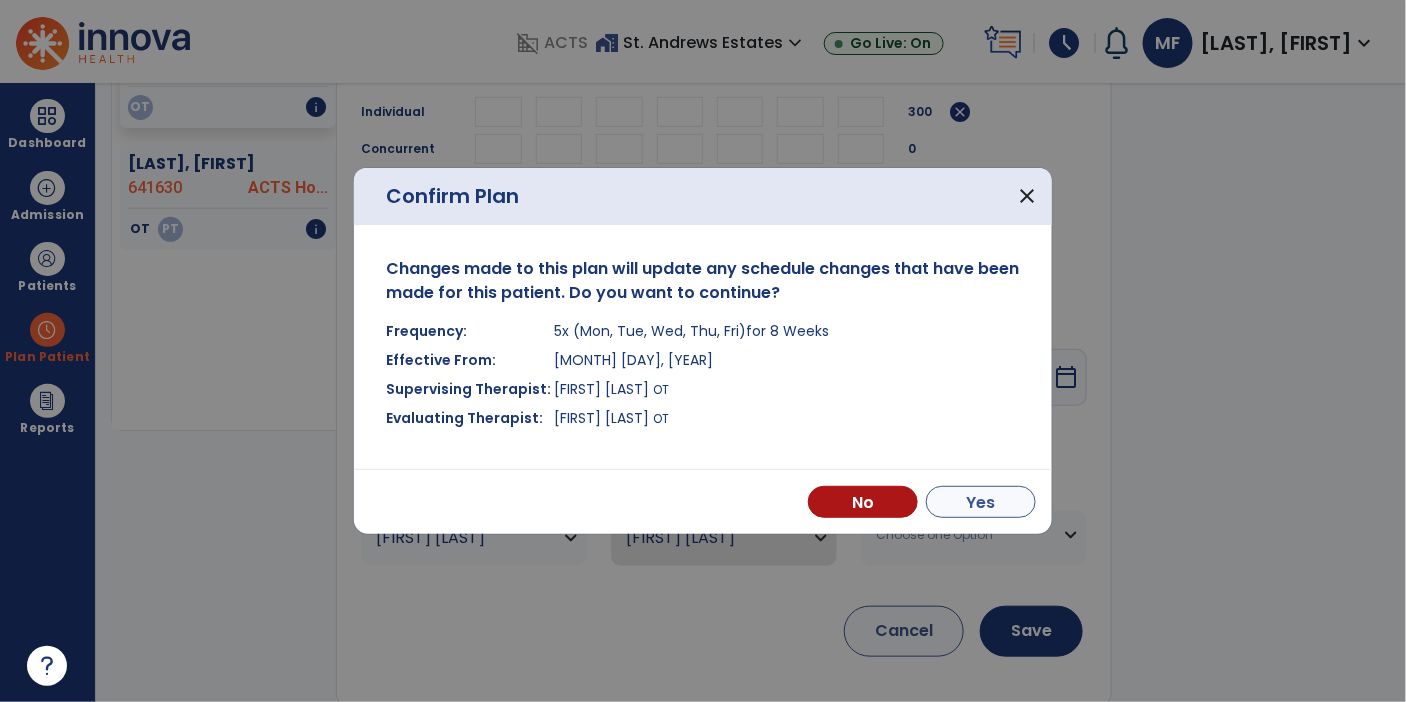 click on "Yes" at bounding box center [981, 502] 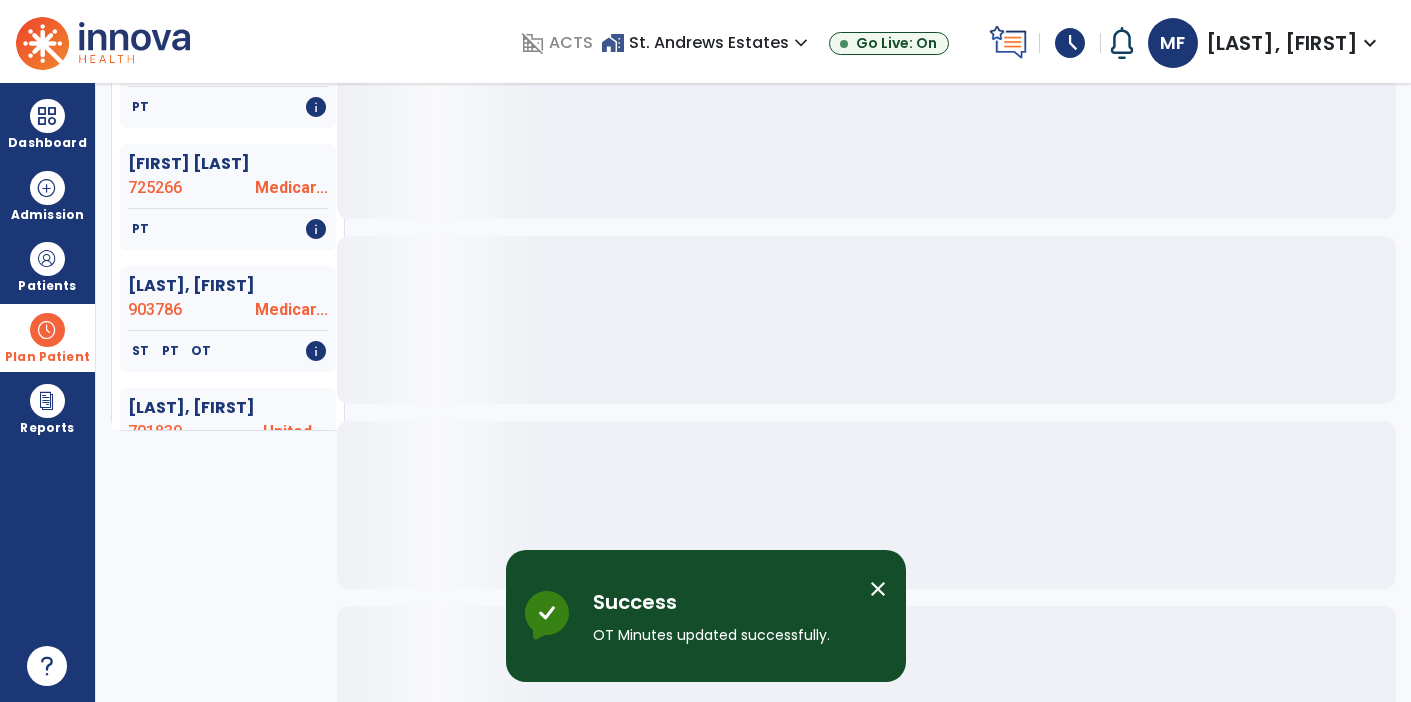 click at bounding box center (47, 330) 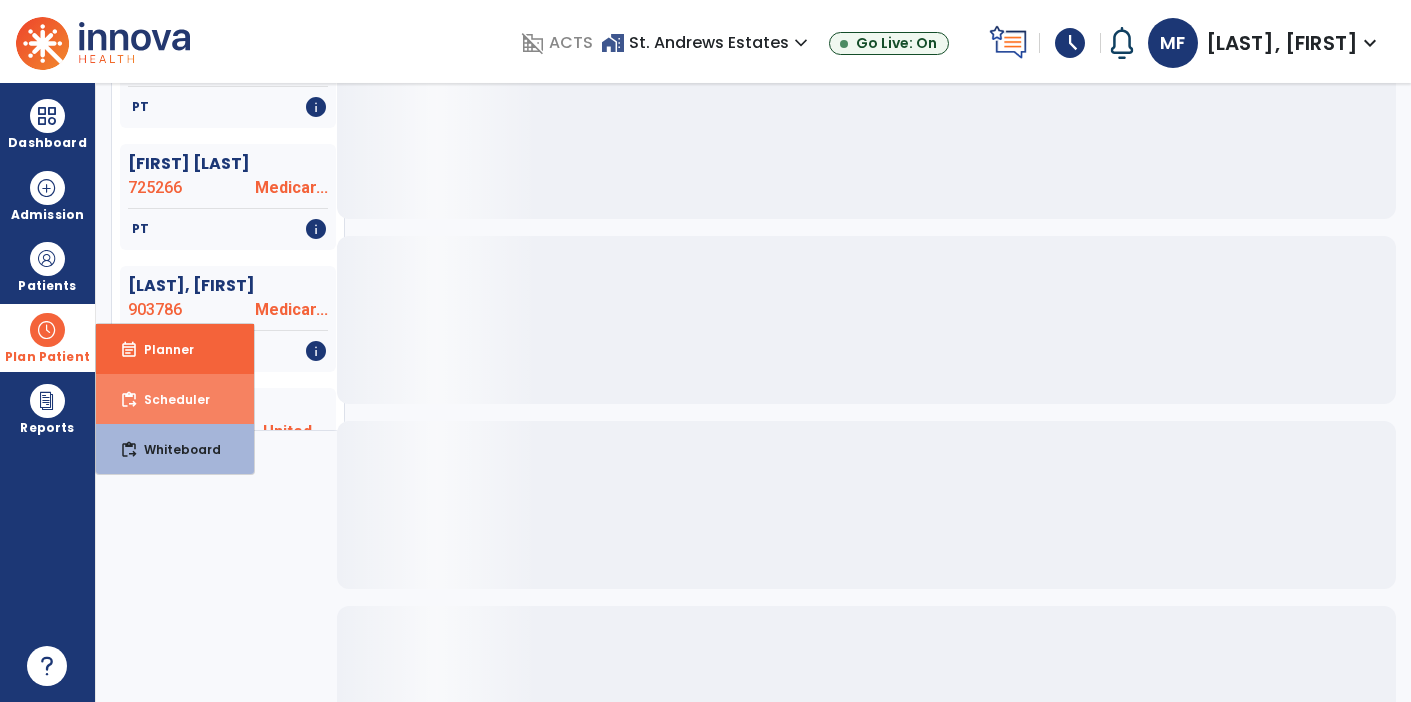 click on "Scheduler" at bounding box center [169, 399] 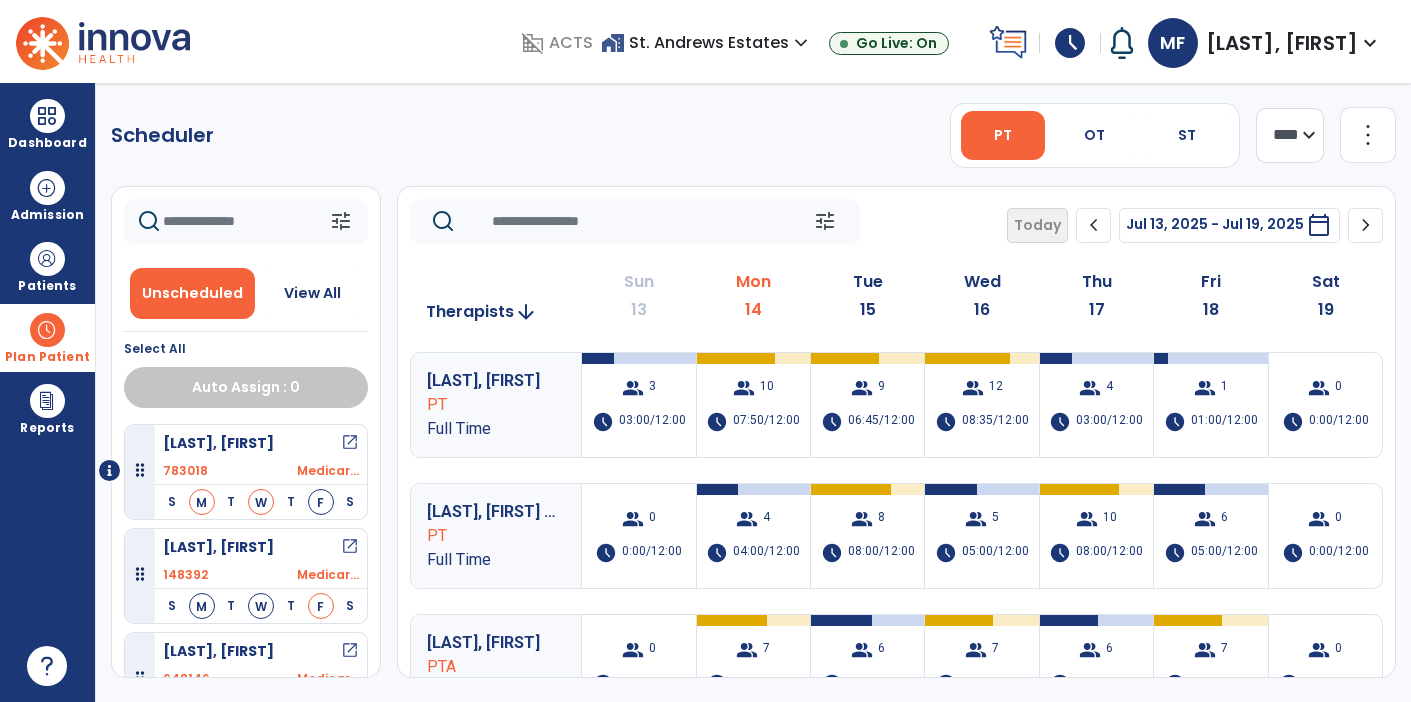 scroll, scrollTop: 0, scrollLeft: 0, axis: both 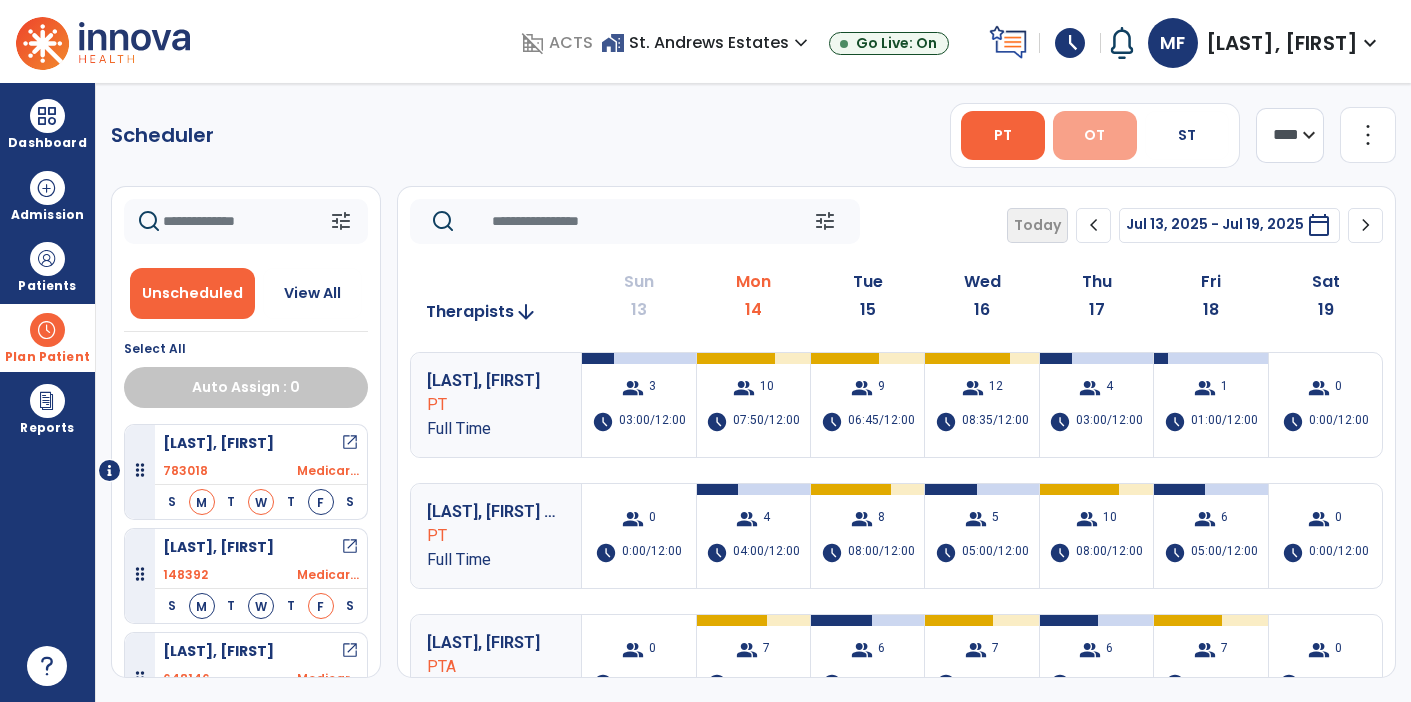 click on "OT" at bounding box center (1094, 135) 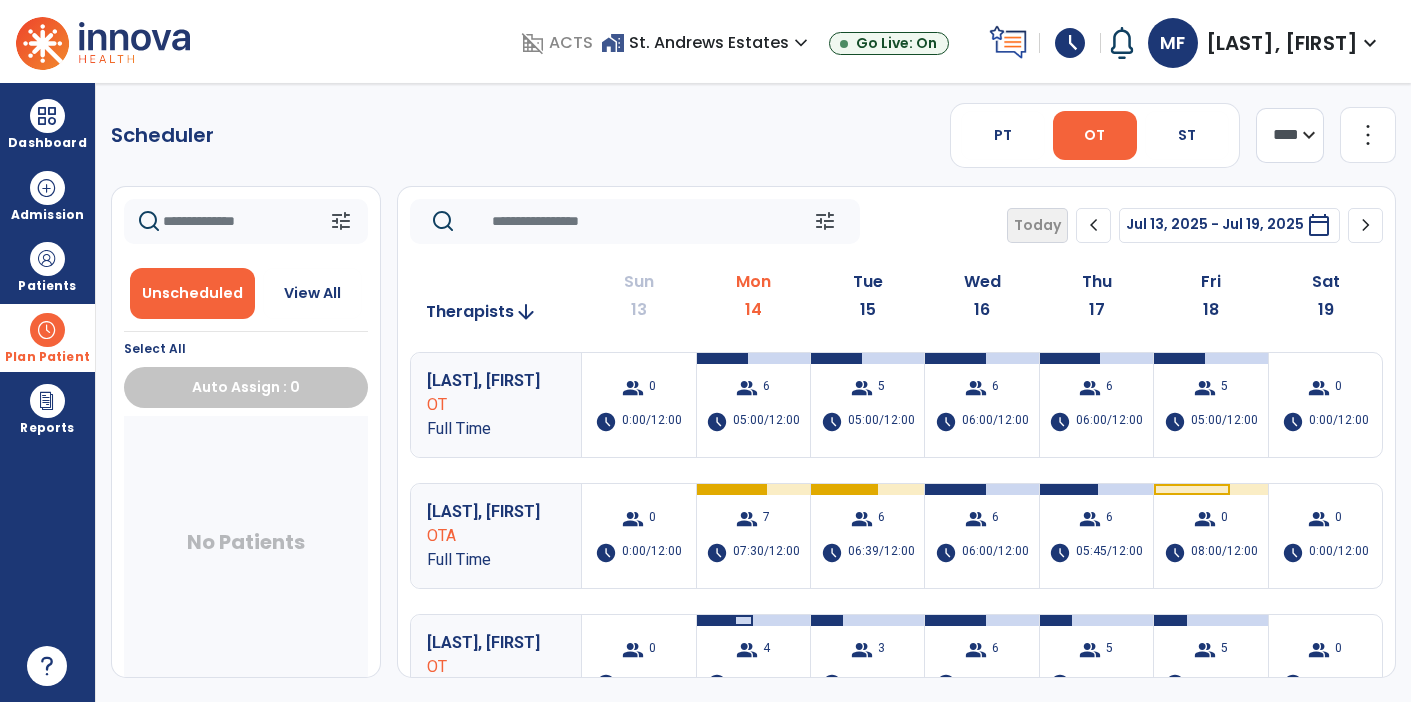 click on "**** ***" 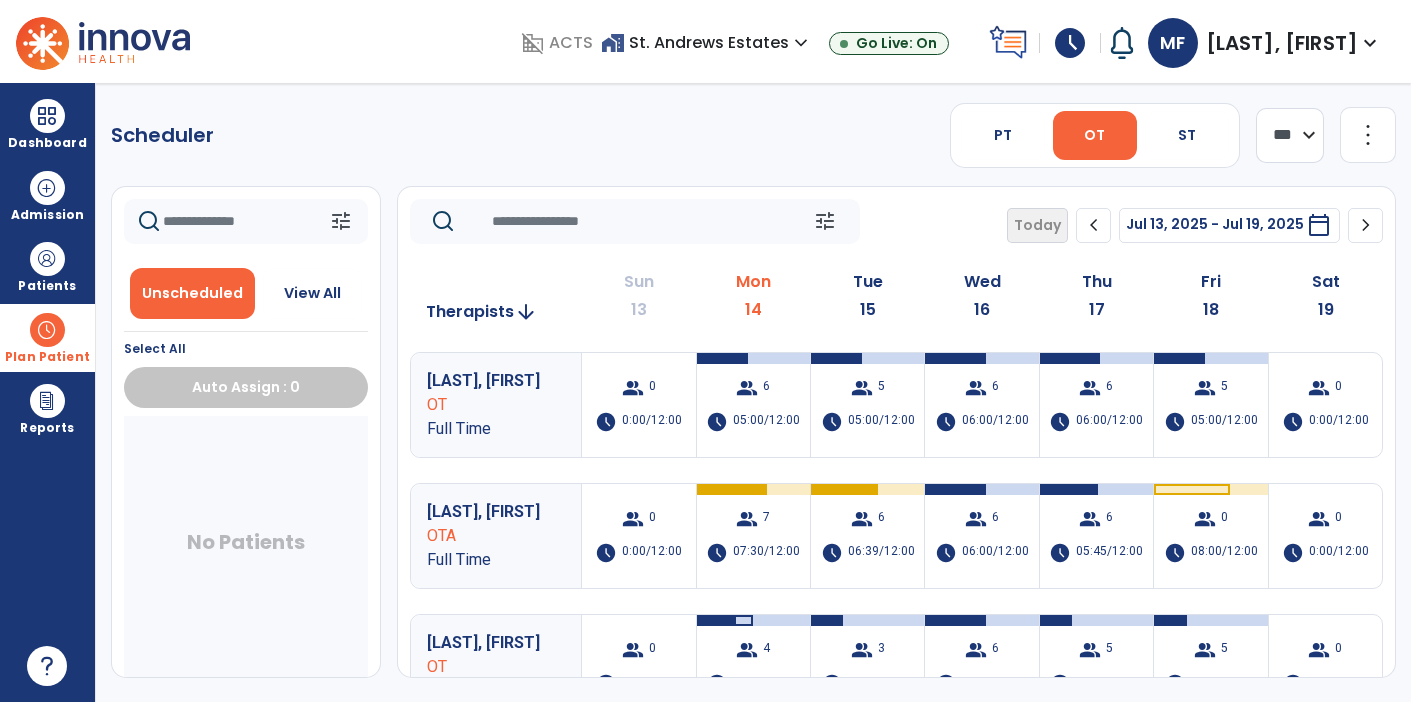 click on "**** ***" 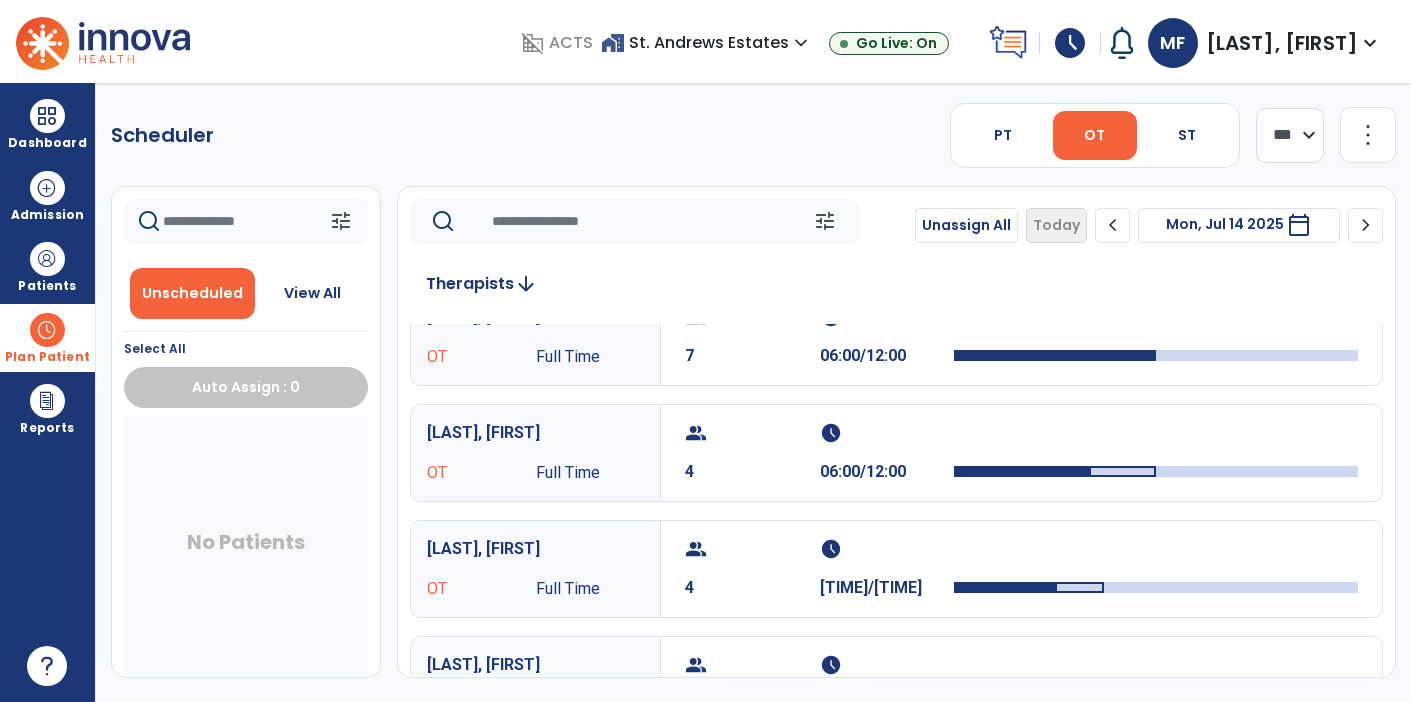 scroll, scrollTop: 151, scrollLeft: 0, axis: vertical 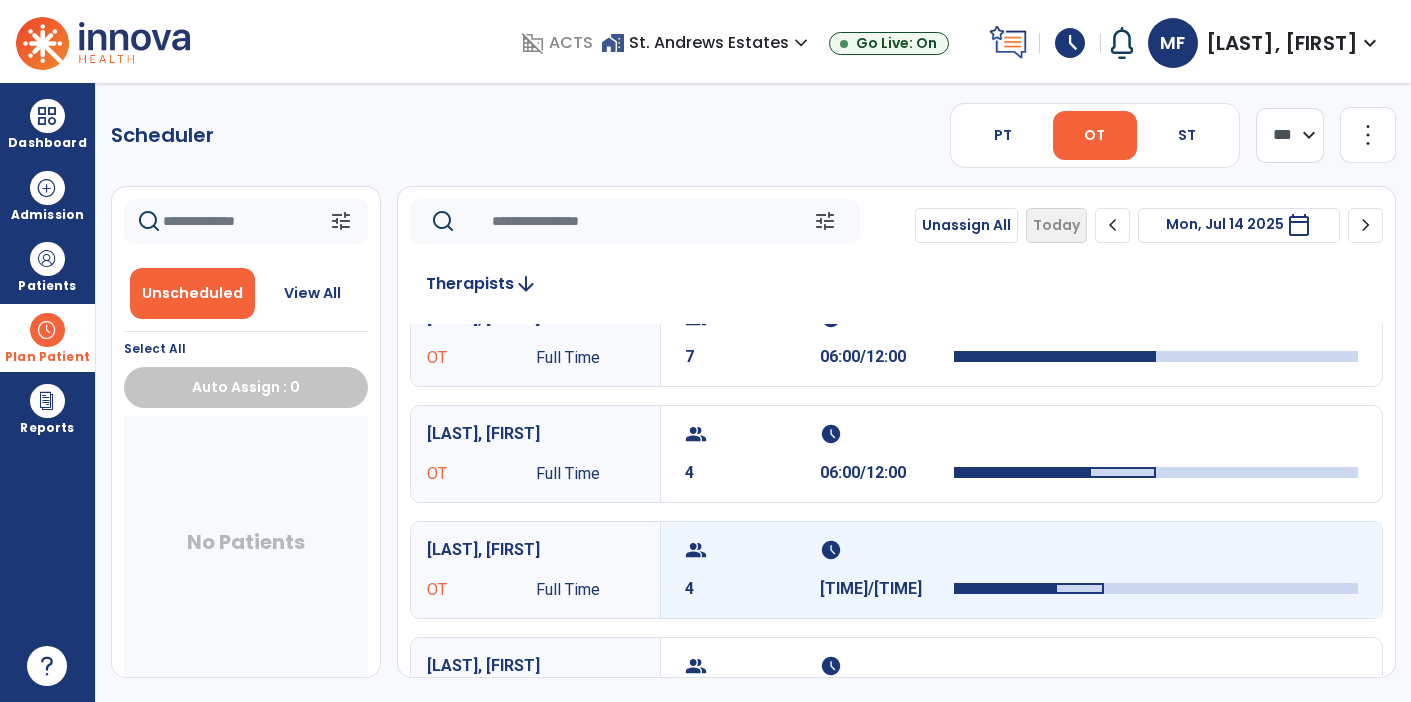 click on "schedule" at bounding box center (885, 550) 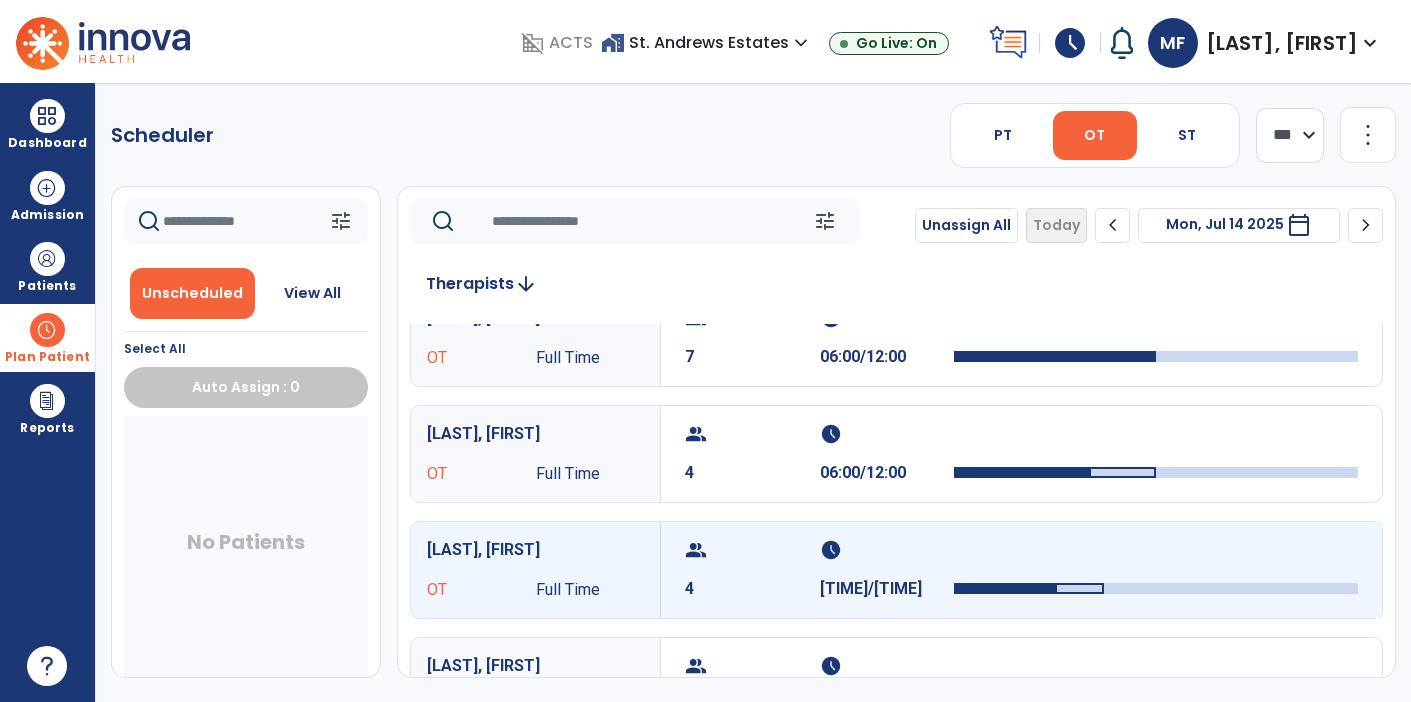 click on "schedule" at bounding box center (885, 550) 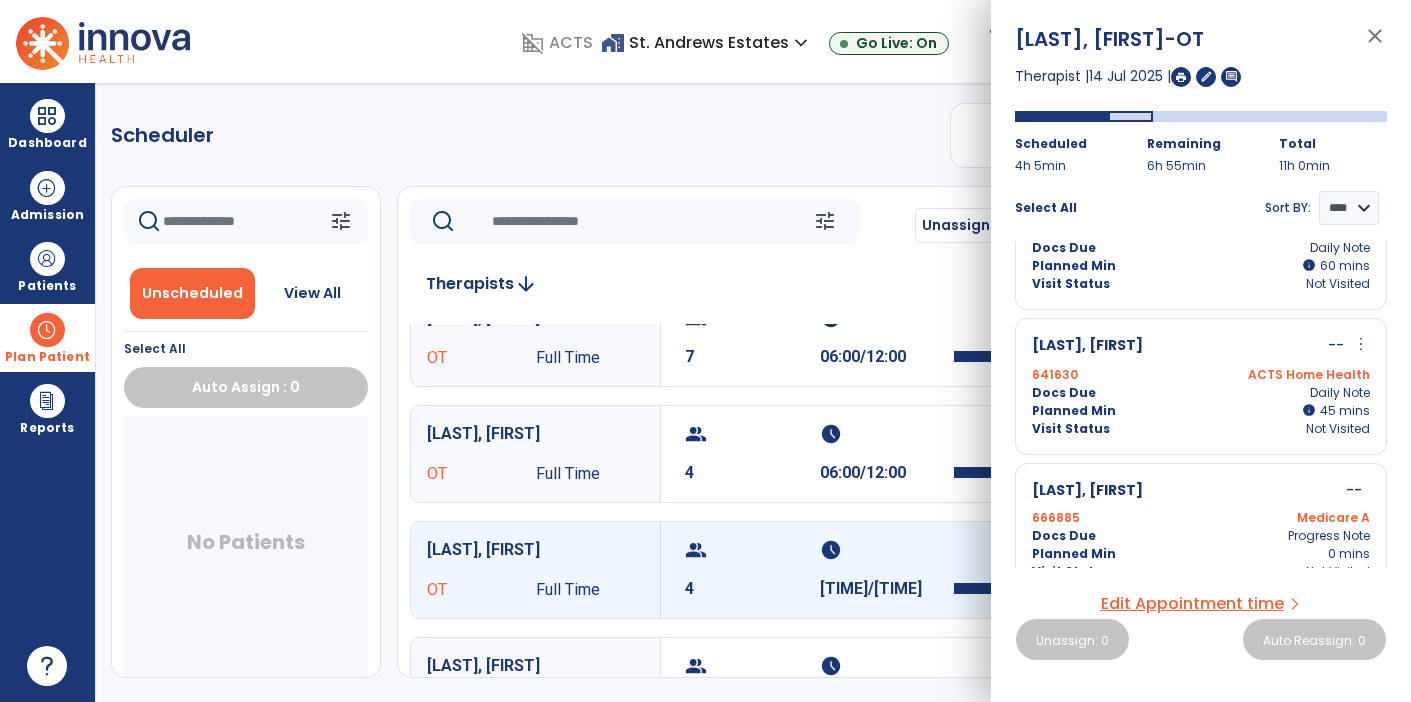 scroll, scrollTop: 313, scrollLeft: 0, axis: vertical 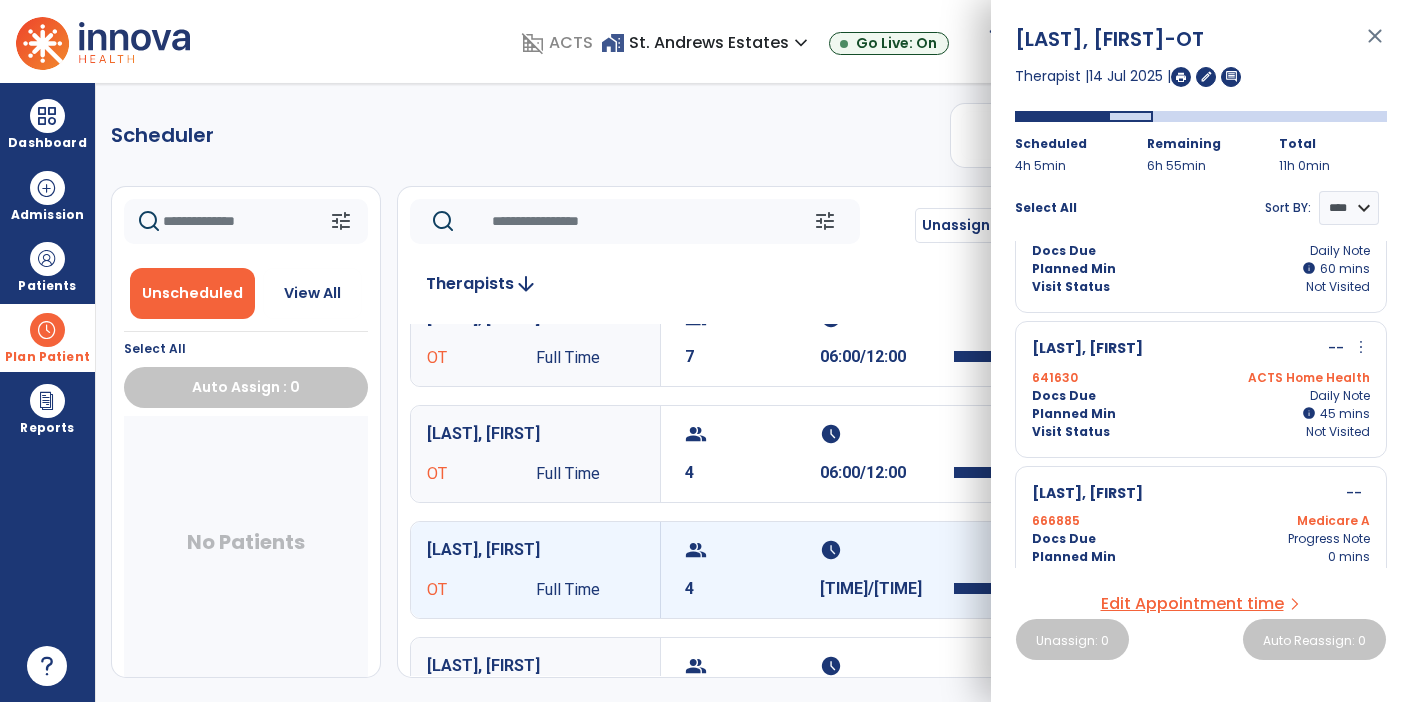 click on "Progress Note" at bounding box center (1329, 539) 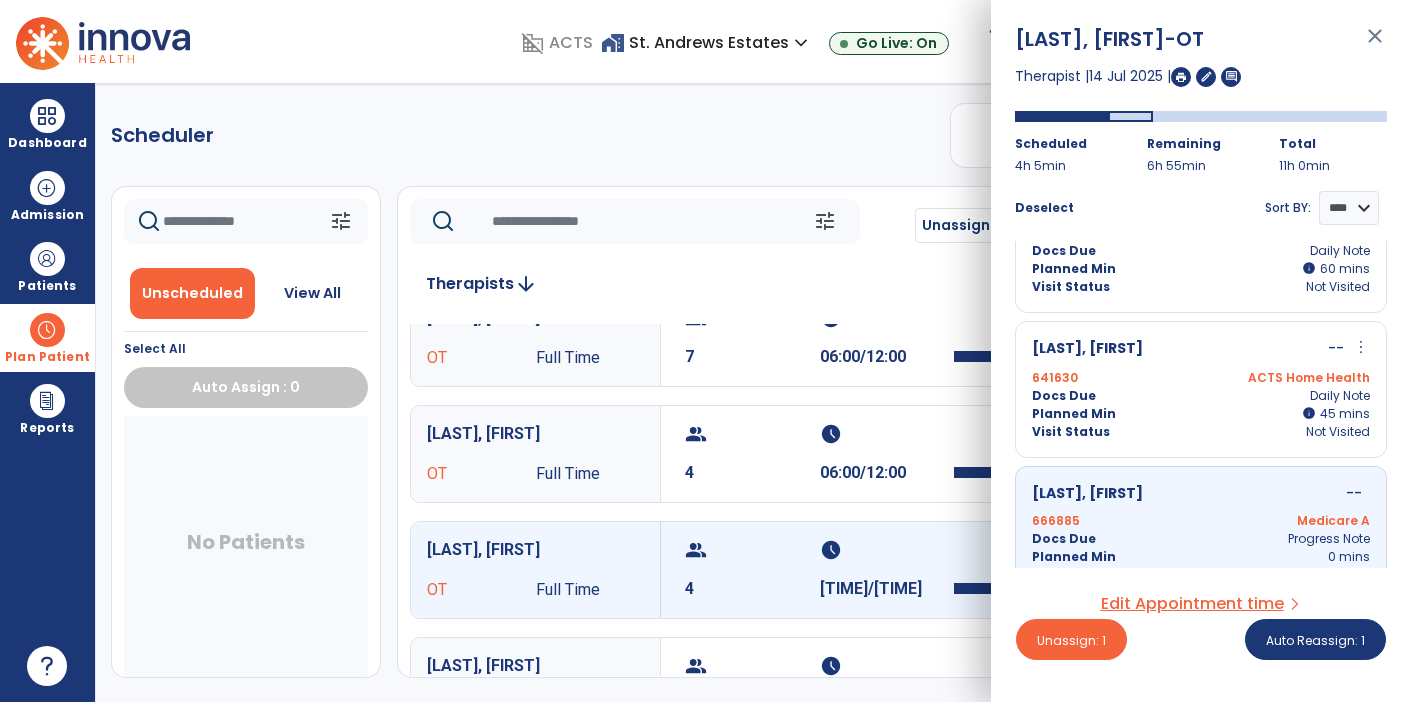 click on "schedule" at bounding box center [885, 550] 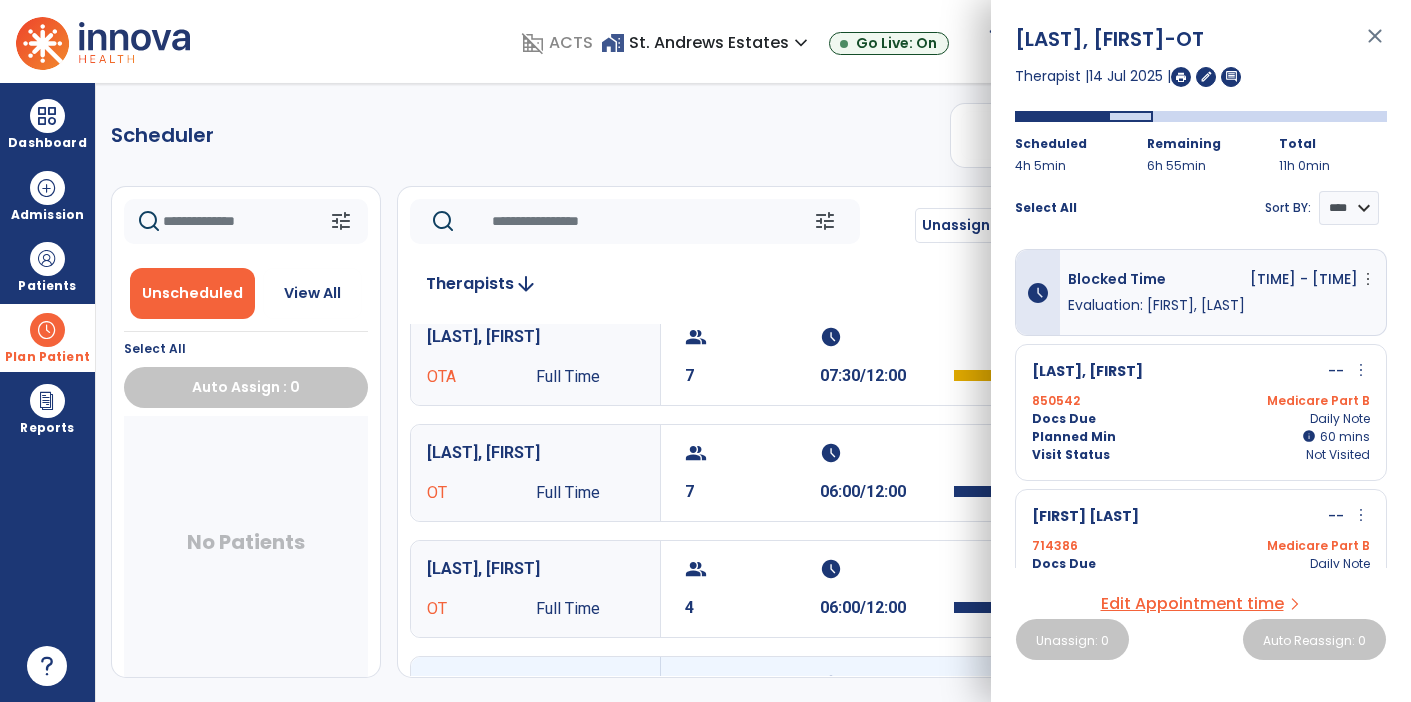scroll, scrollTop: 0, scrollLeft: 0, axis: both 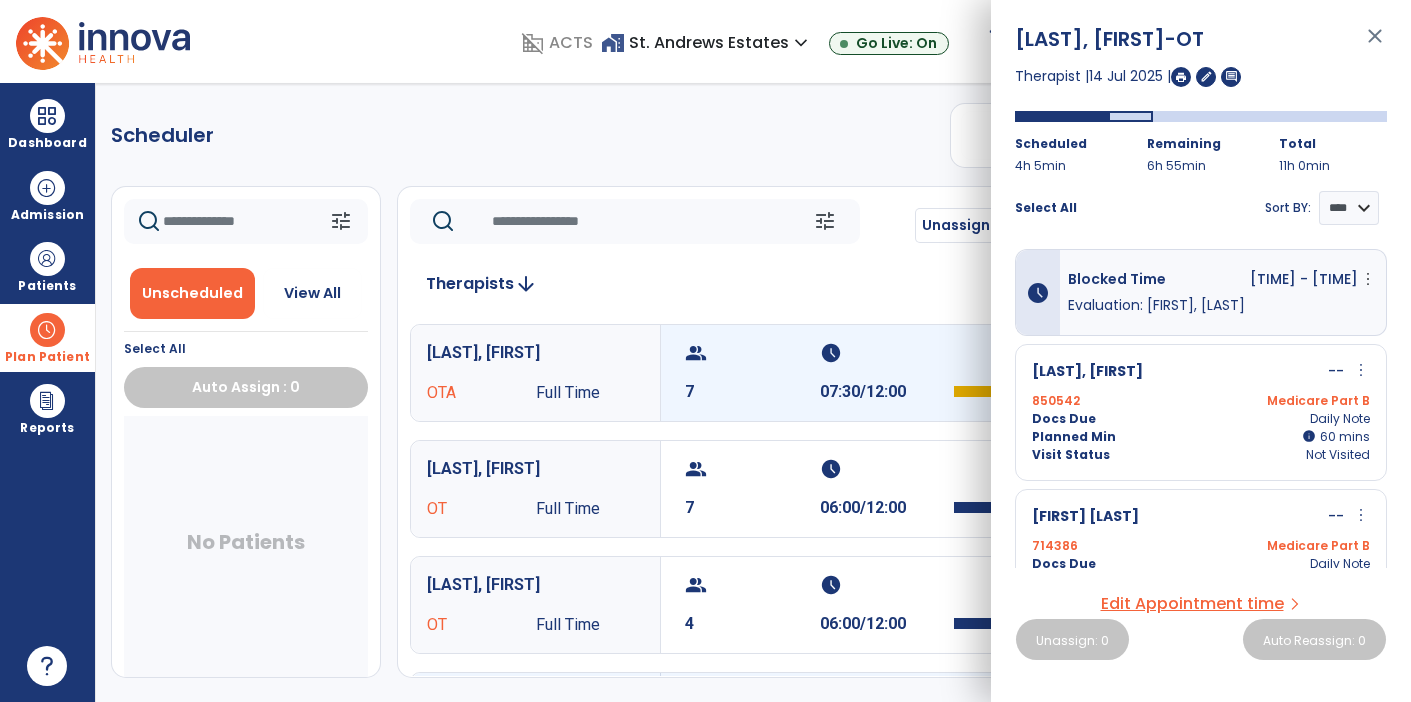 click on "group  7  schedule  [TIME]/[TIME]" at bounding box center [1021, 373] 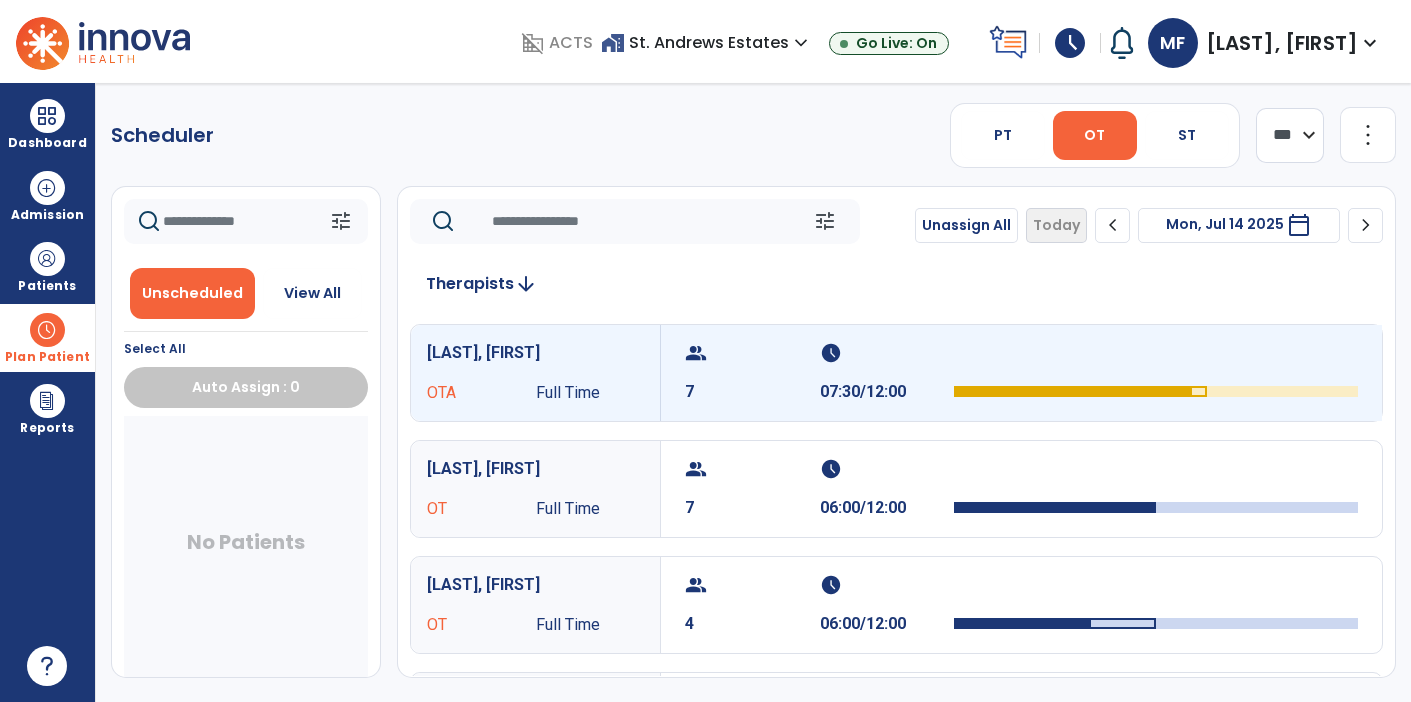 click on "schedule" at bounding box center [885, 353] 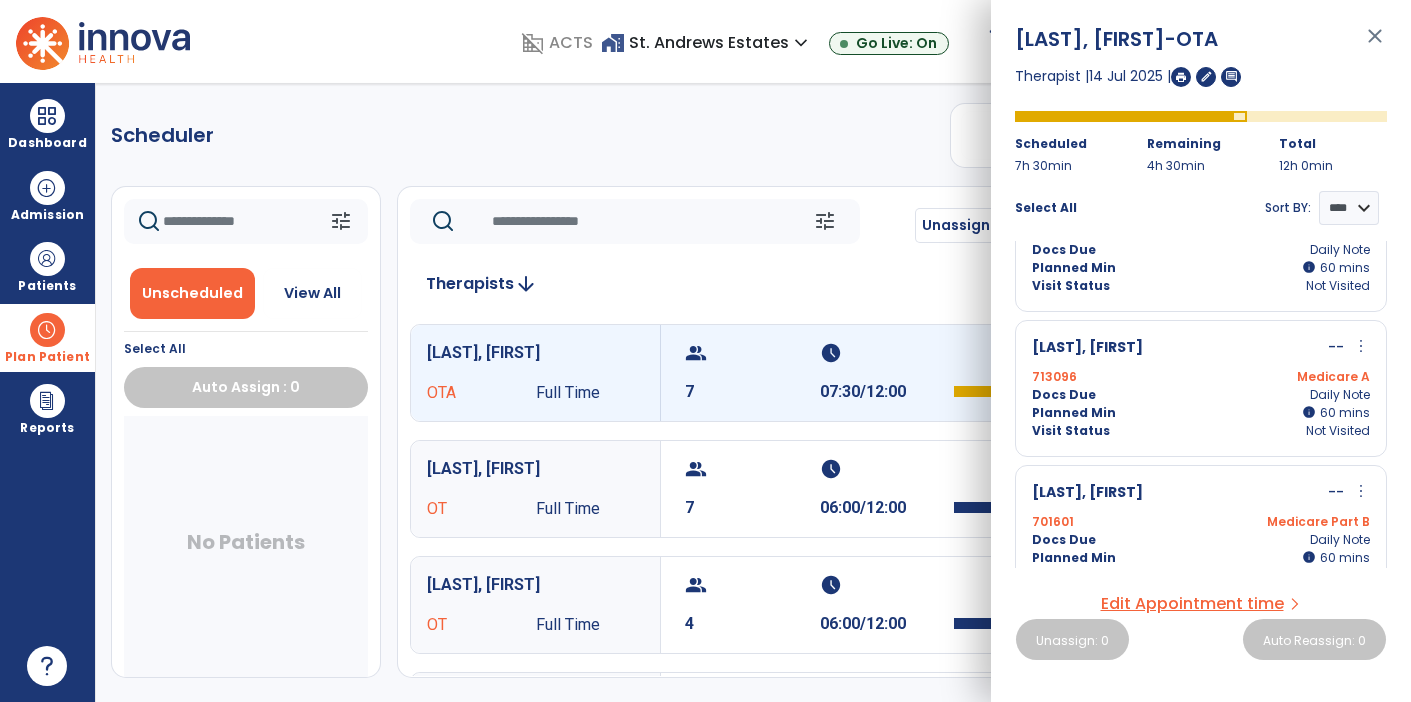 scroll, scrollTop: 453, scrollLeft: 0, axis: vertical 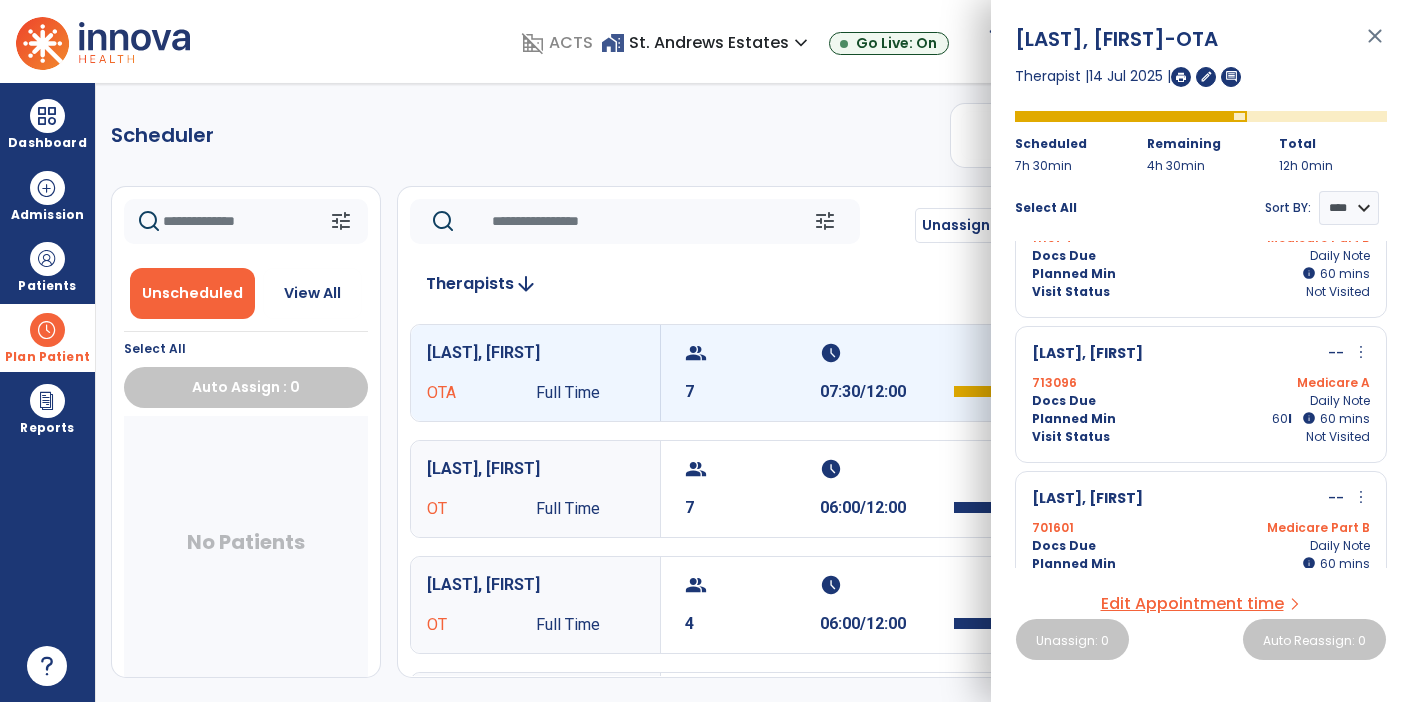 click on "info" at bounding box center [1309, 418] 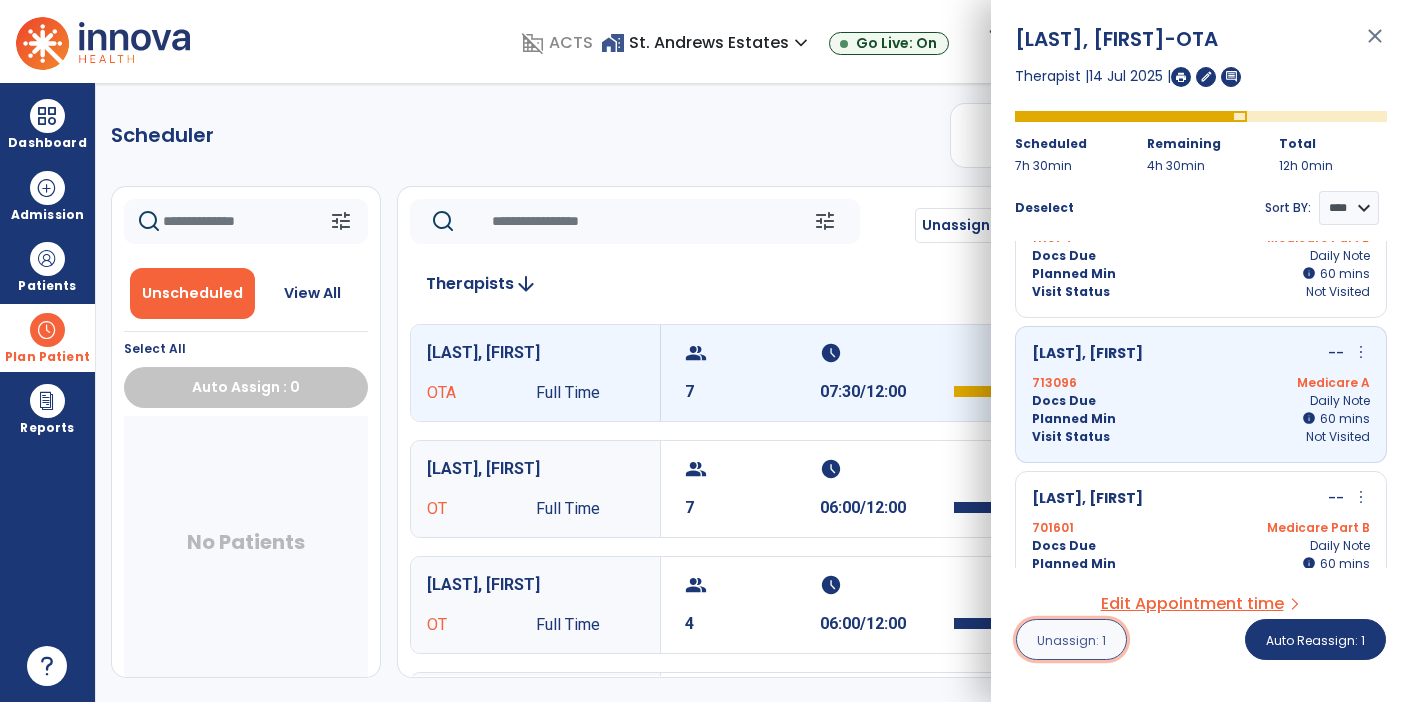 click on "Unassign: 1" at bounding box center (1071, 640) 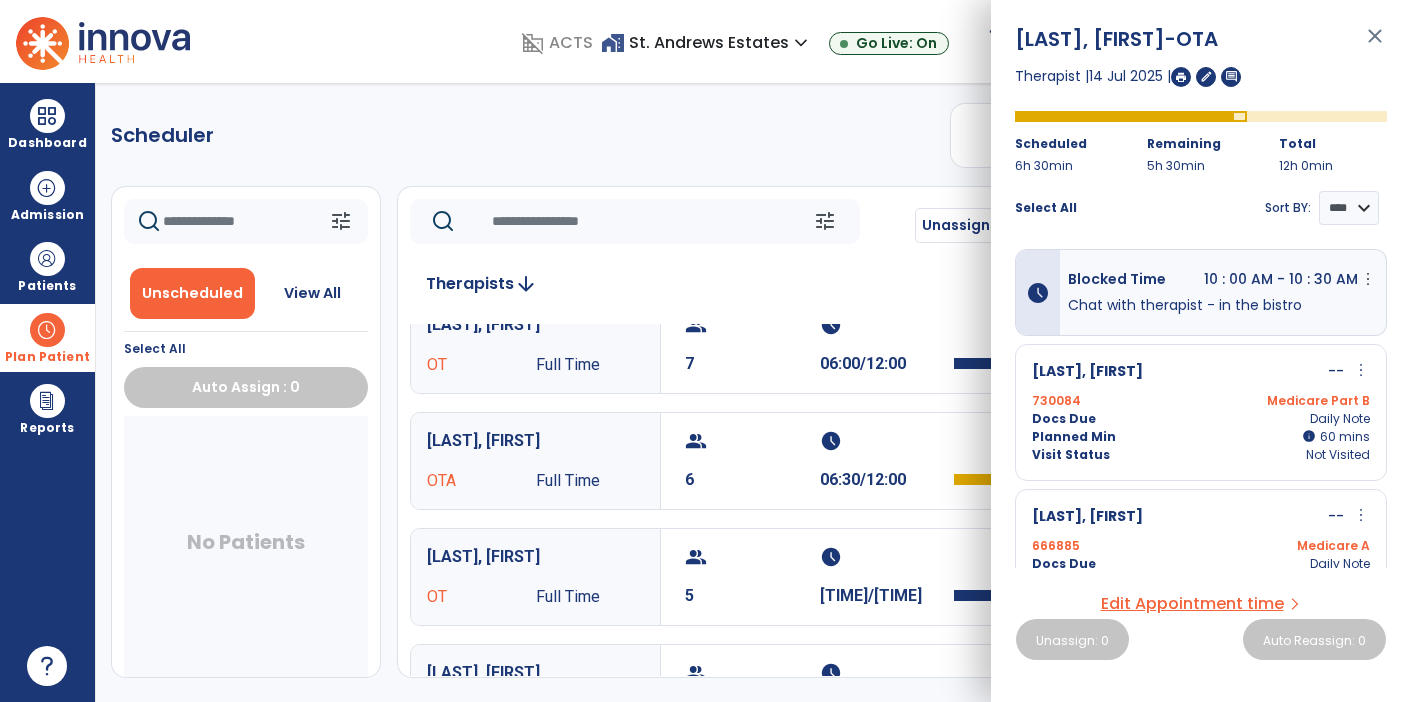 scroll, scrollTop: 0, scrollLeft: 0, axis: both 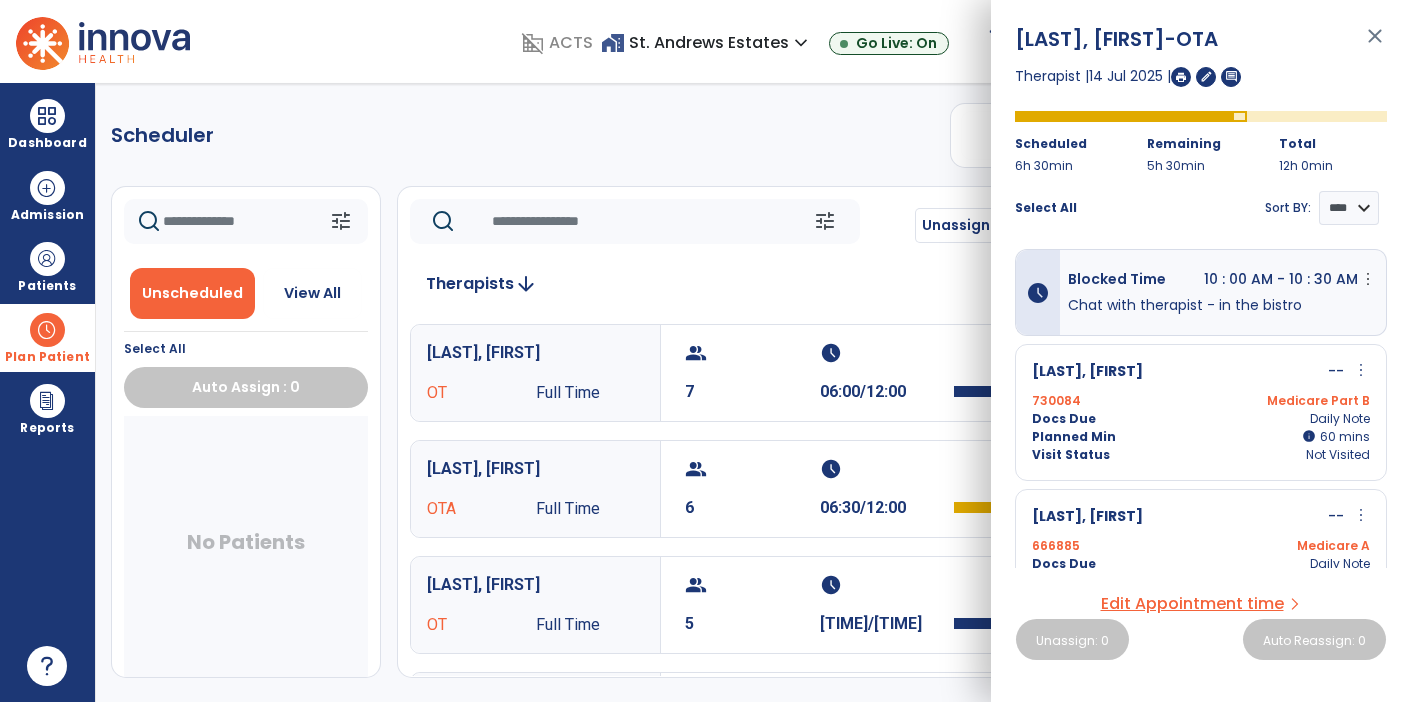 click on "No Patients" at bounding box center [246, 546] 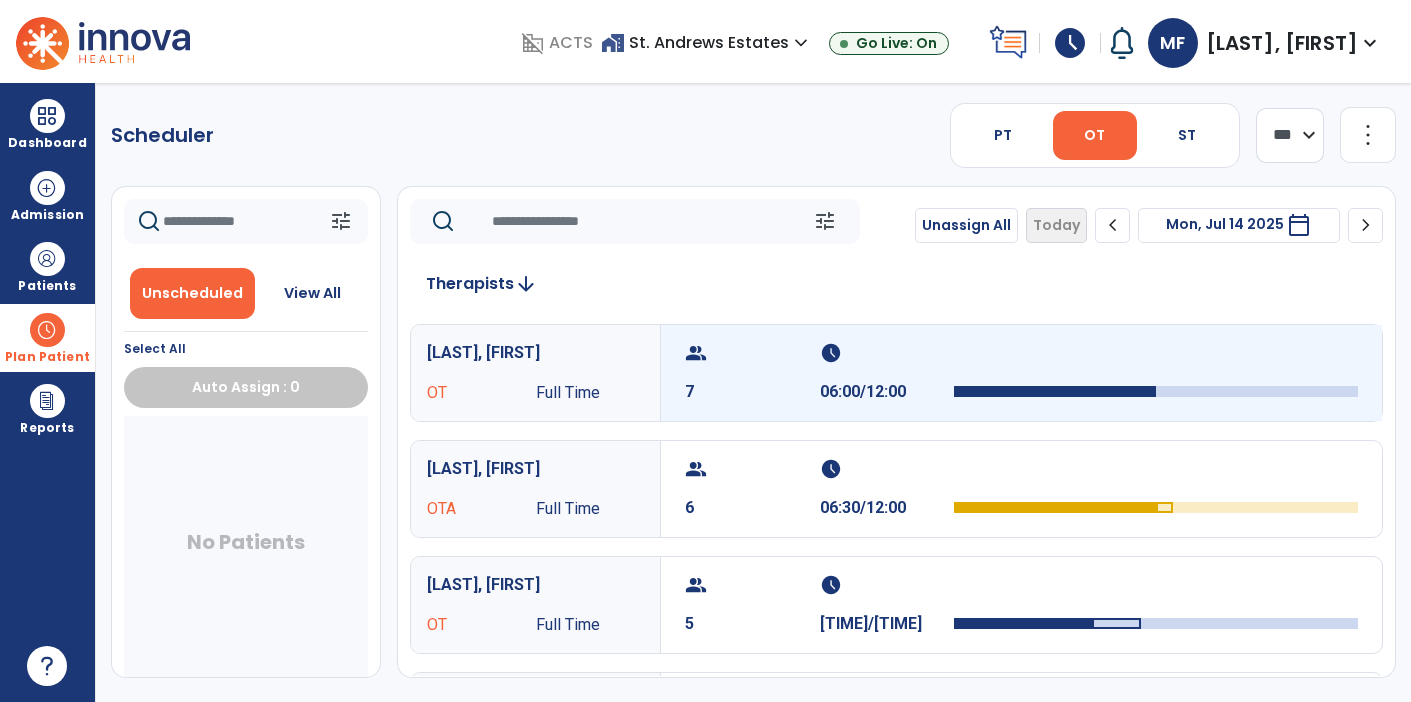 click on "schedule" at bounding box center [885, 353] 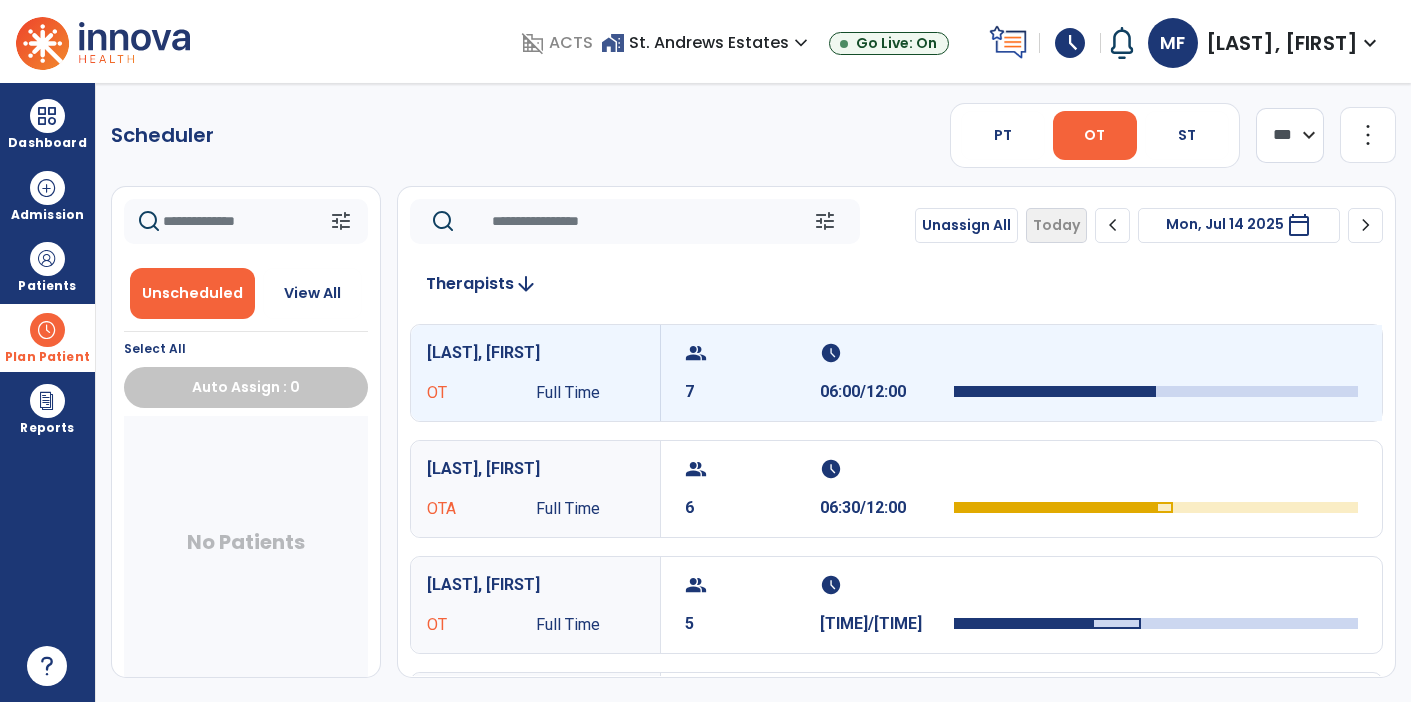 click on "schedule" at bounding box center (885, 353) 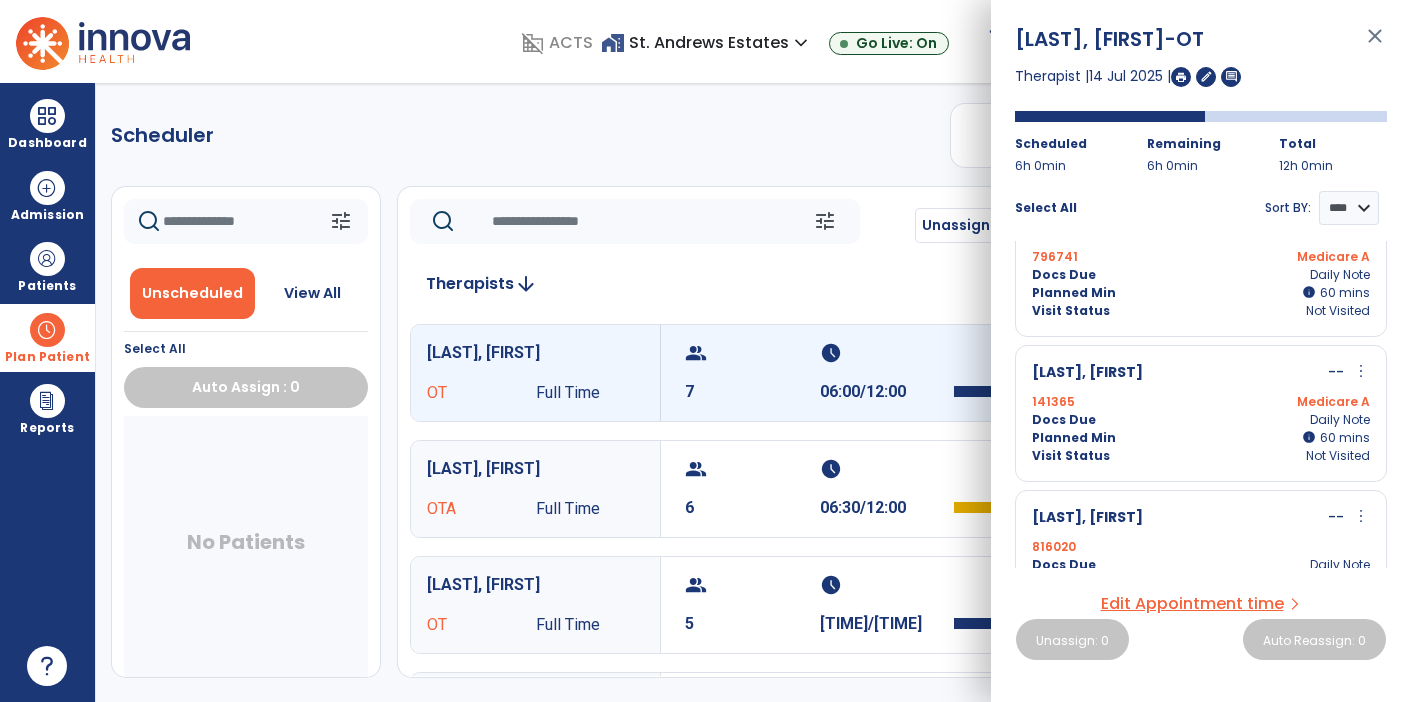 scroll, scrollTop: 0, scrollLeft: 0, axis: both 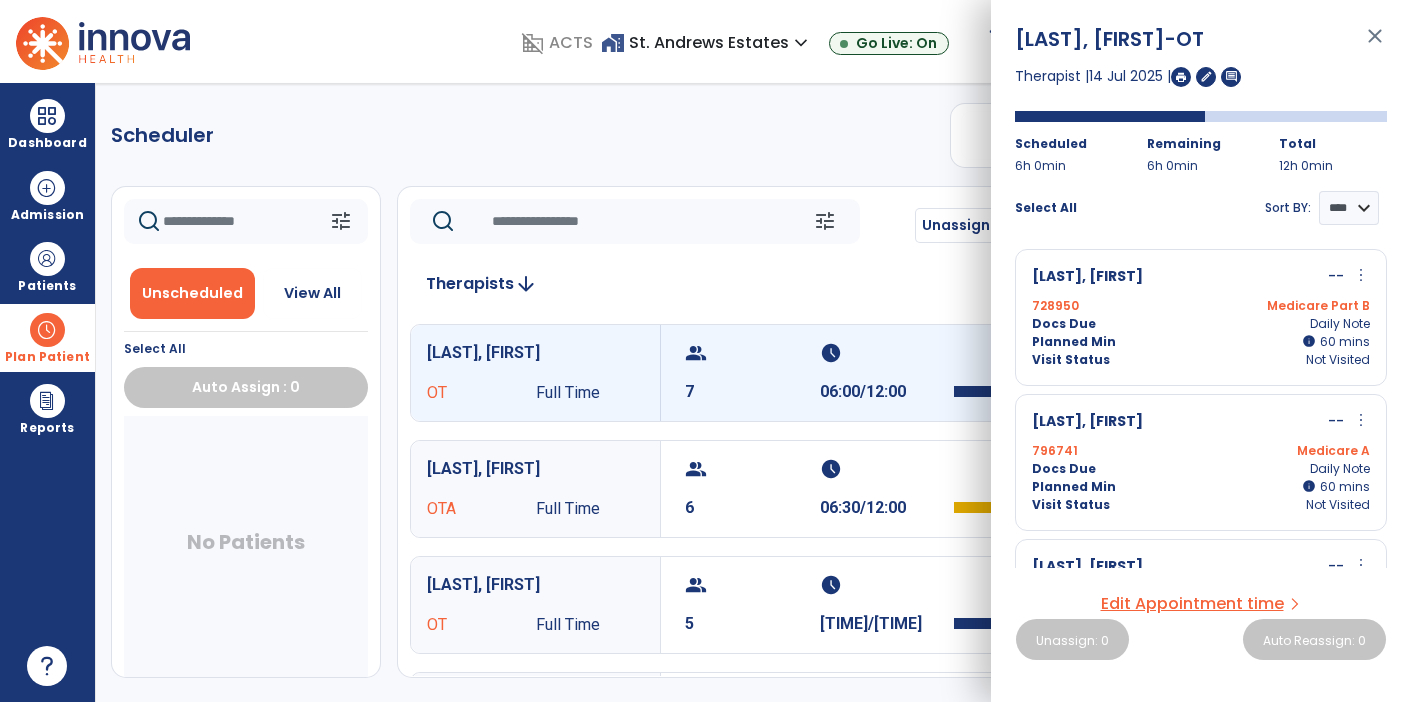 click on "7" at bounding box center [752, 392] 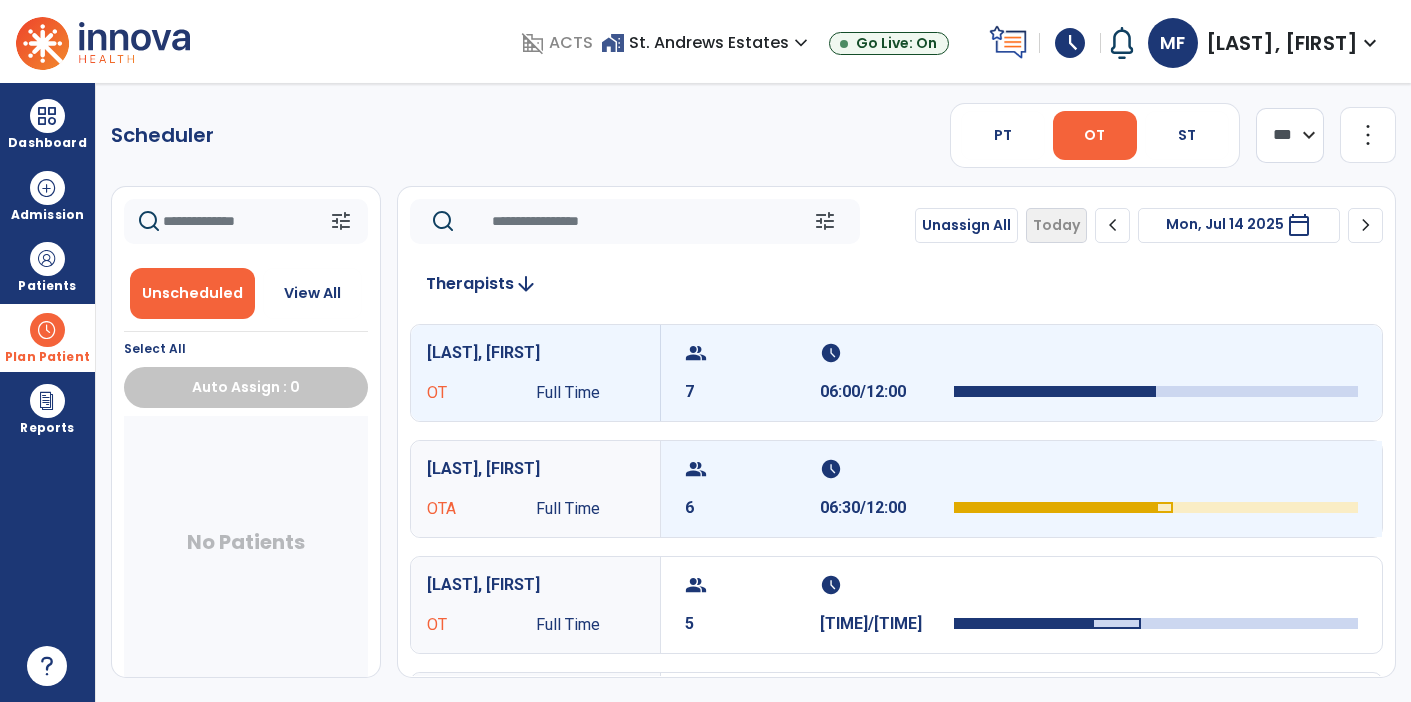 click on "schedule" at bounding box center [885, 469] 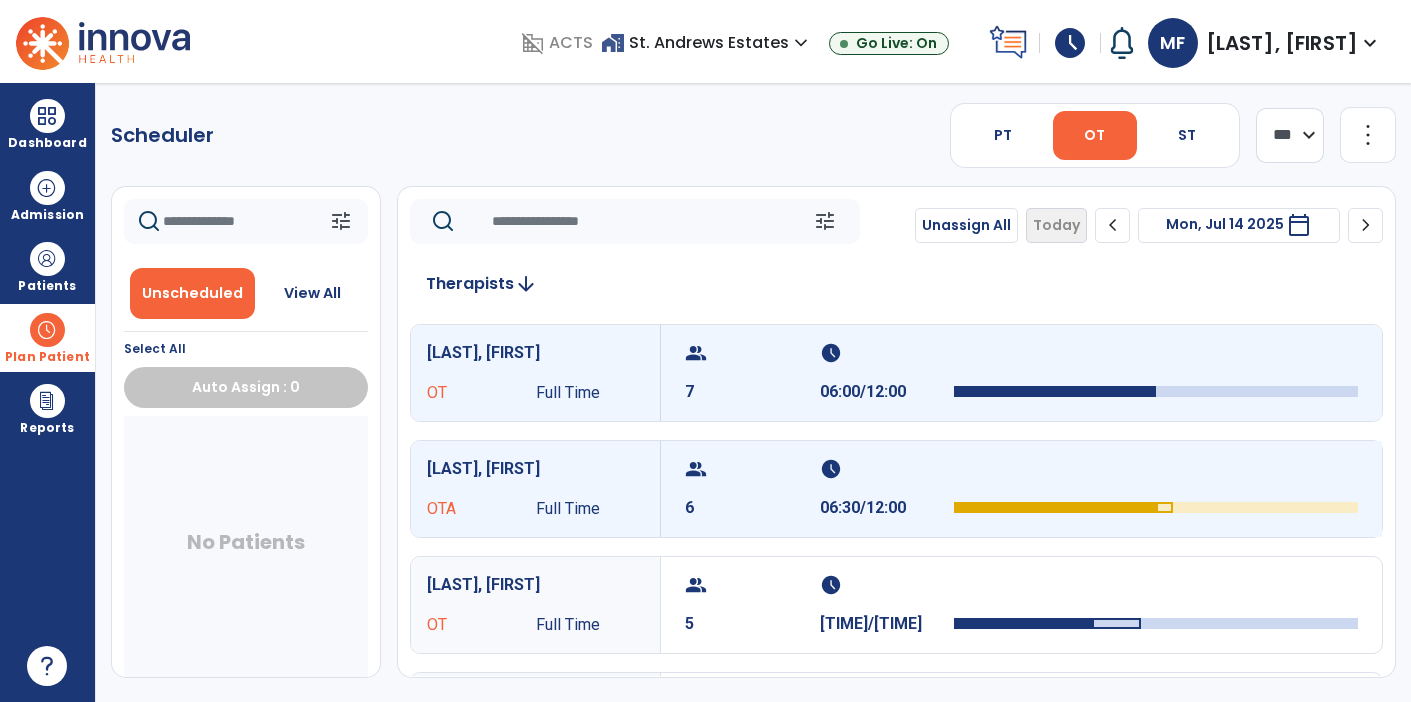 click on "group" at bounding box center [750, 469] 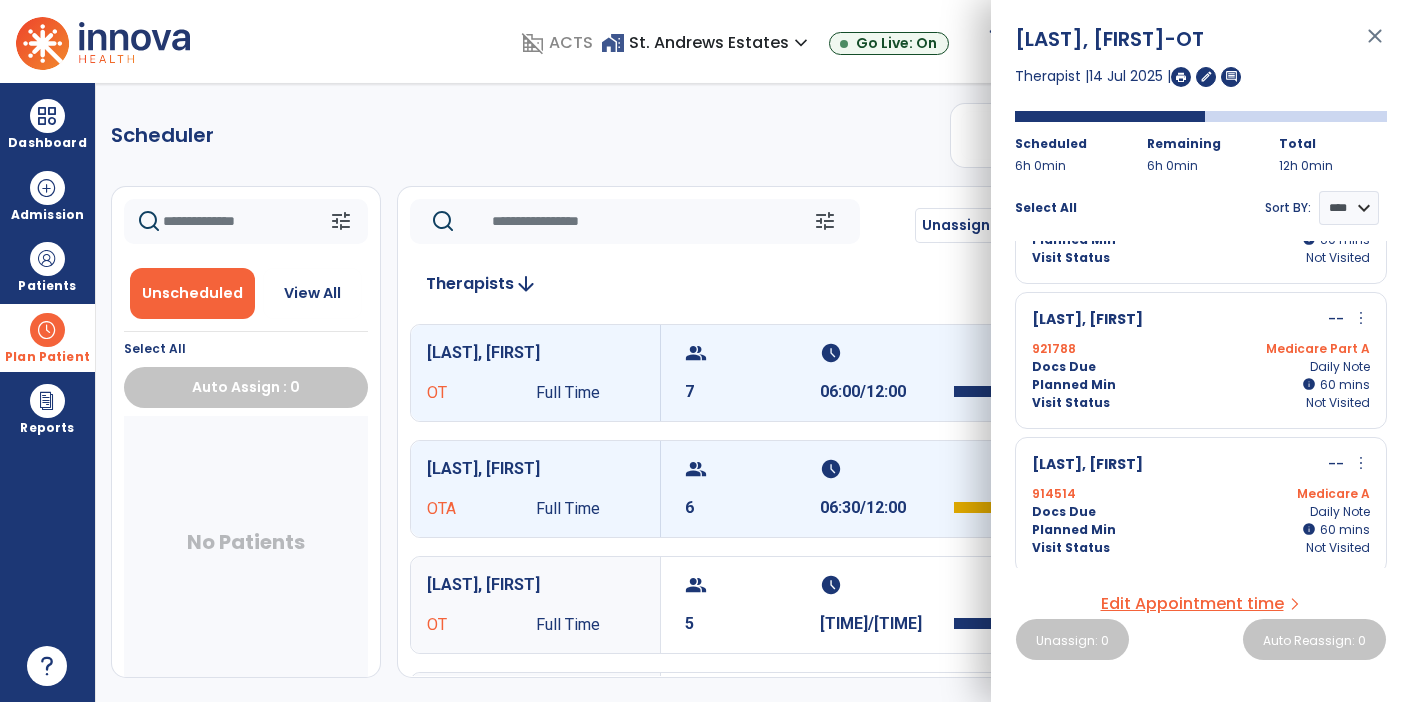 scroll, scrollTop: 101, scrollLeft: 0, axis: vertical 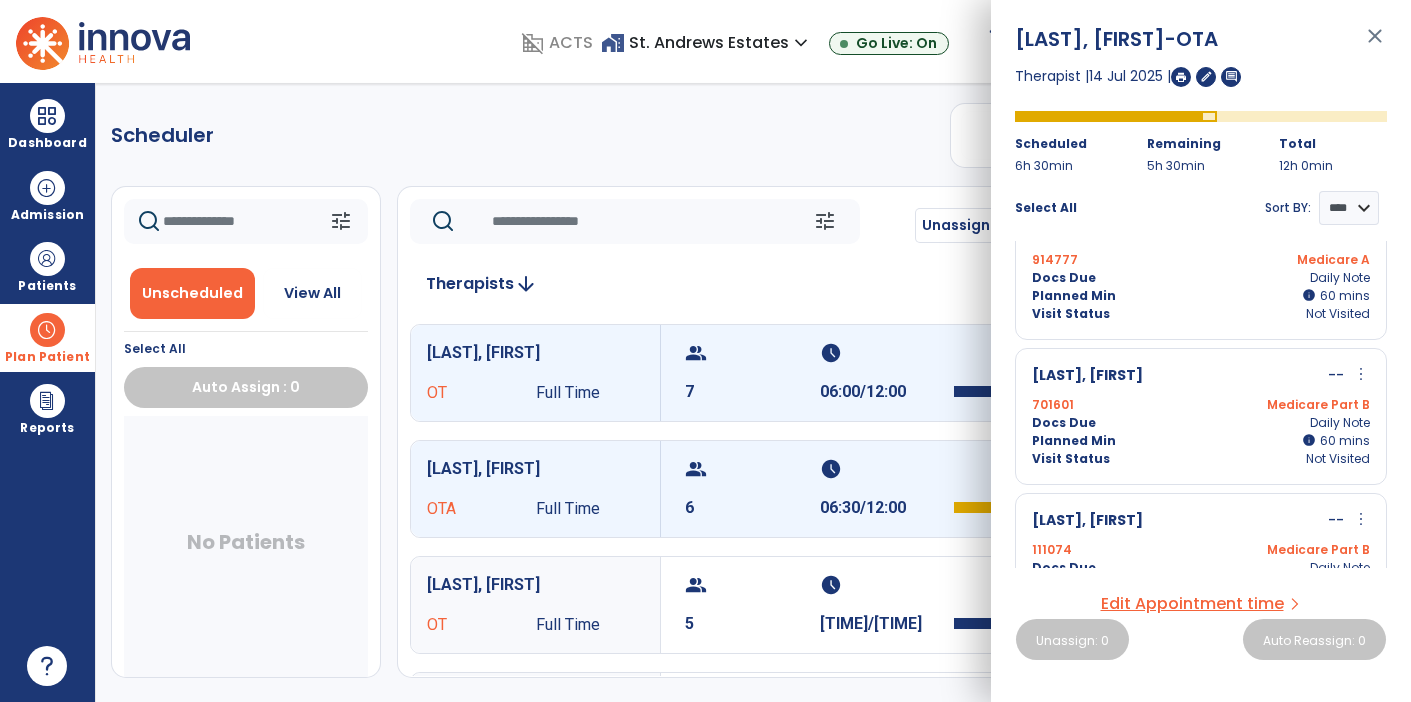 click on "more_vert" at bounding box center [1361, 374] 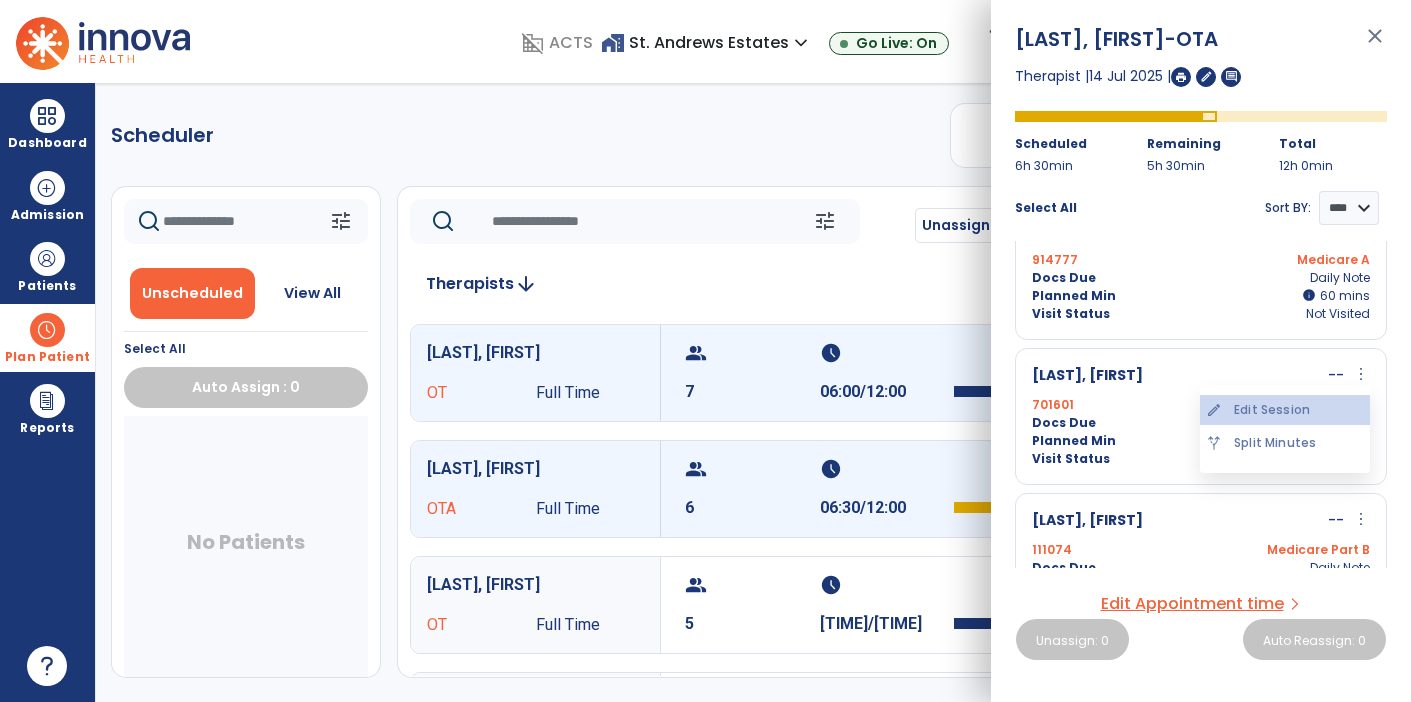 click on "edit   Edit Session" at bounding box center [1285, 410] 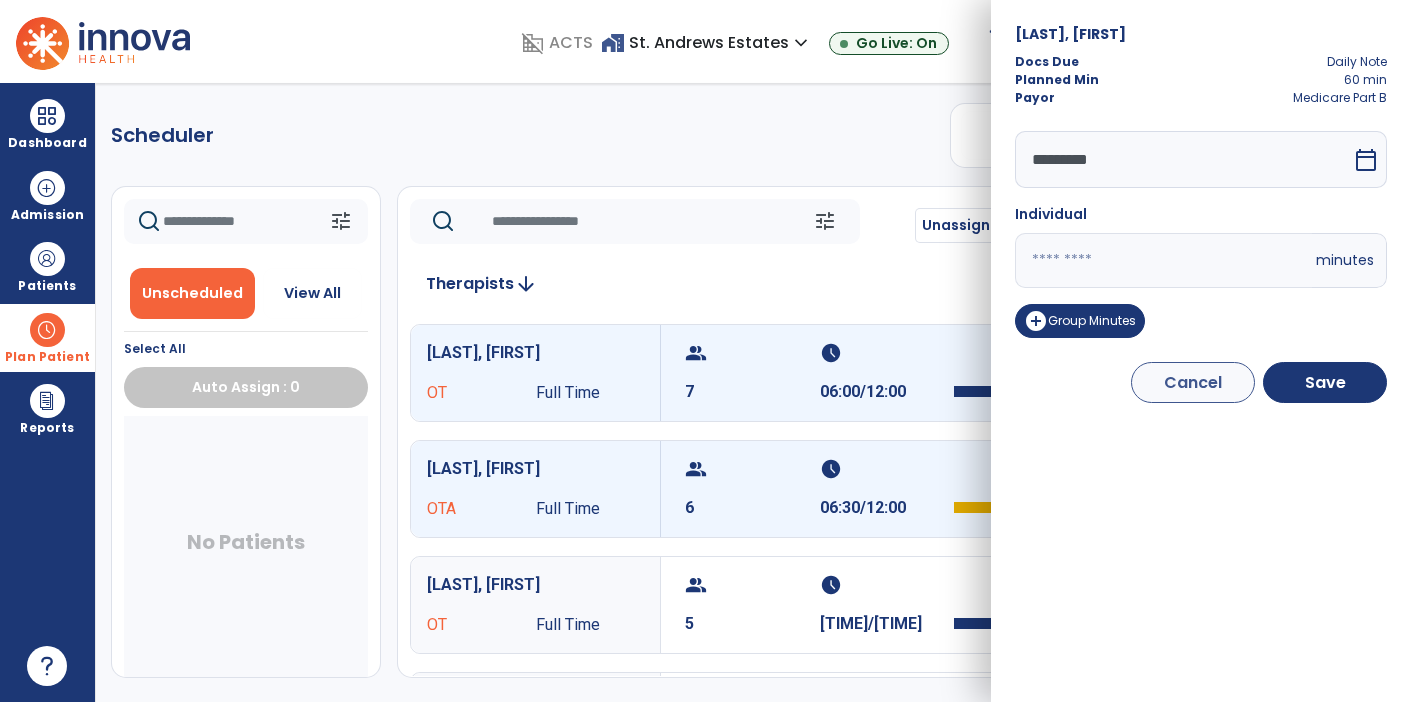click on "**" at bounding box center [1163, 260] 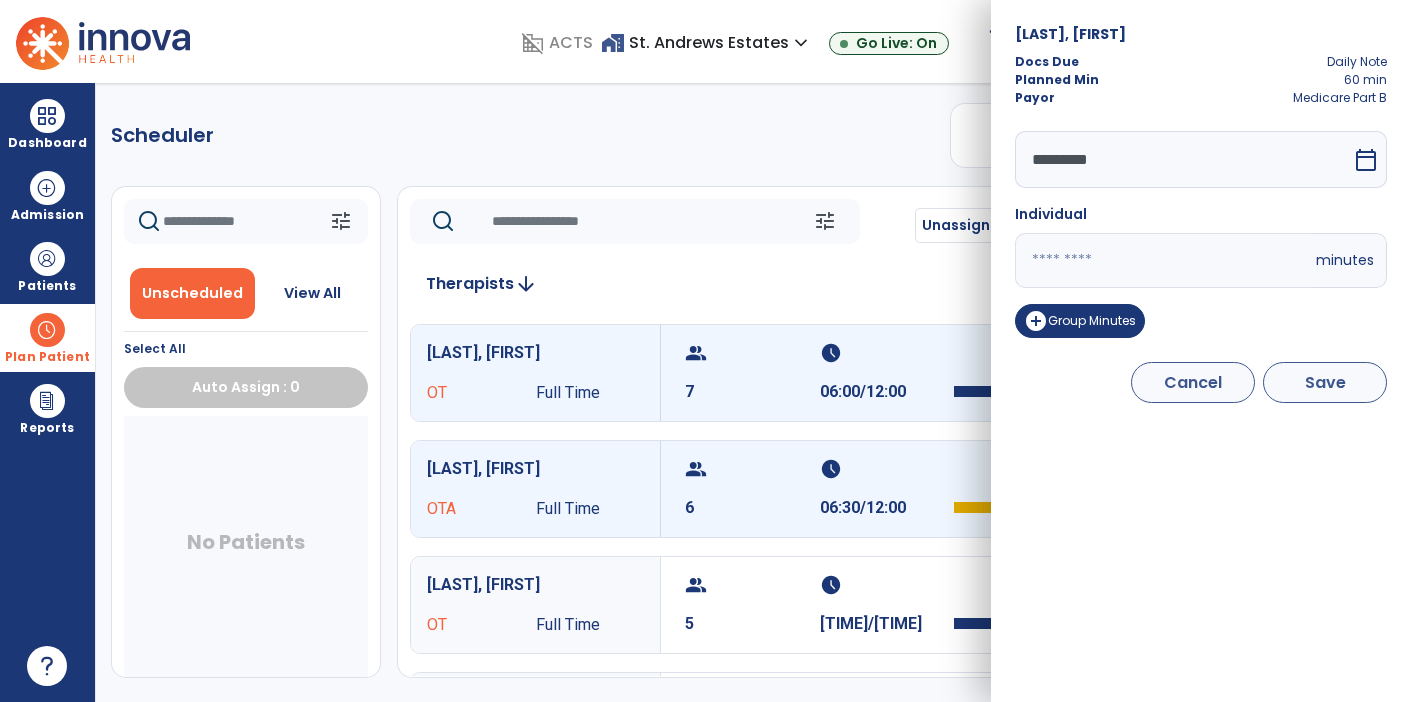 type on "*" 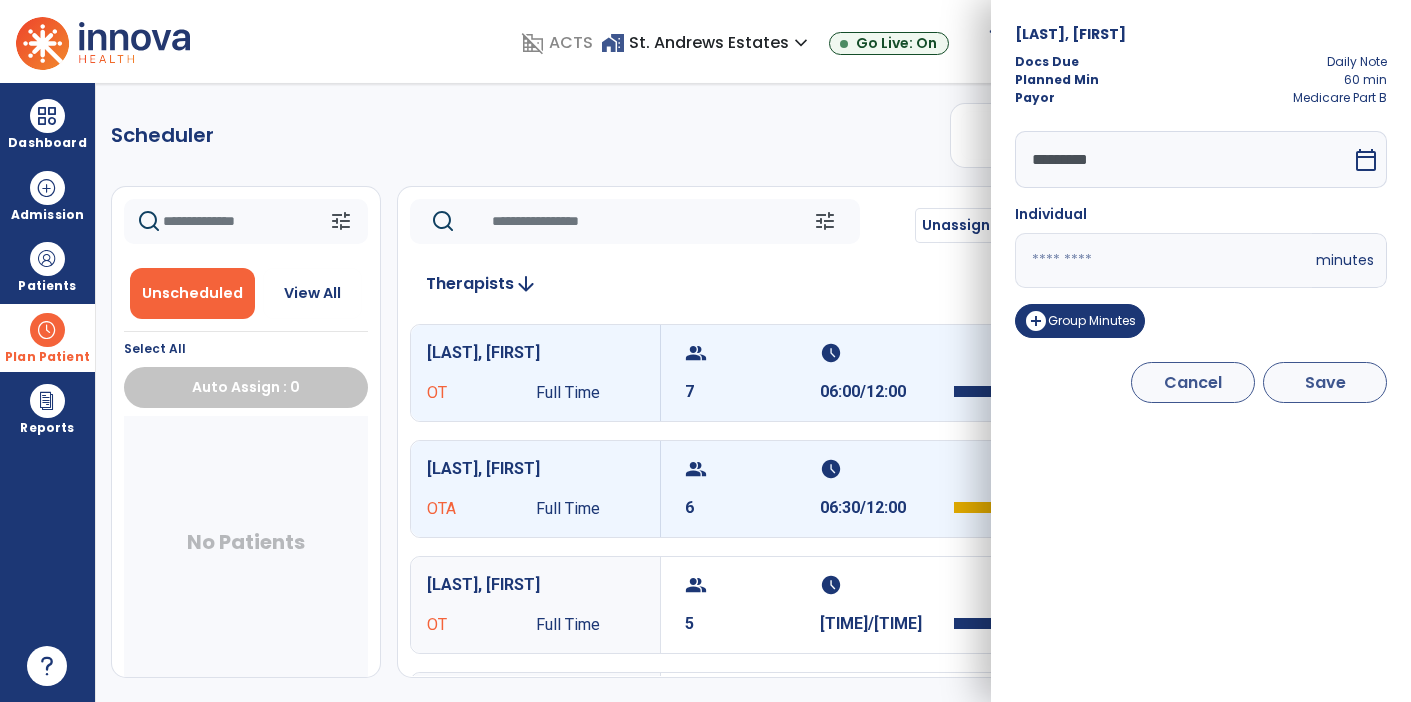 click on "Save" at bounding box center (1325, 382) 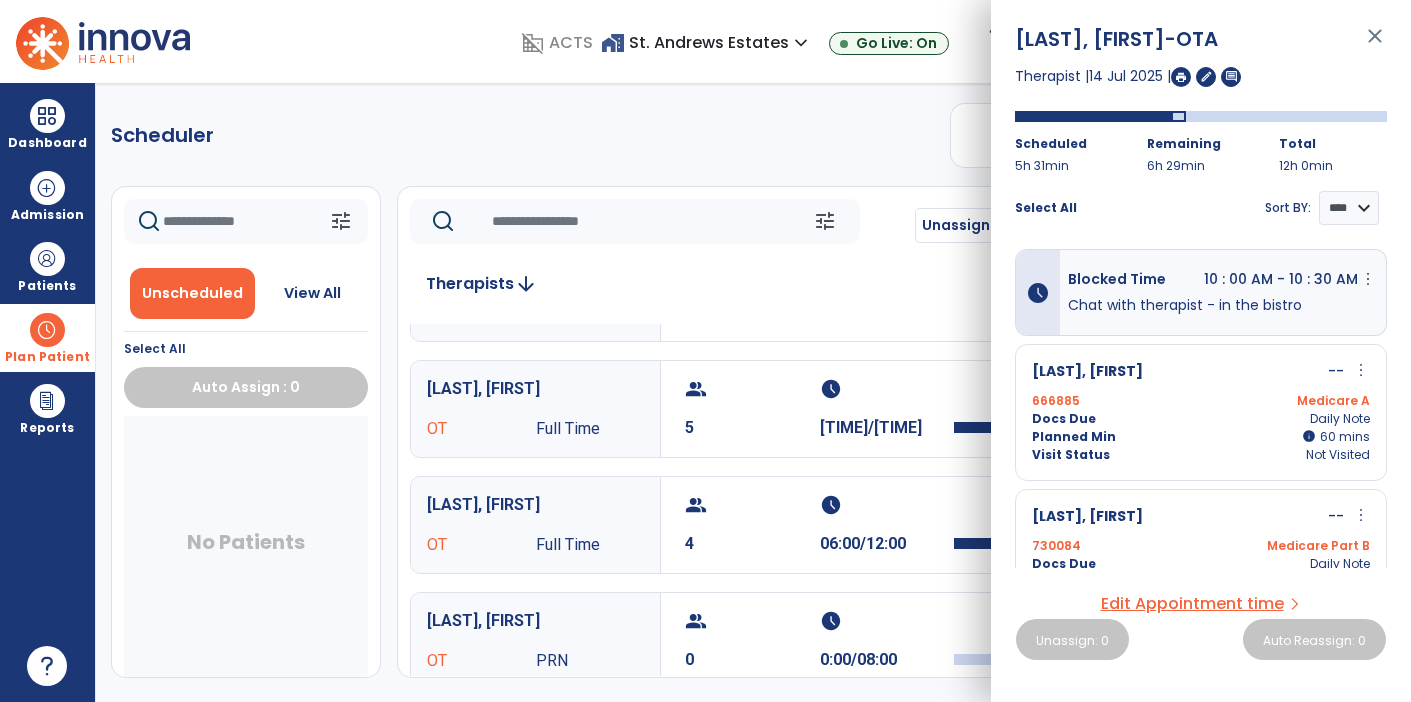 scroll, scrollTop: 0, scrollLeft: 0, axis: both 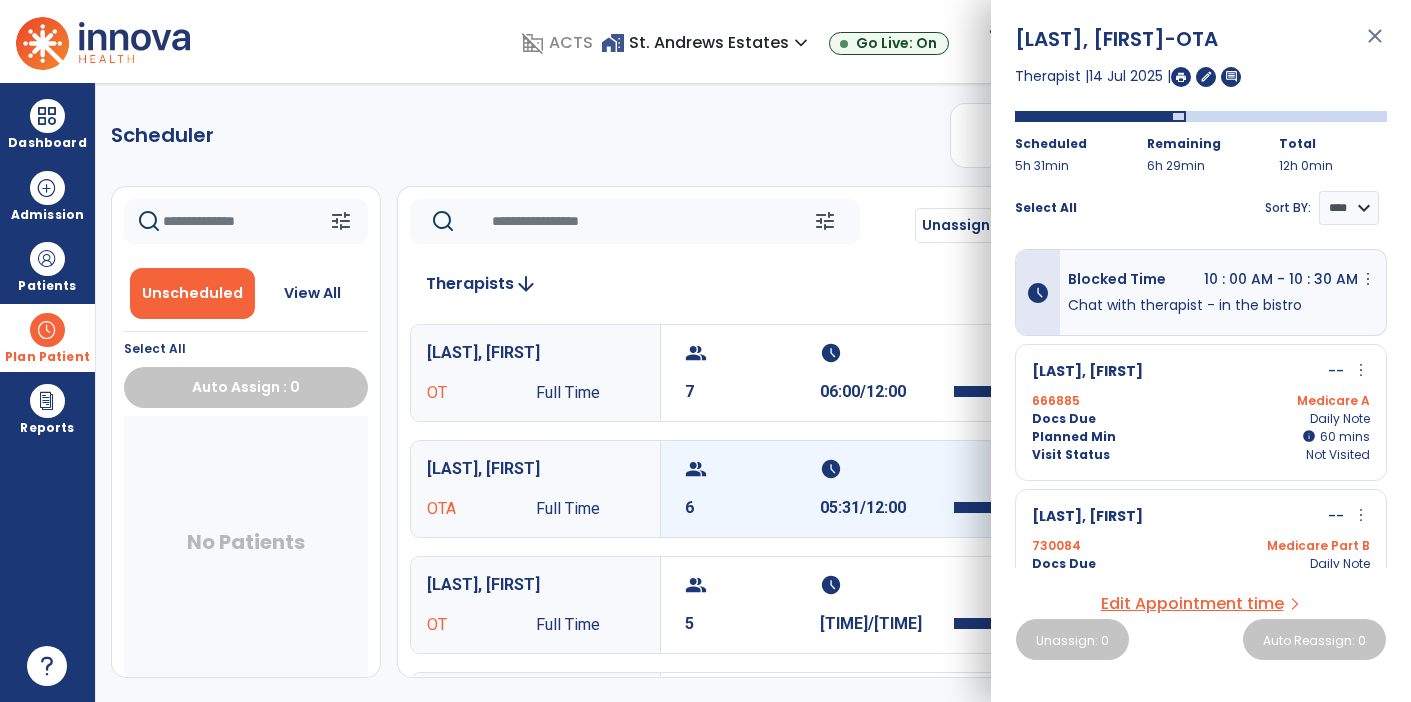 click on "schedule" at bounding box center (885, 469) 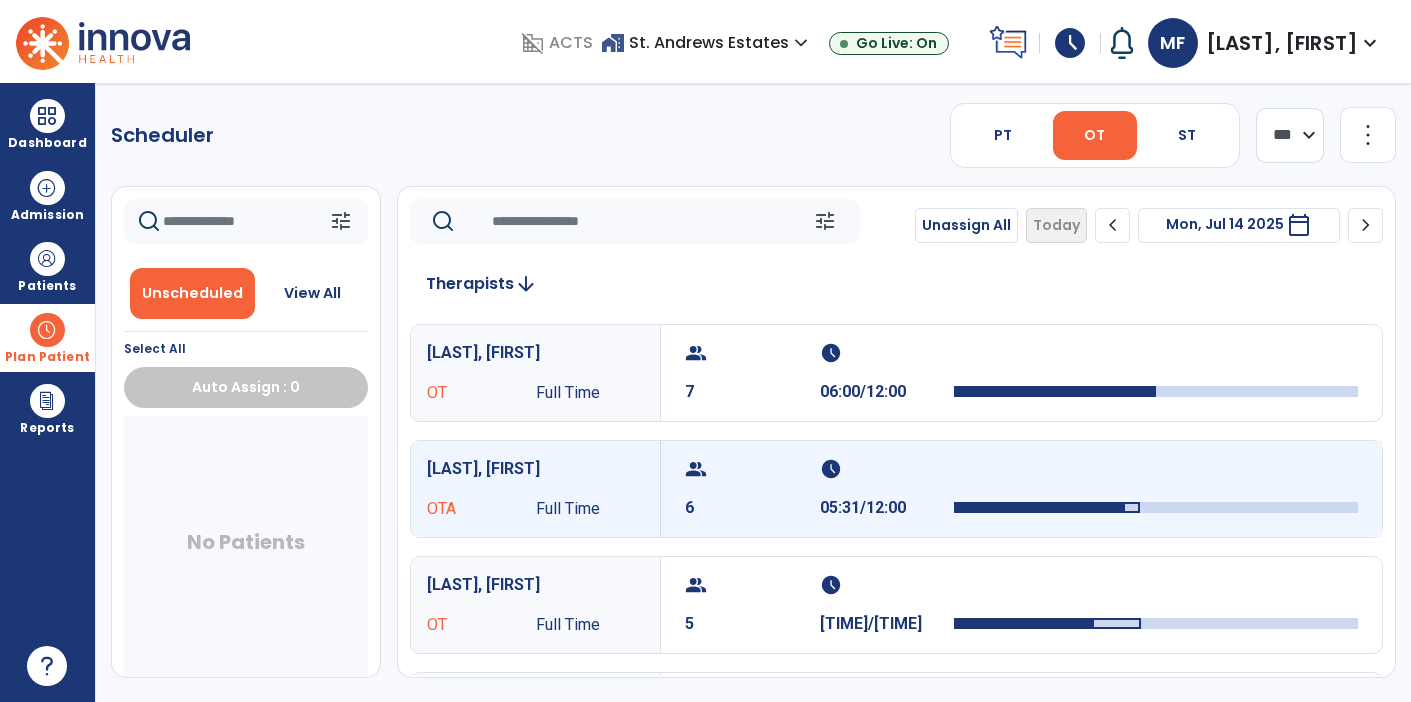 click on "schedule" at bounding box center (885, 469) 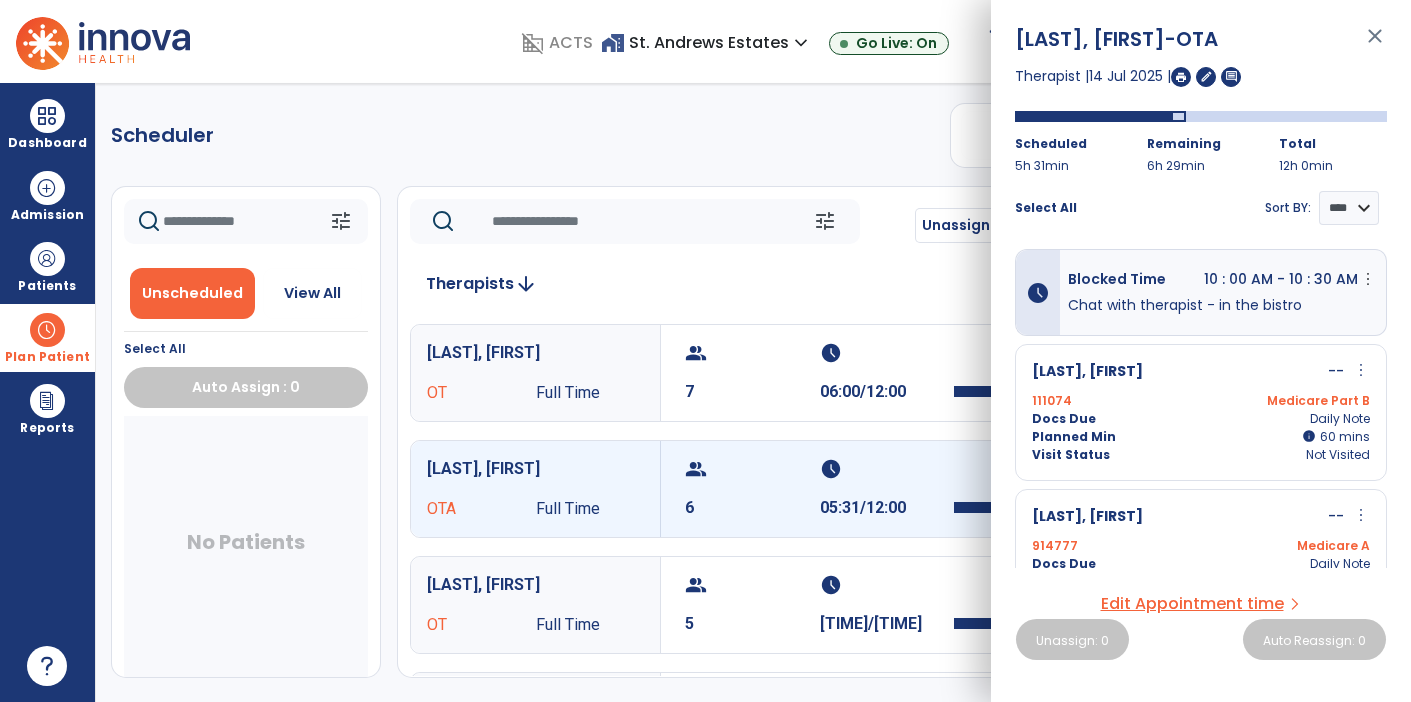 scroll, scrollTop: 0, scrollLeft: 0, axis: both 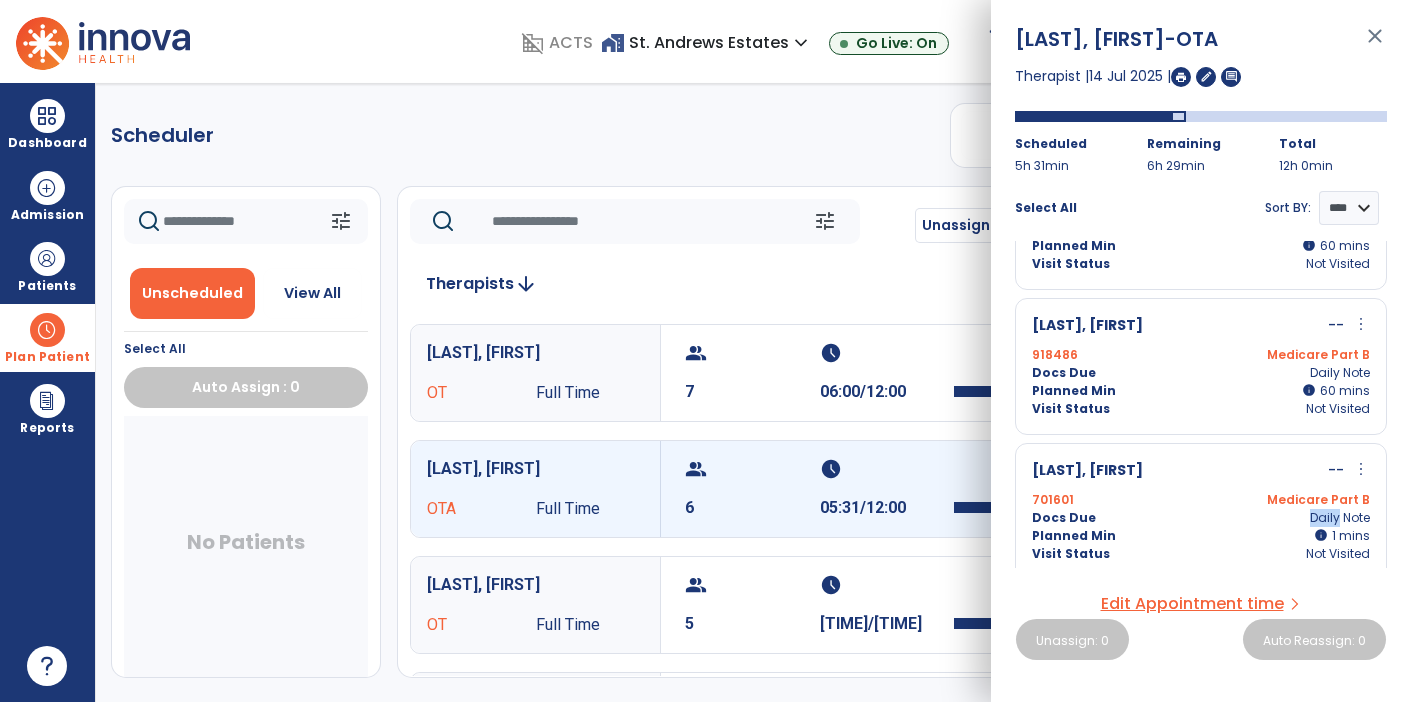 click on "Docs Due Daily Note" at bounding box center (1201, 518) 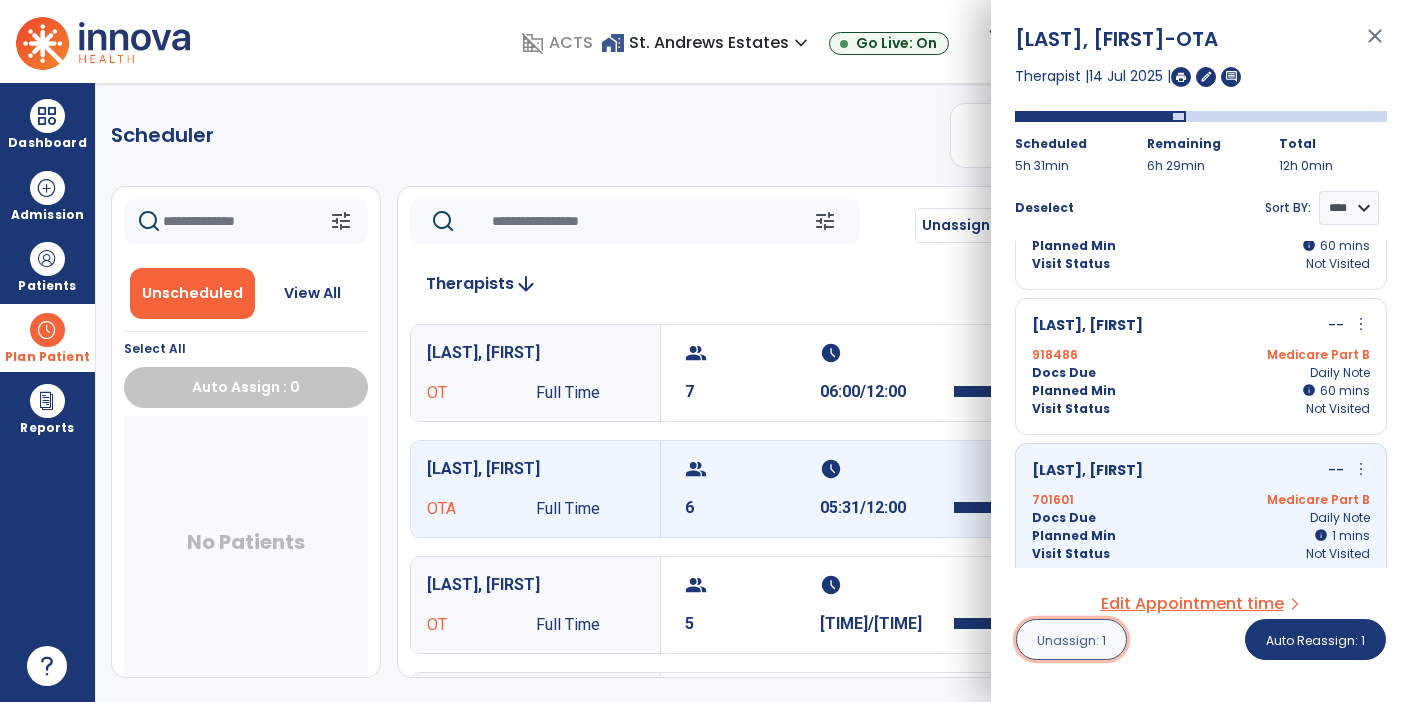 click on "Unassign: 1" at bounding box center (1071, 640) 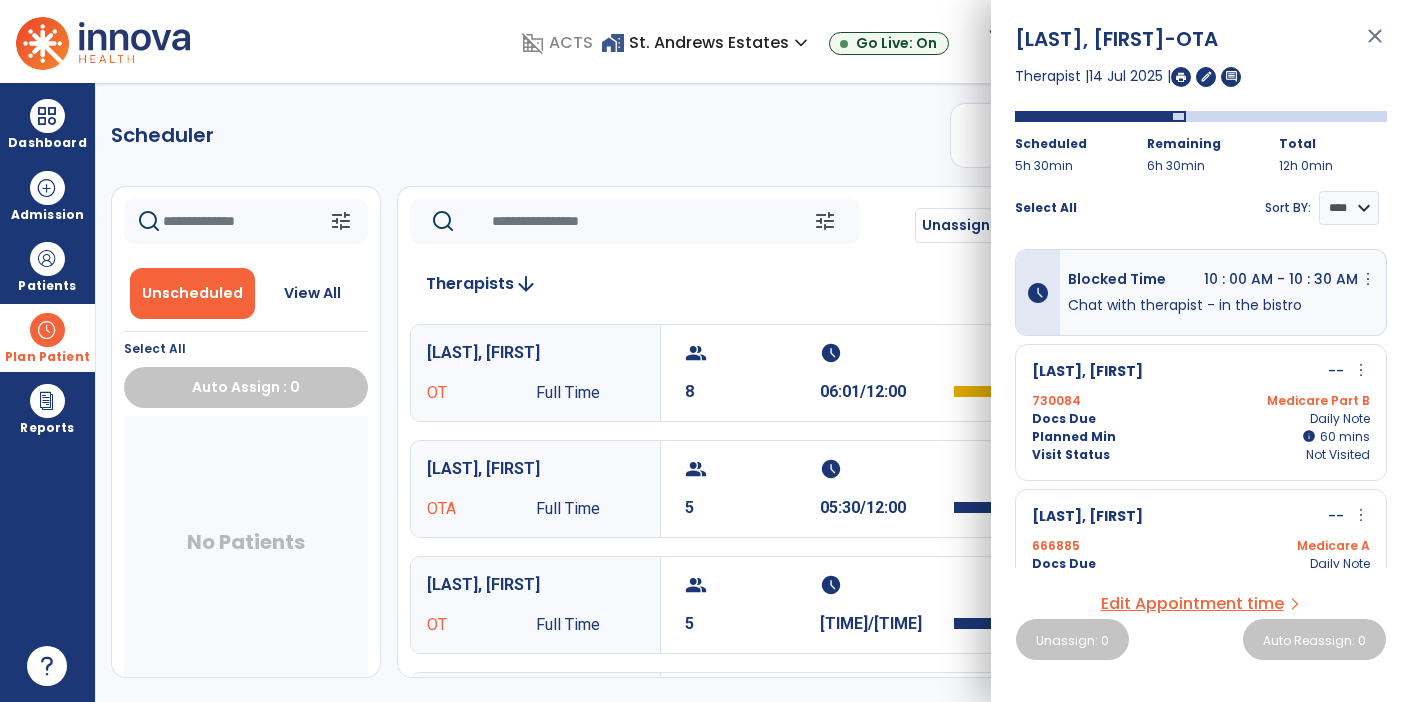 click on "Plan Patient" at bounding box center [47, 337] 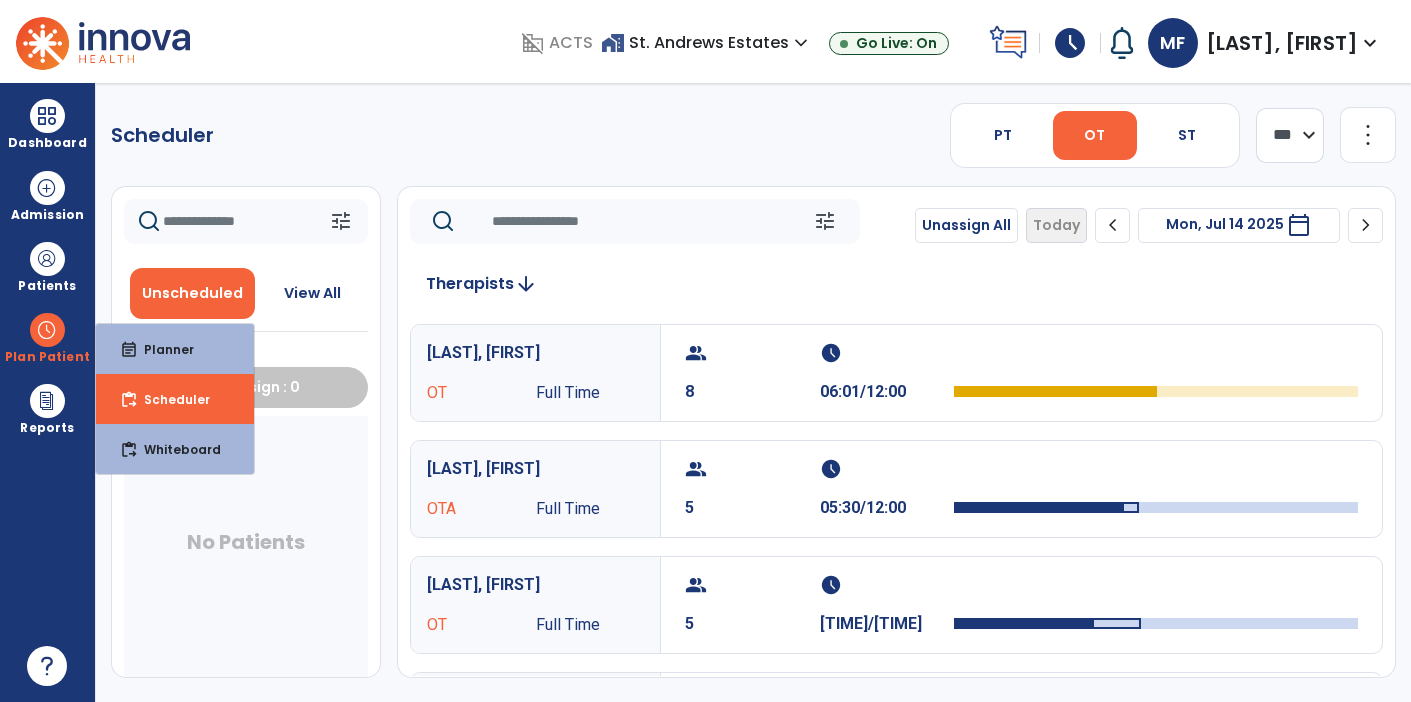 click 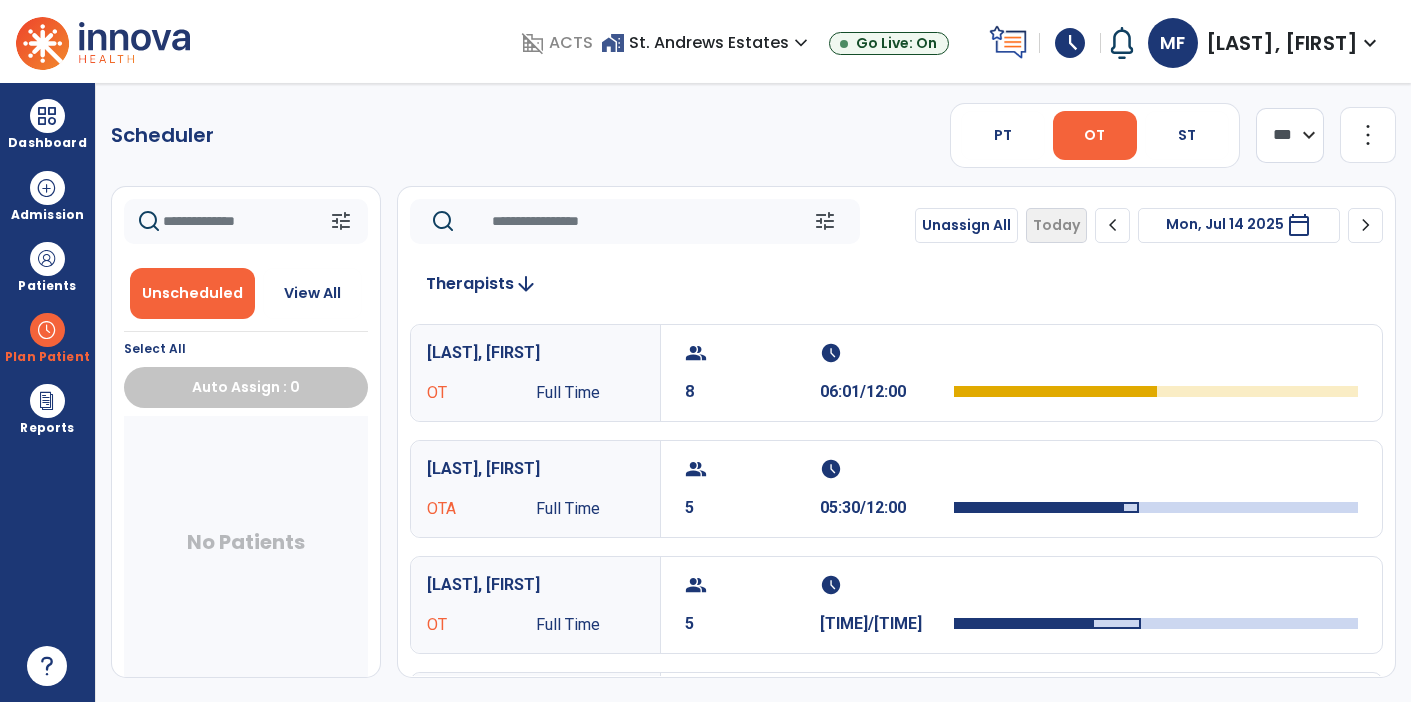 click 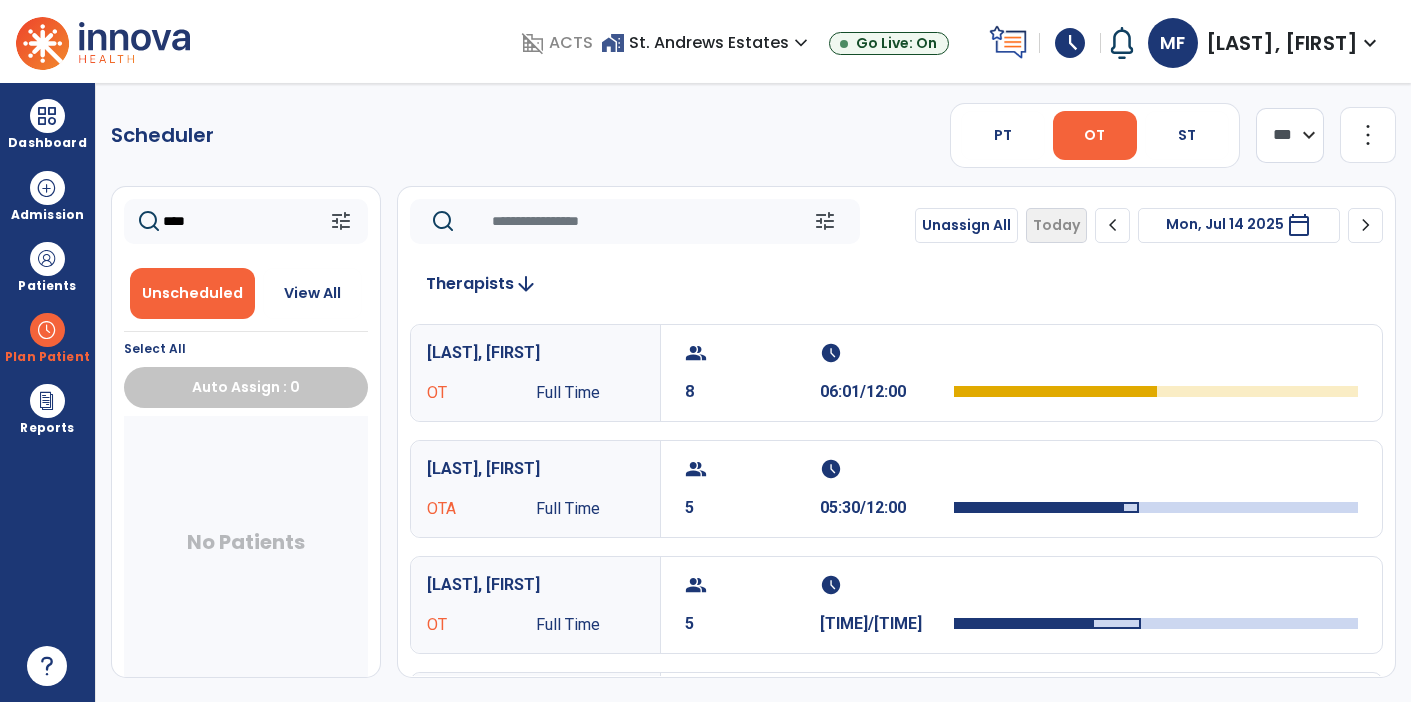 click on "No Patients" at bounding box center [246, 546] 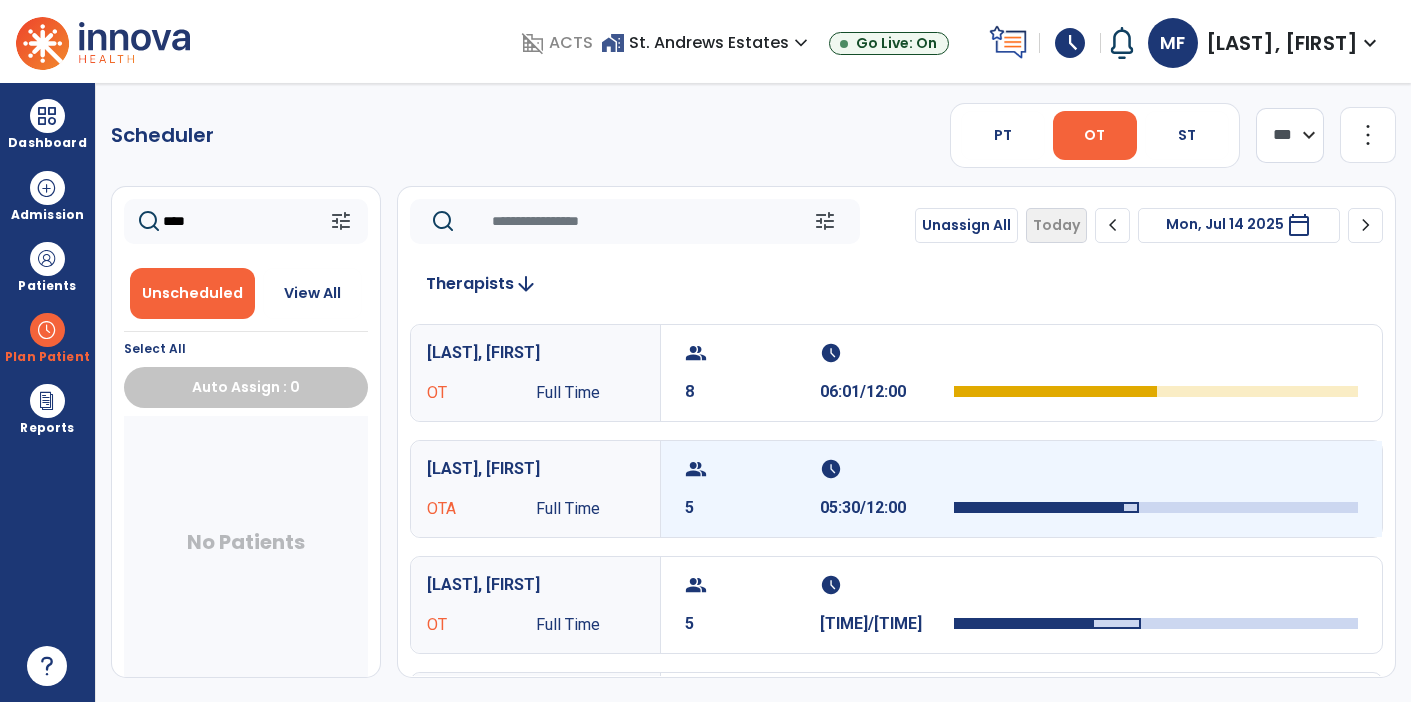 click at bounding box center (1156, 475) 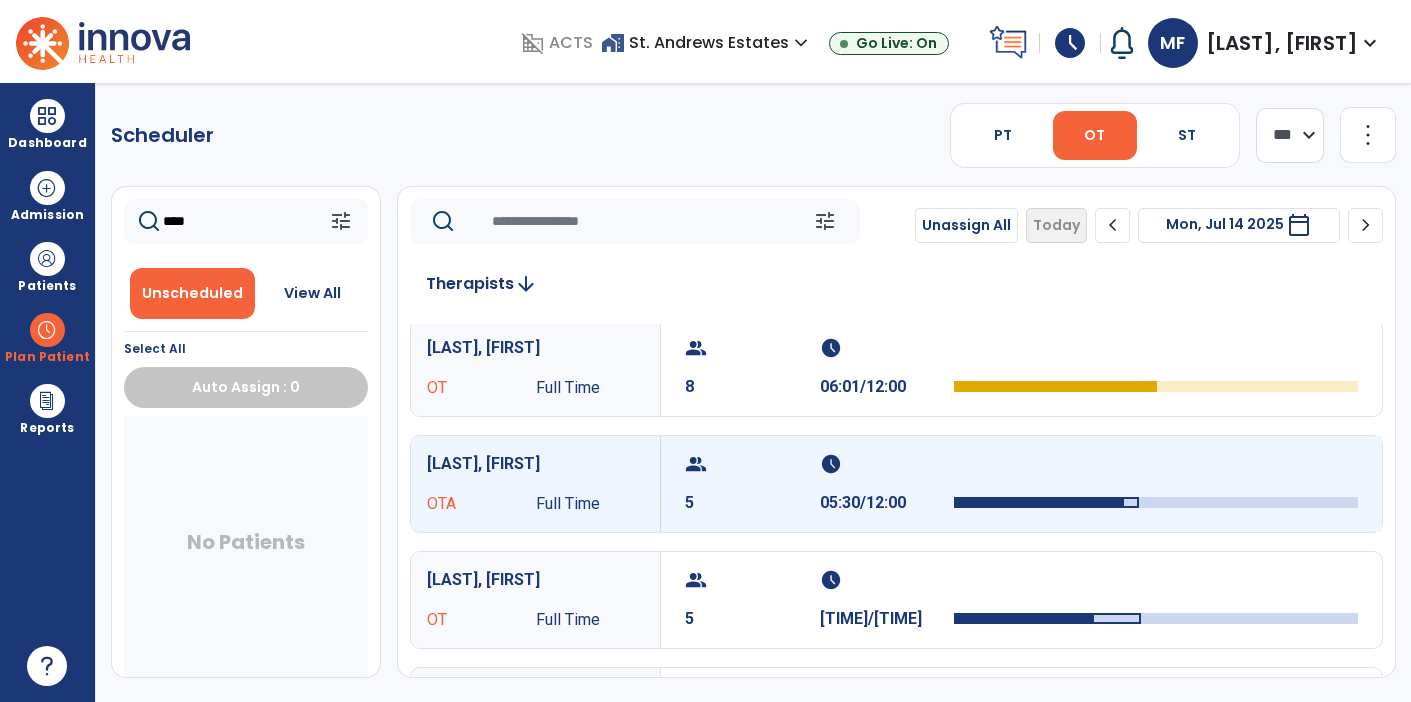 scroll, scrollTop: 0, scrollLeft: 0, axis: both 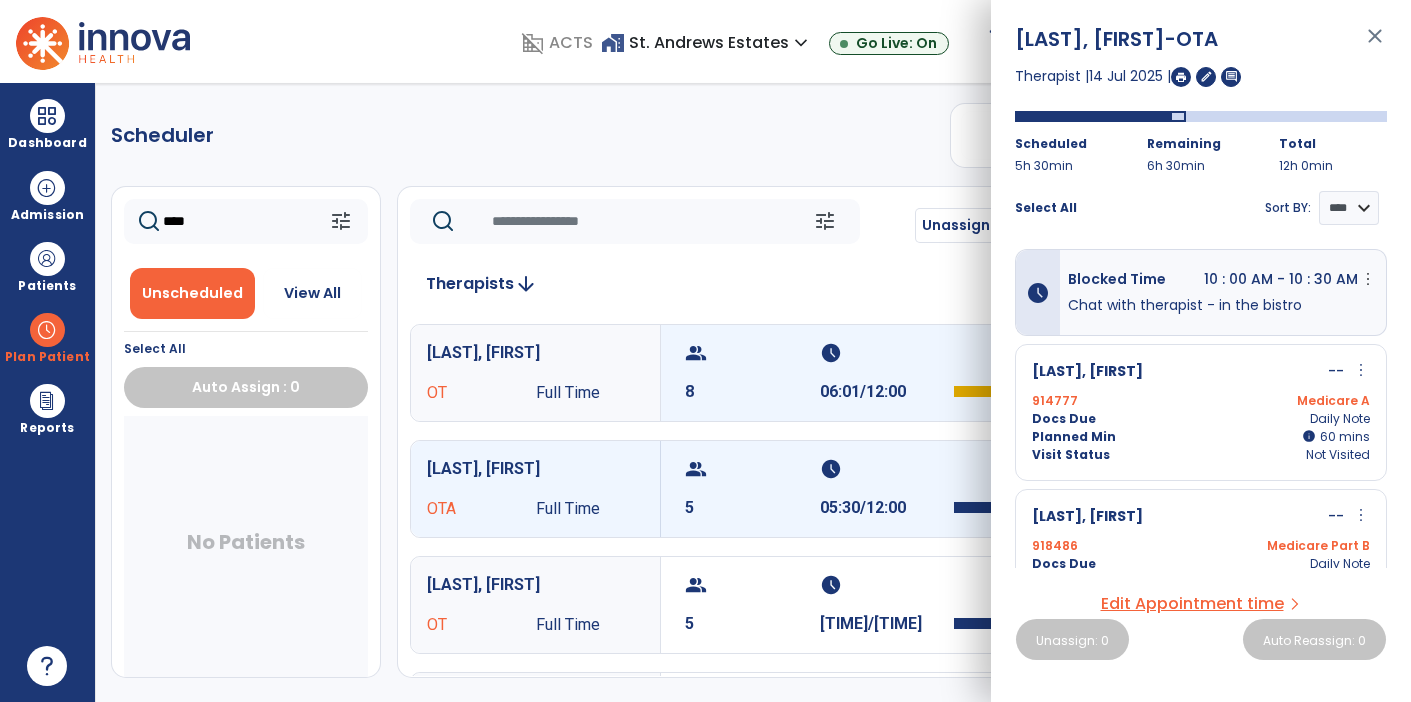 click on "schedule  [TIME]/[TIME]" at bounding box center (887, 373) 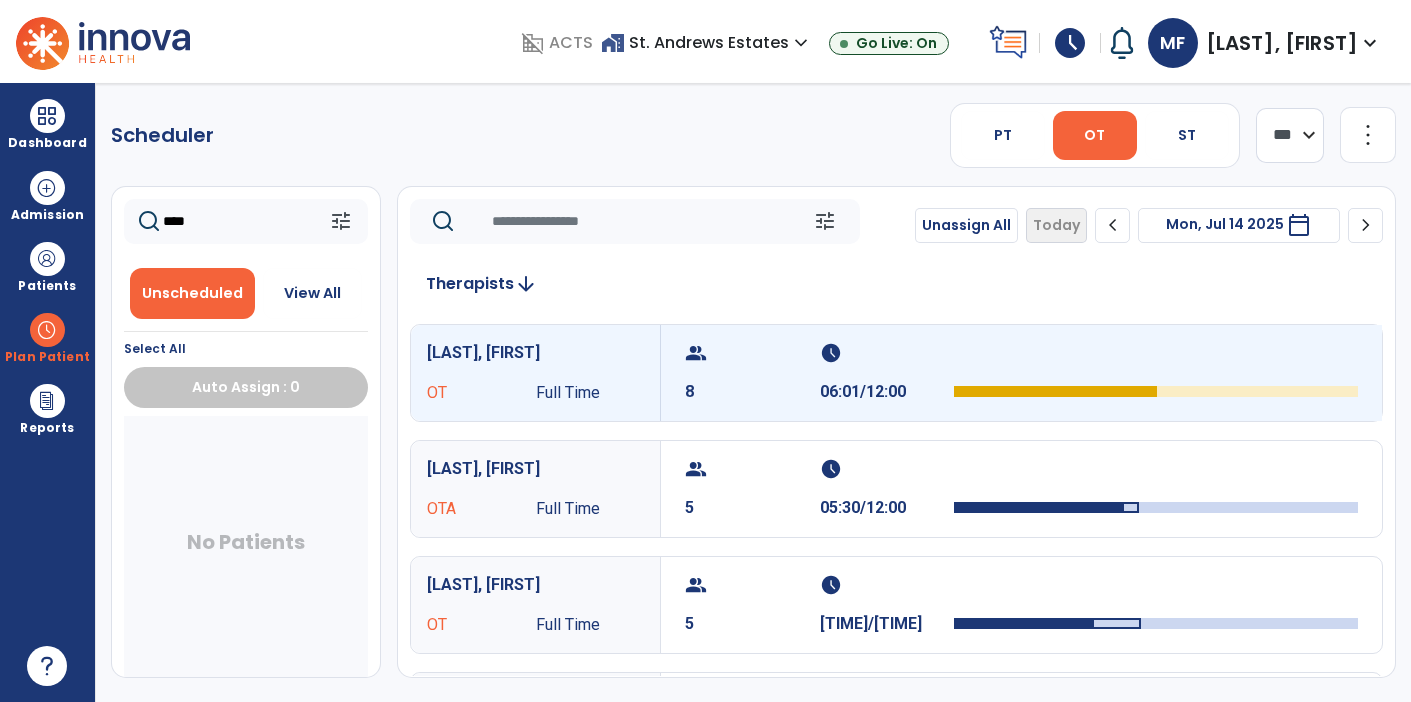 click on "schedule  [TIME]/[TIME]" at bounding box center [887, 373] 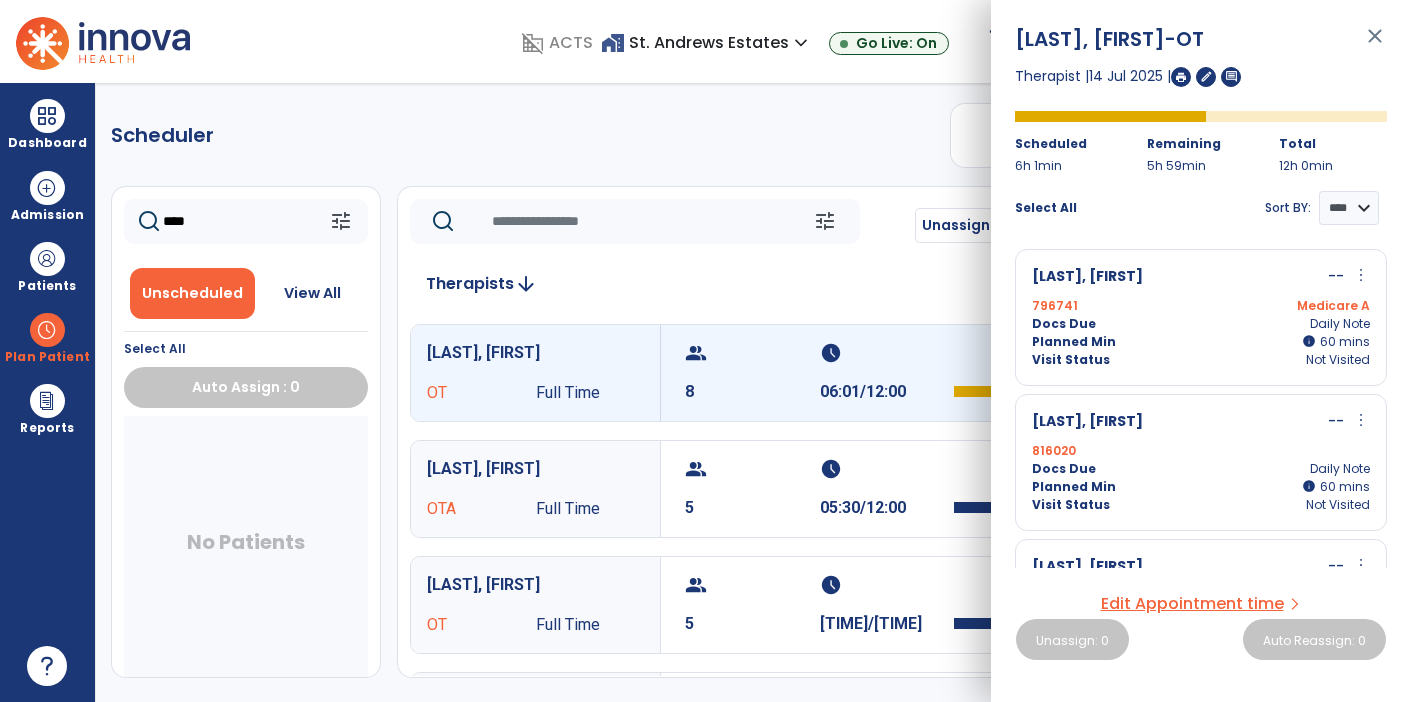 click on "schedule  [TIME]/[TIME]" at bounding box center [887, 373] 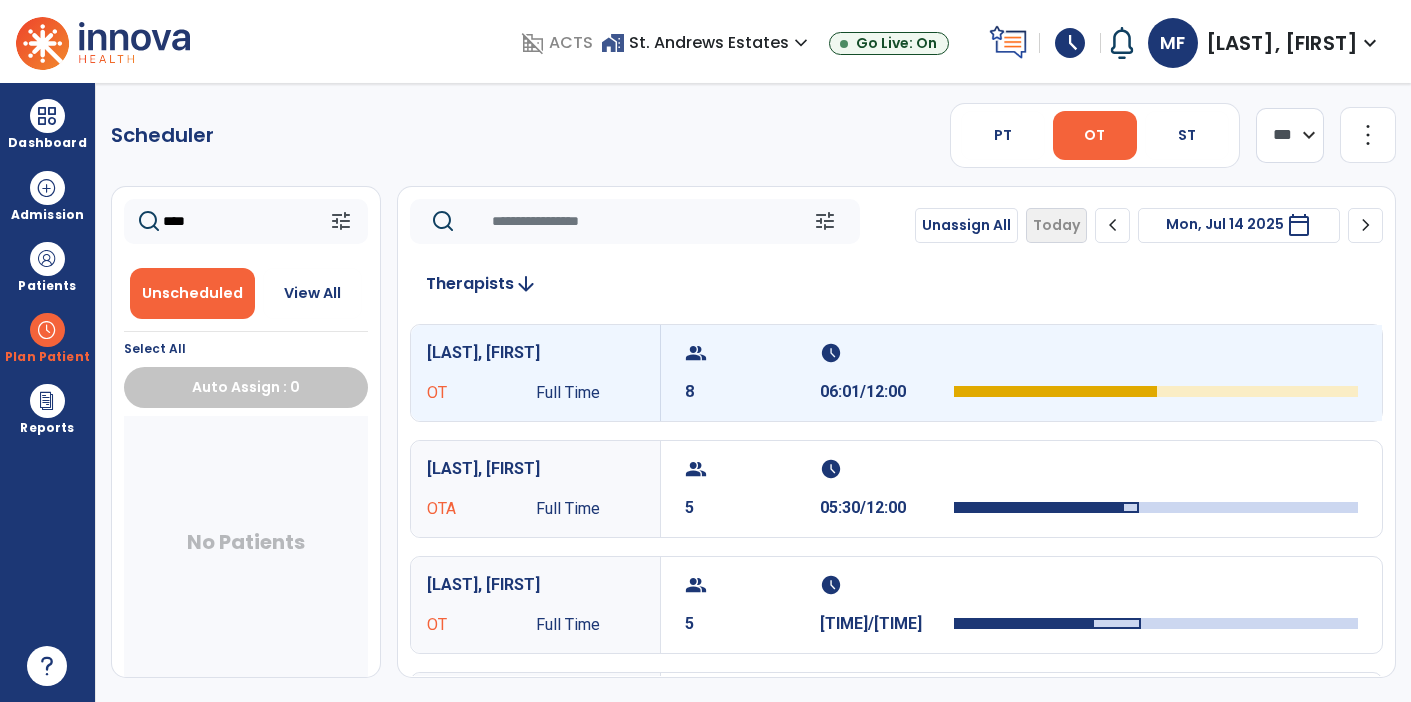 click on "schedule  [TIME]/[TIME]" at bounding box center (887, 373) 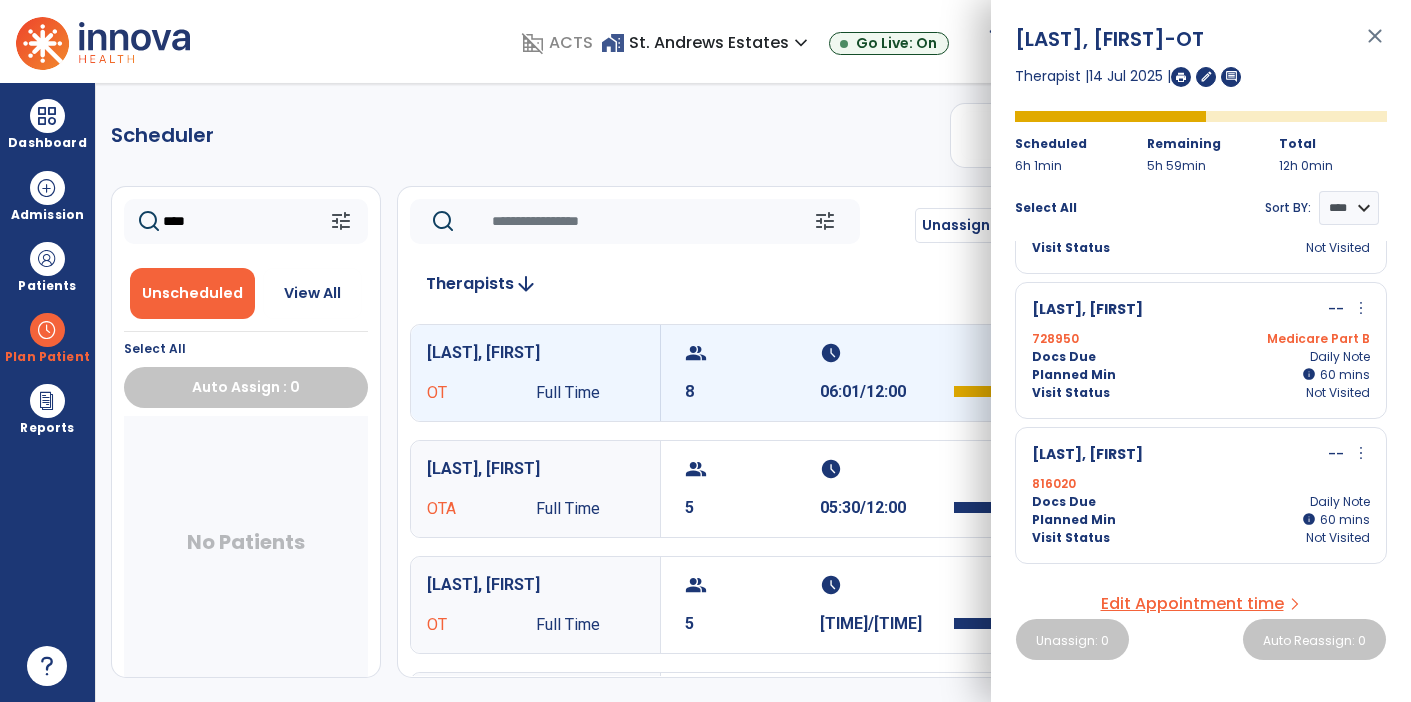 scroll, scrollTop: 260, scrollLeft: 0, axis: vertical 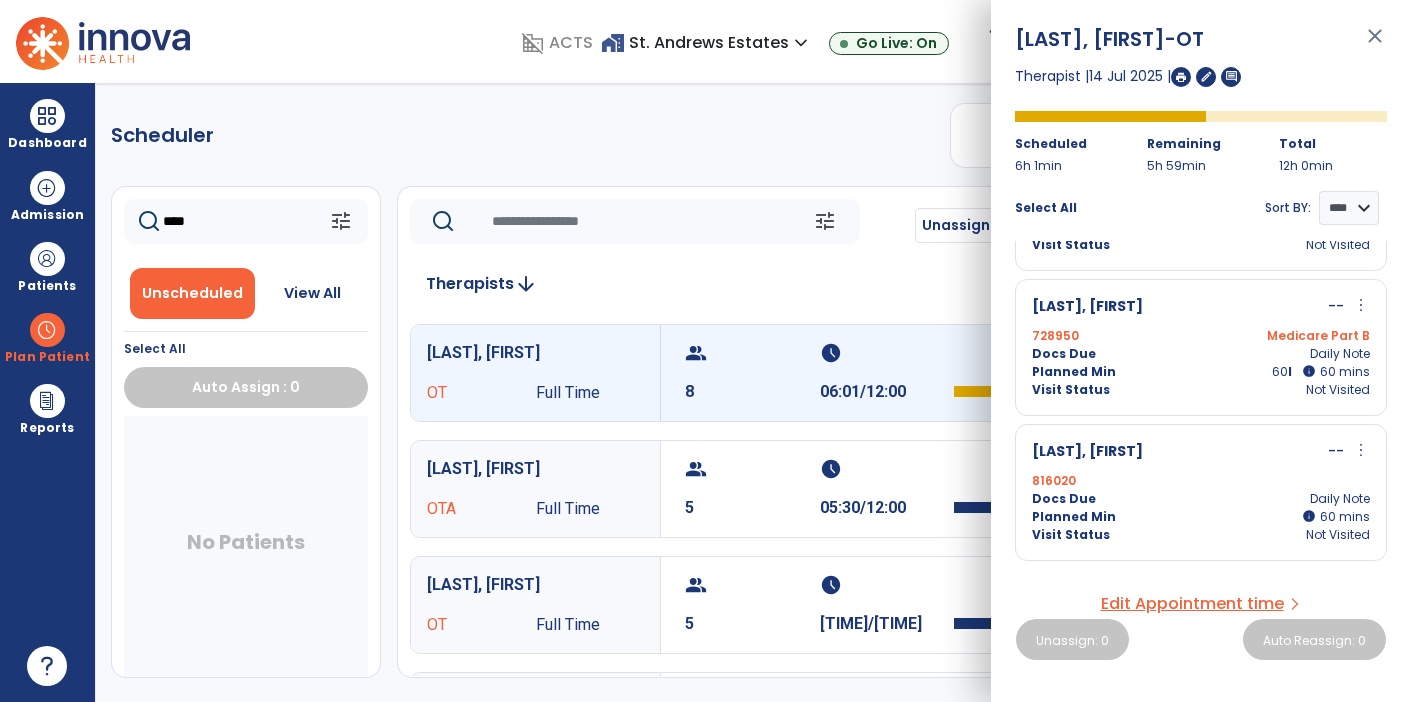 click on "info" at bounding box center [1309, 371] 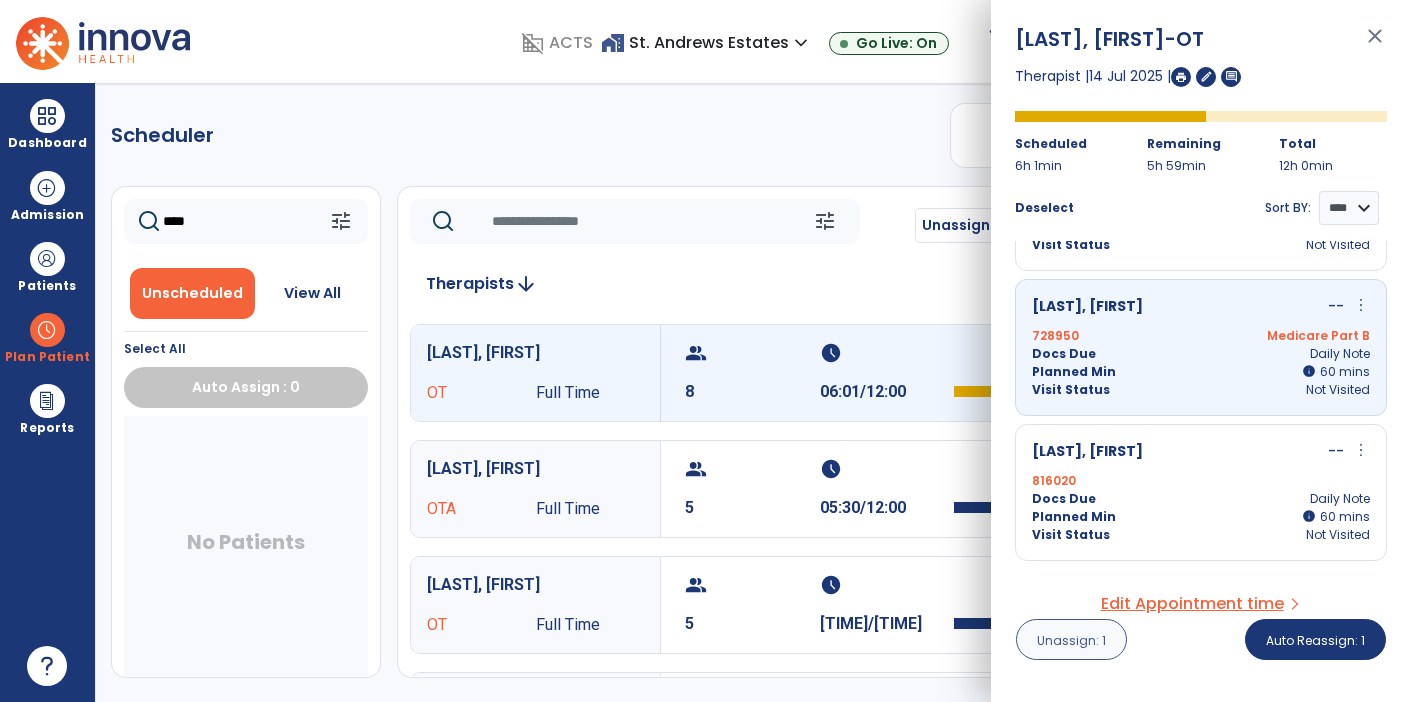 click on "Unassign: 1" at bounding box center [1071, 640] 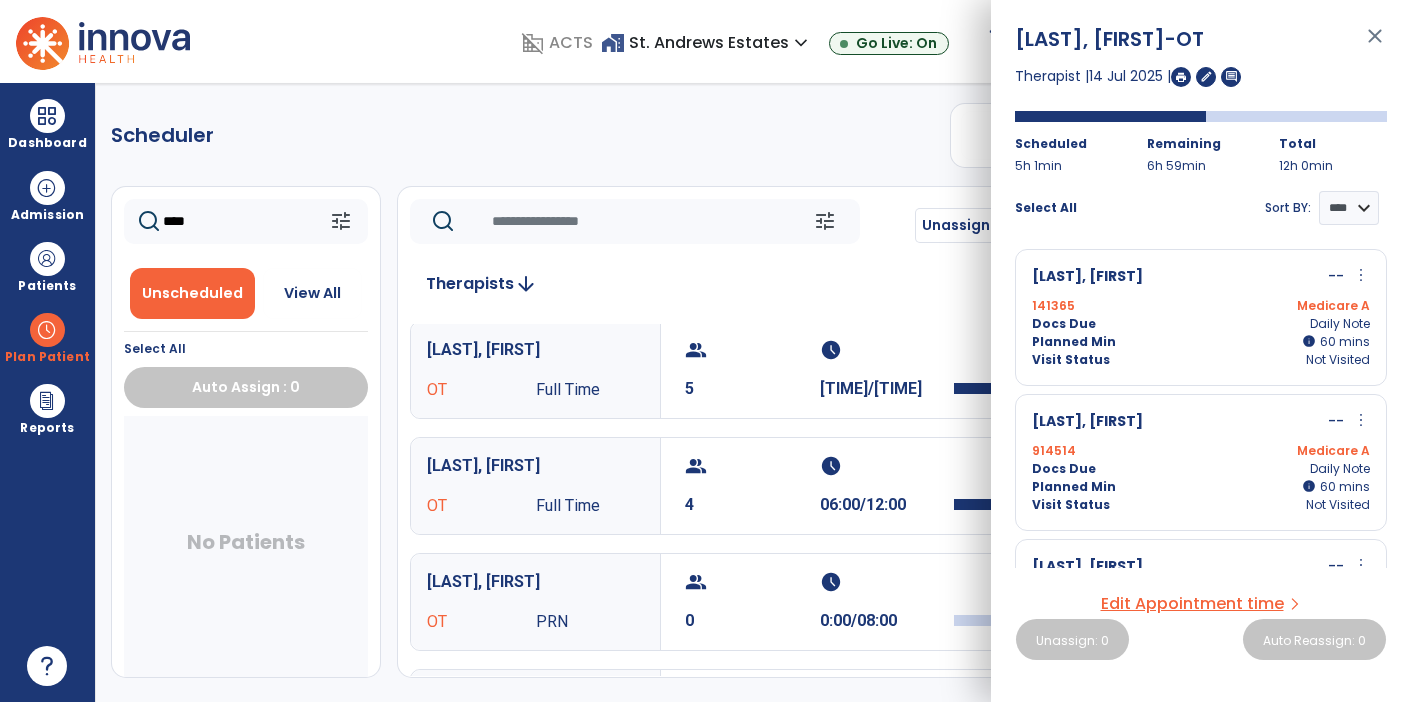 scroll, scrollTop: 234, scrollLeft: 0, axis: vertical 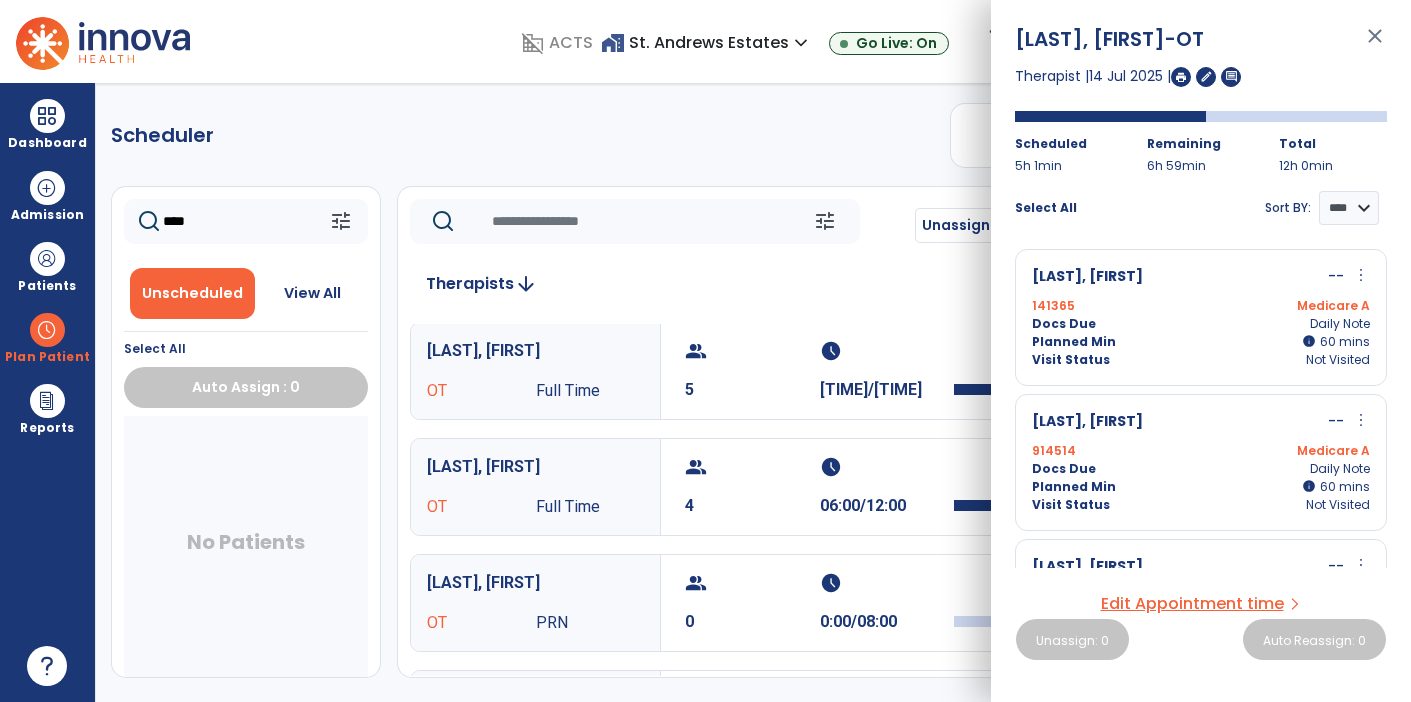click on "****" 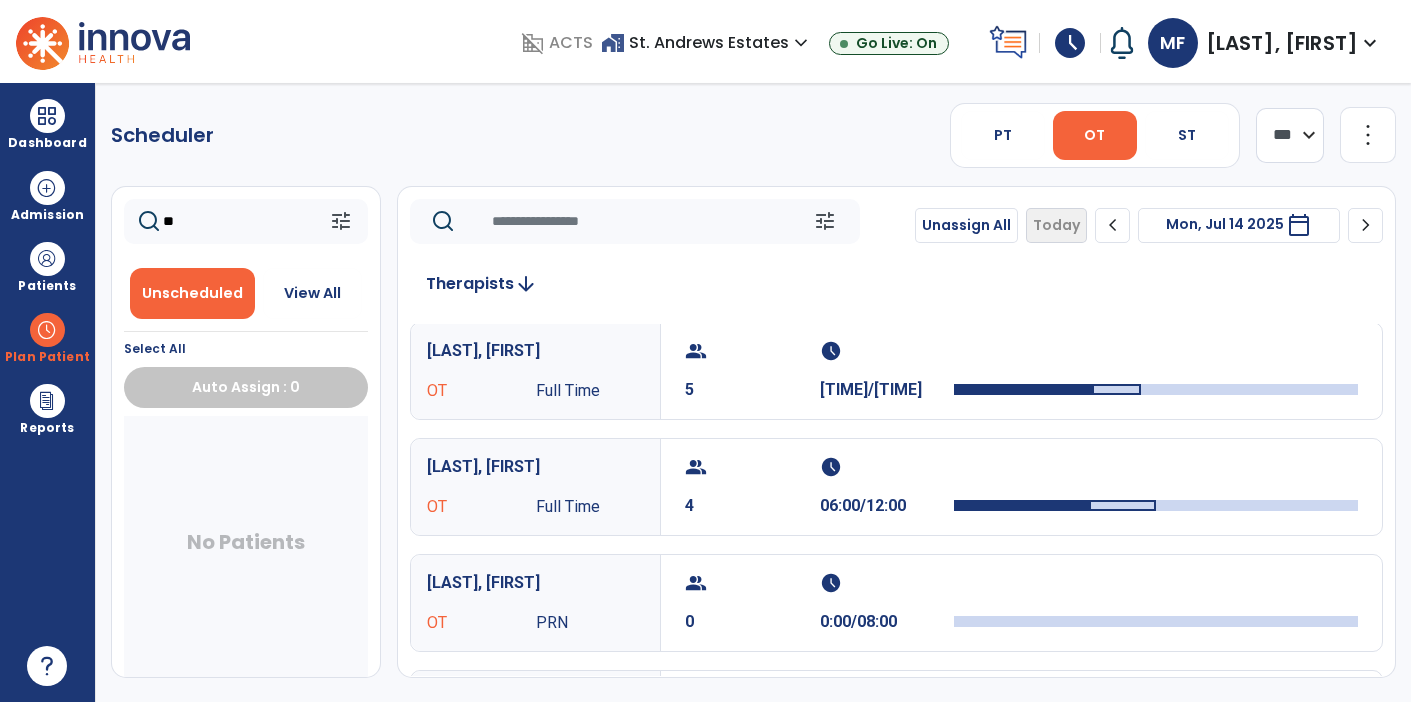 type on "*" 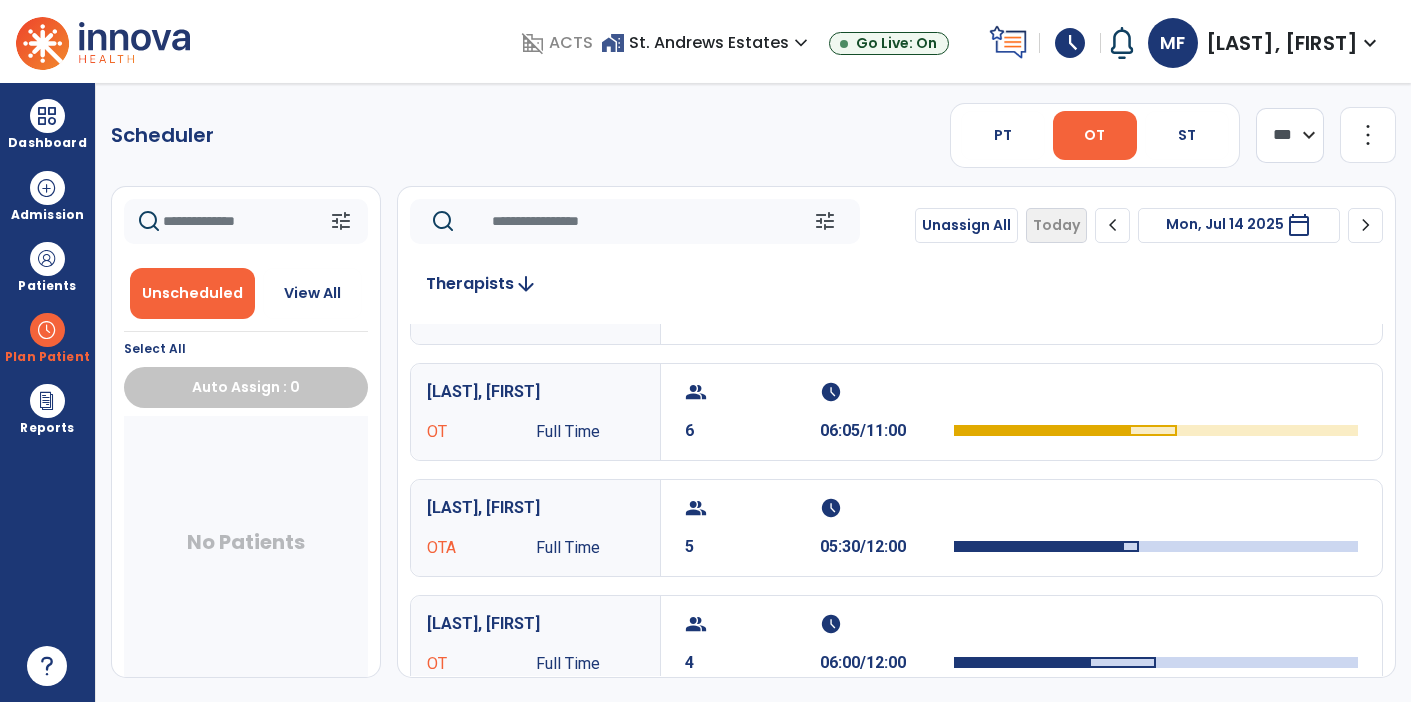 scroll, scrollTop: 0, scrollLeft: 0, axis: both 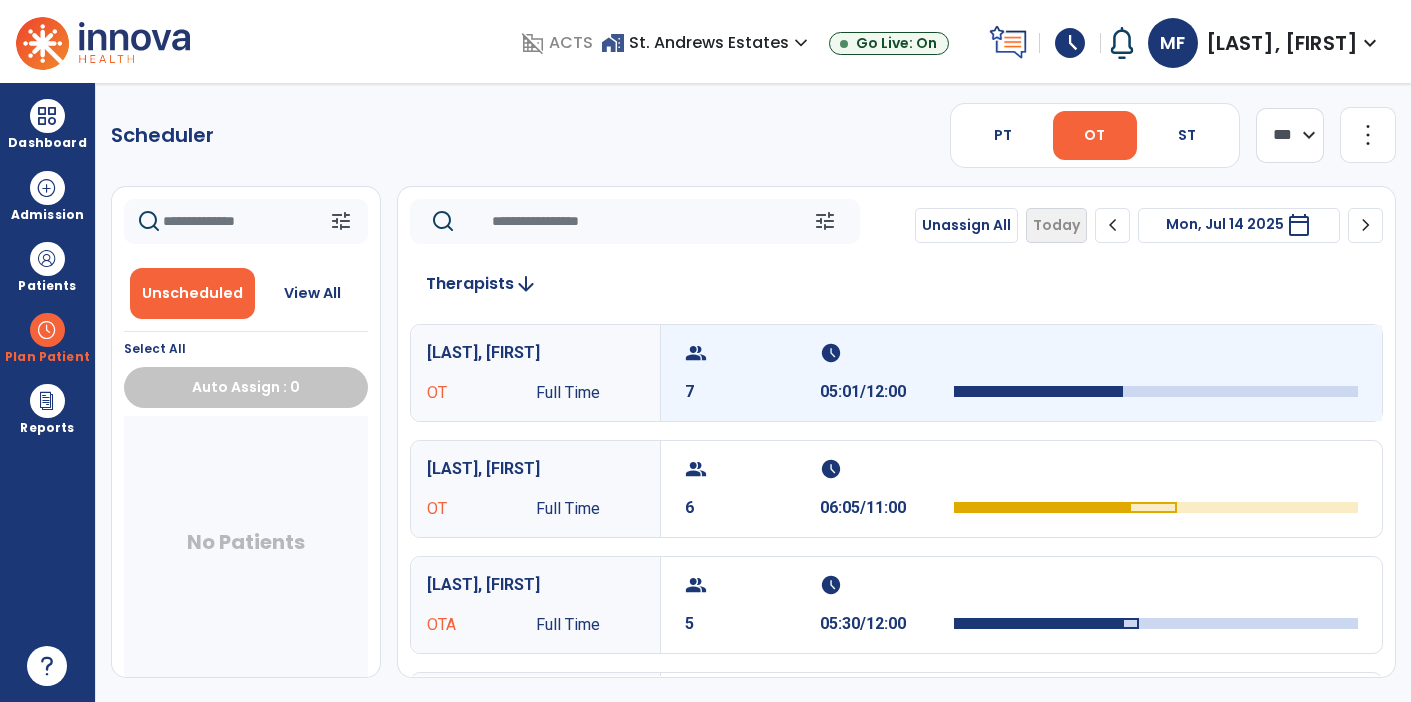 type 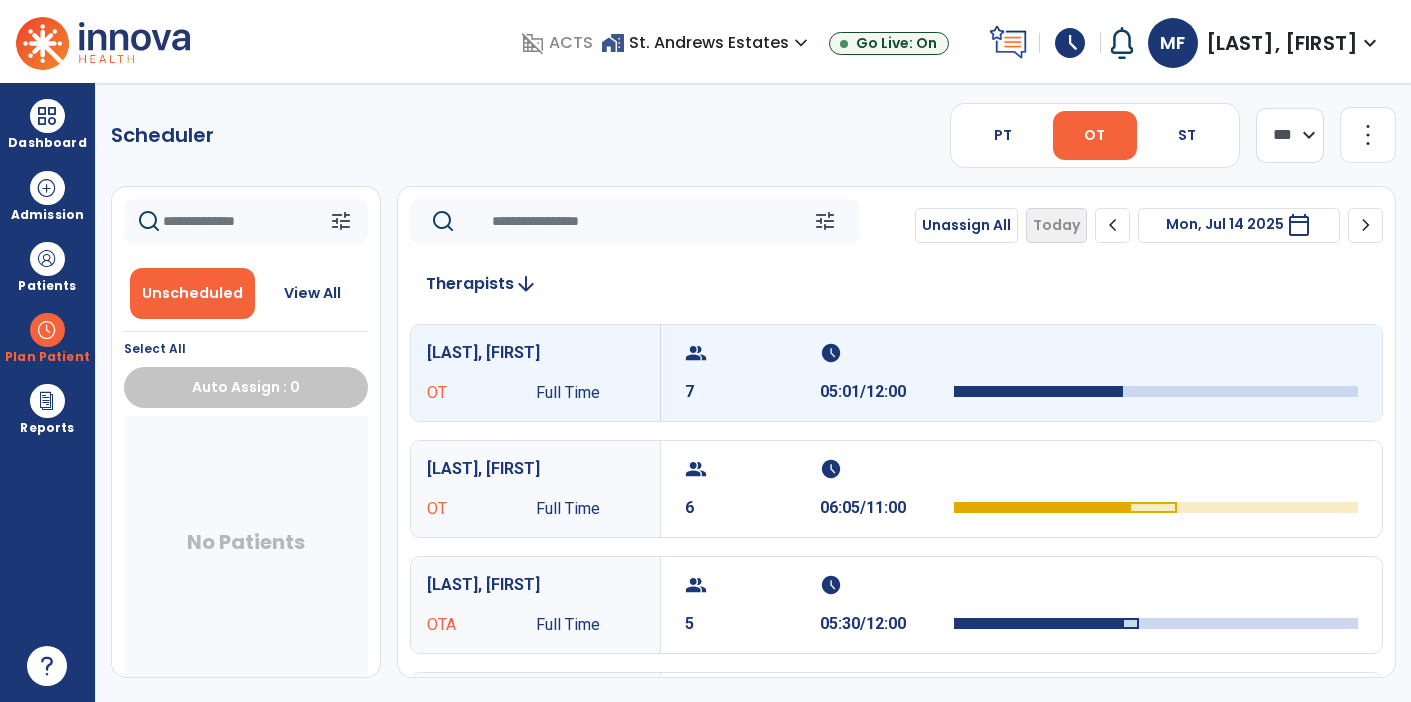 click on "schedule" at bounding box center (885, 353) 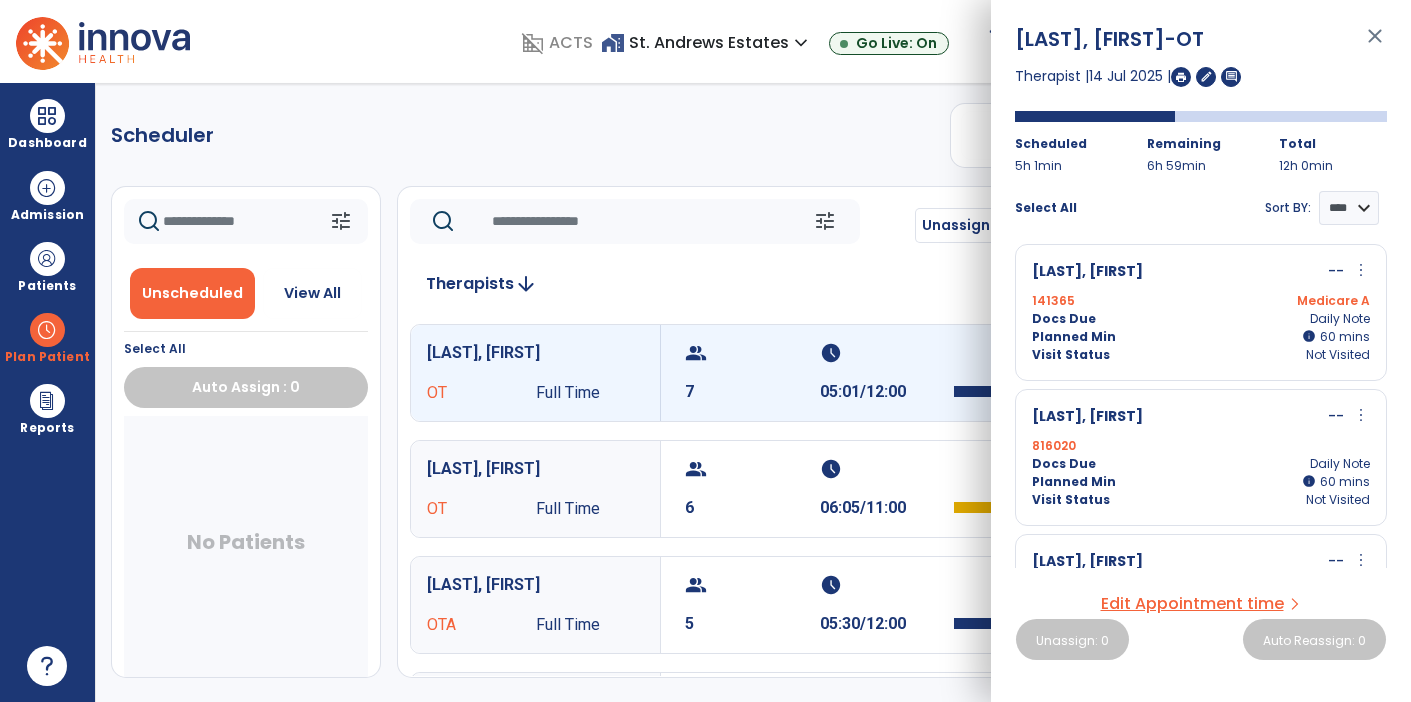 scroll, scrollTop: 1, scrollLeft: 0, axis: vertical 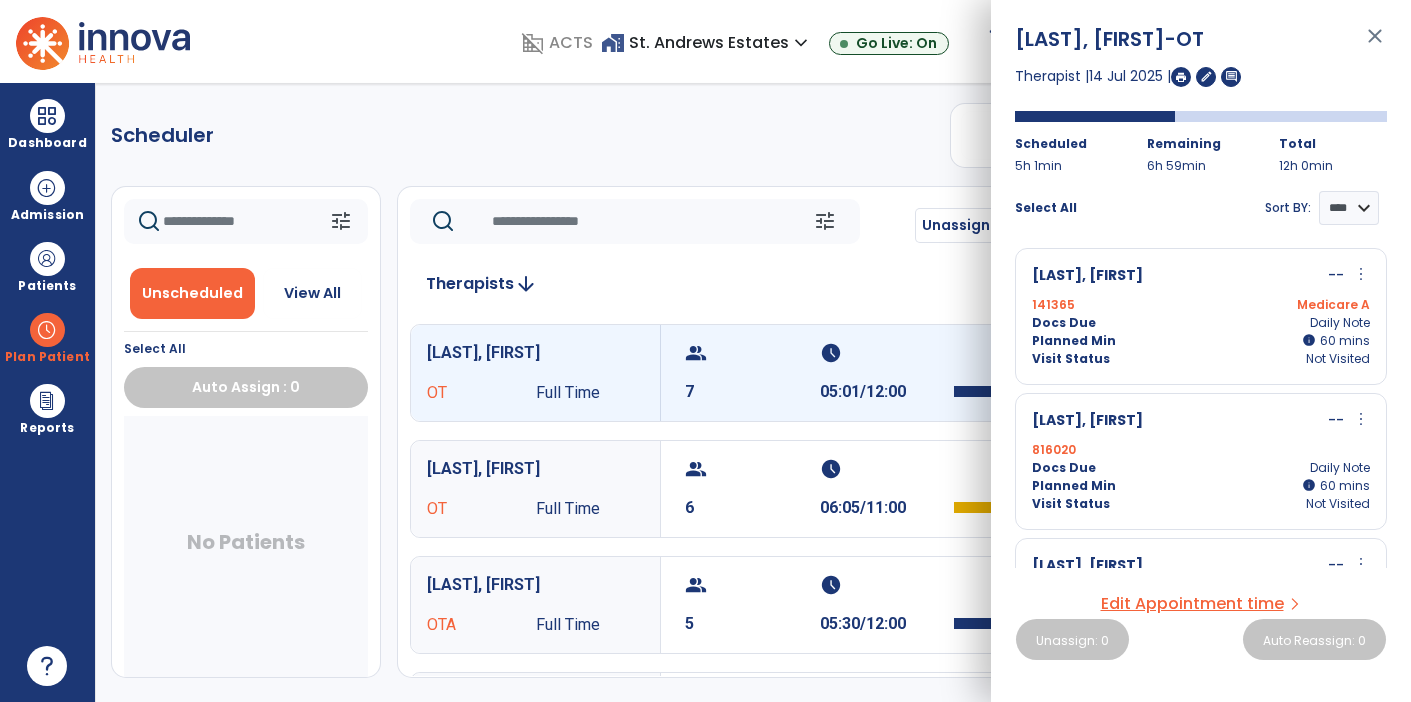 click on "more_vert" at bounding box center (1361, 274) 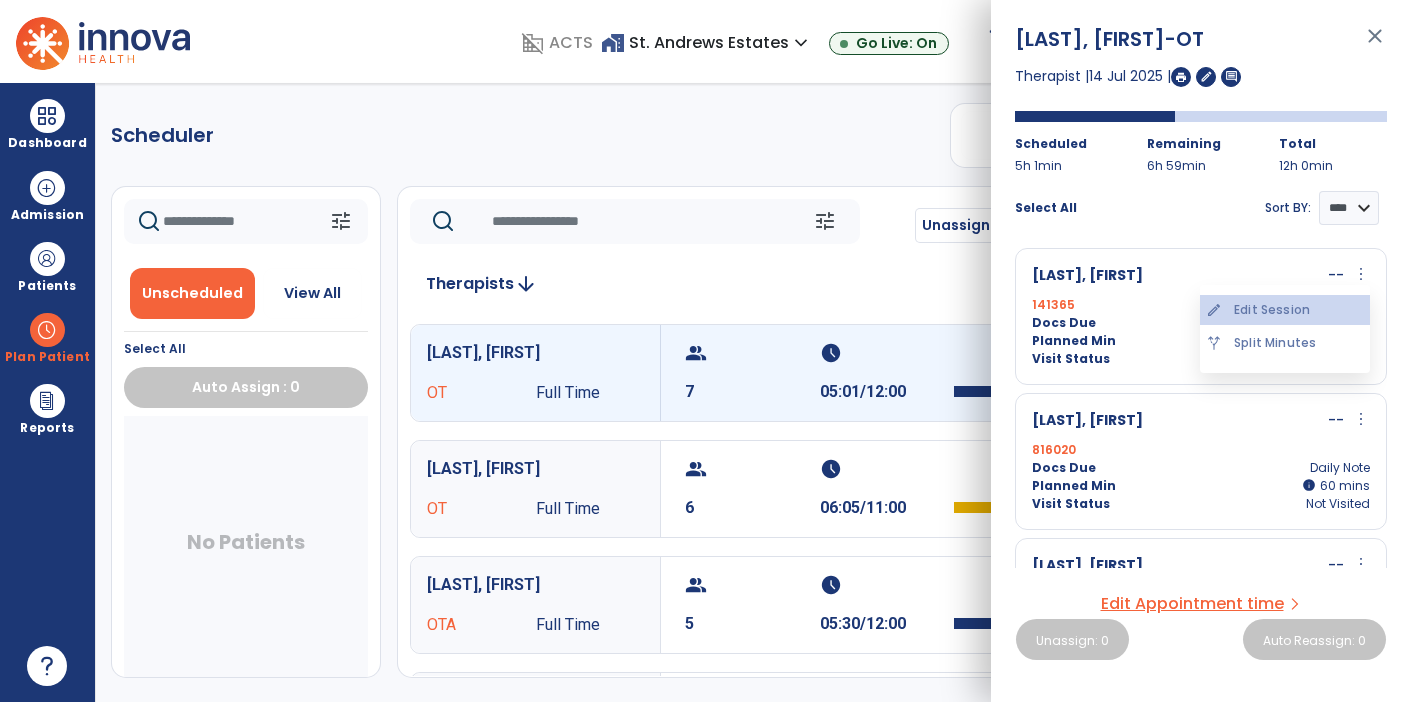 click on "edit   Edit Session" at bounding box center (1285, 310) 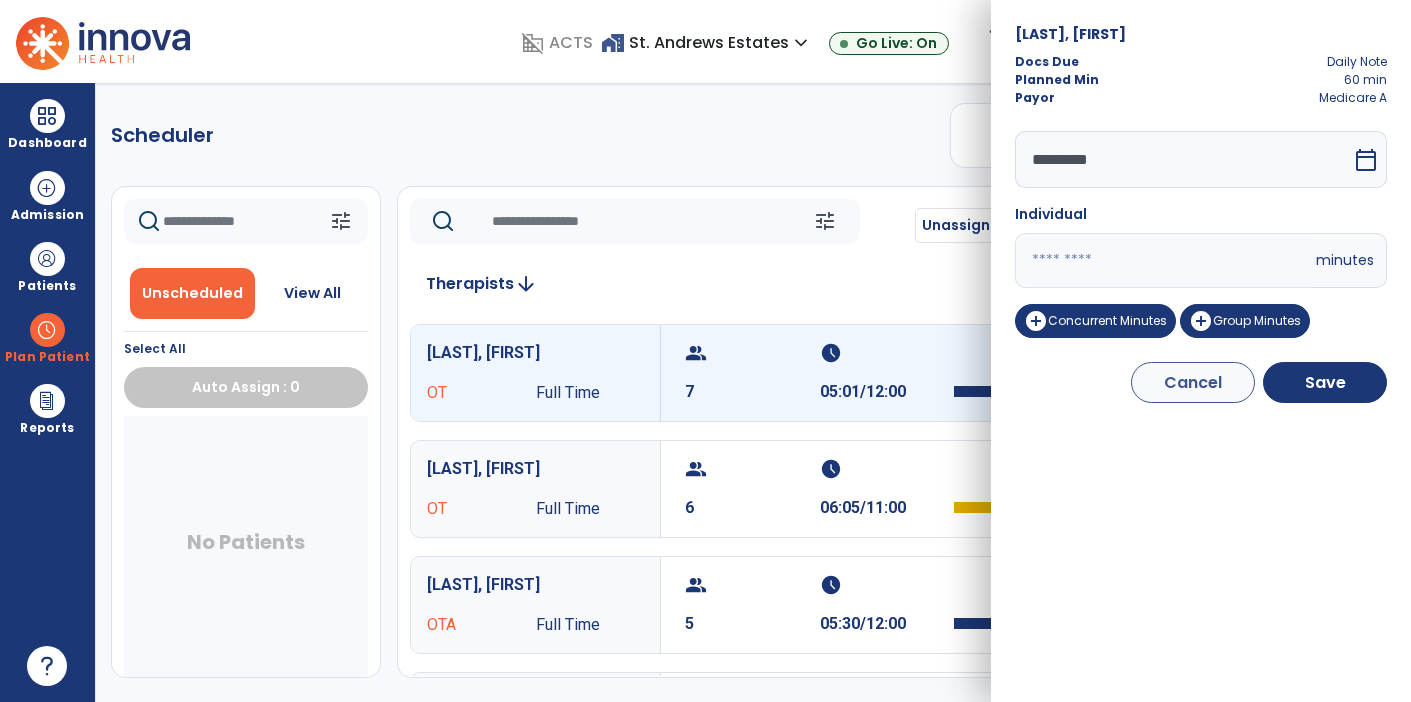 click on "**" at bounding box center [1163, 260] 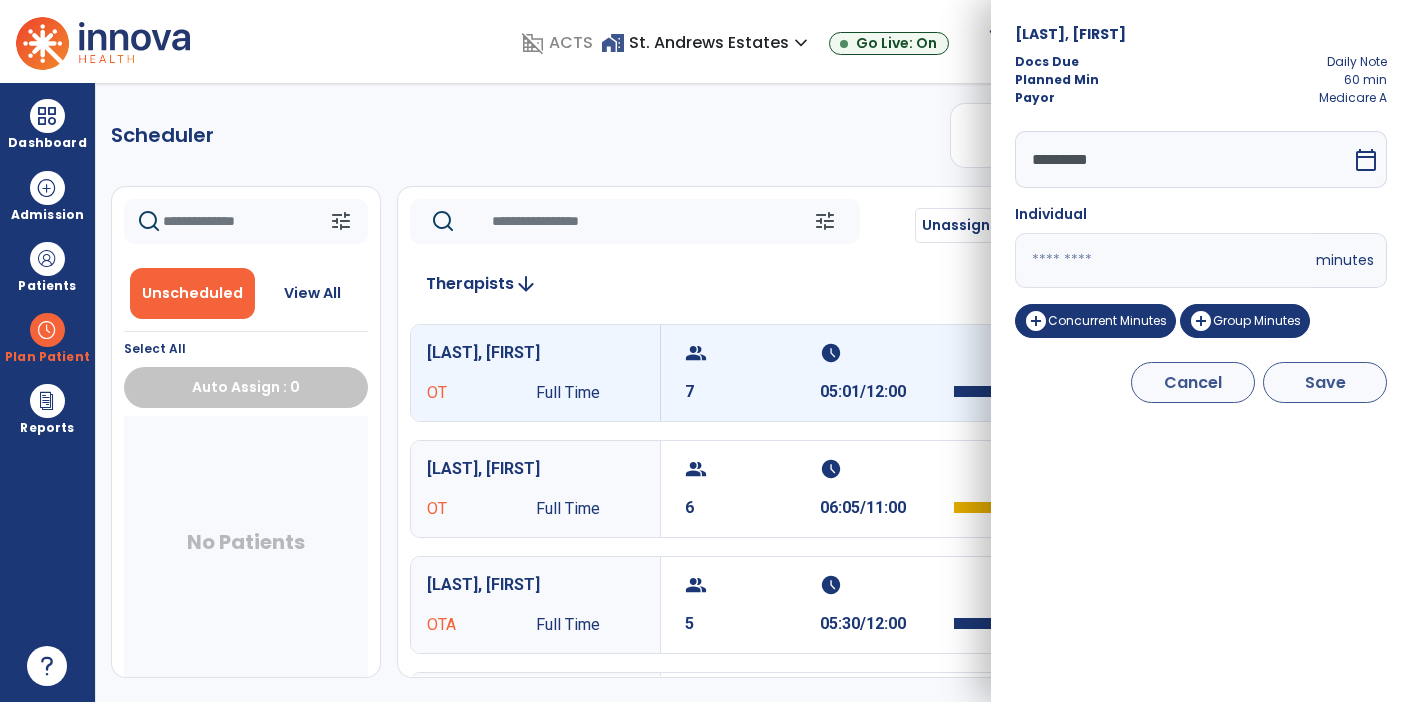 type on "**" 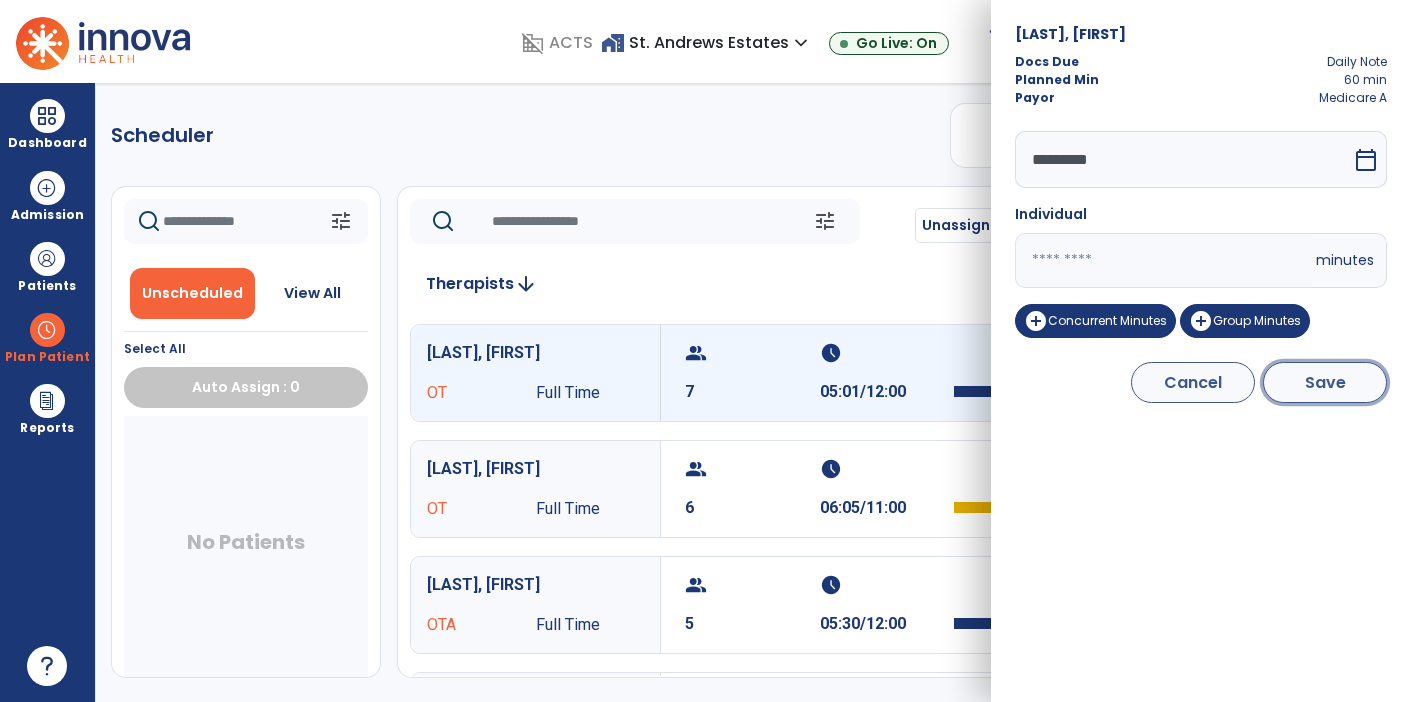 click on "Save" at bounding box center [1325, 382] 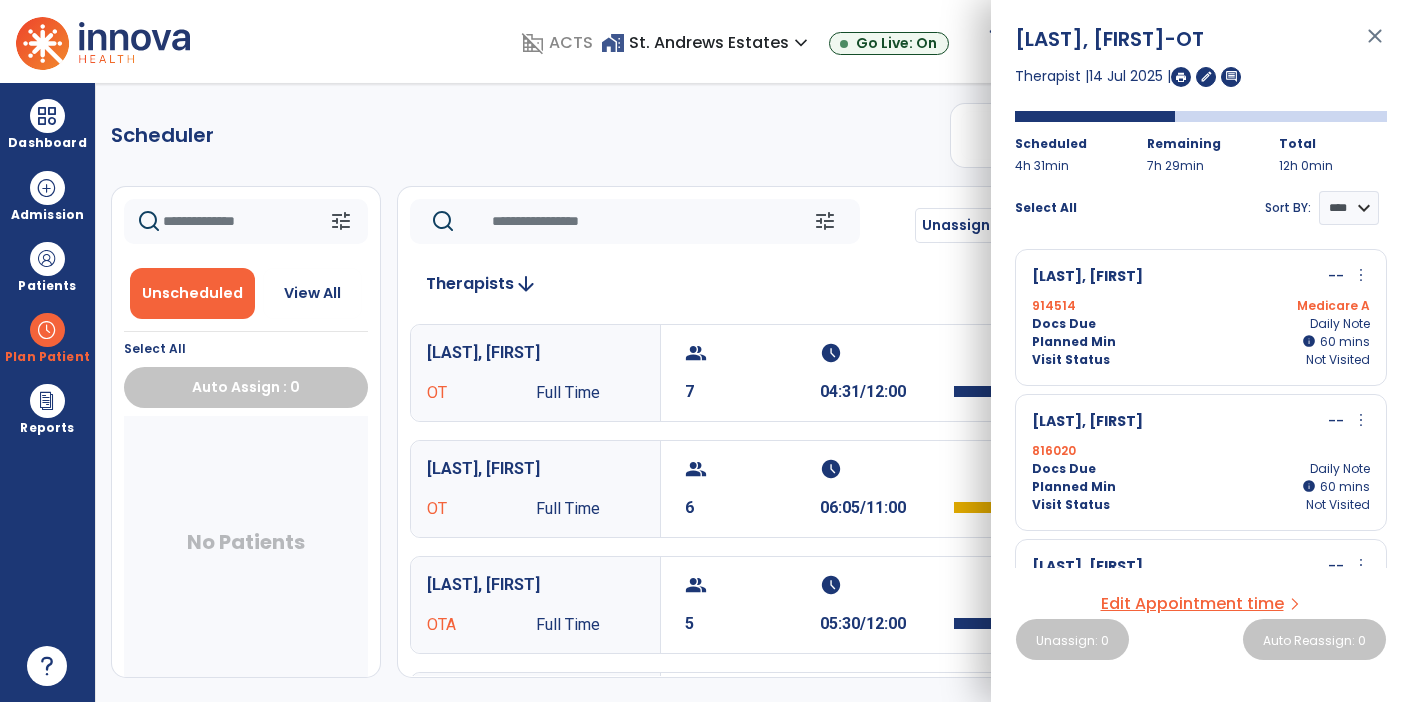 click on "more_vert" at bounding box center (1361, 275) 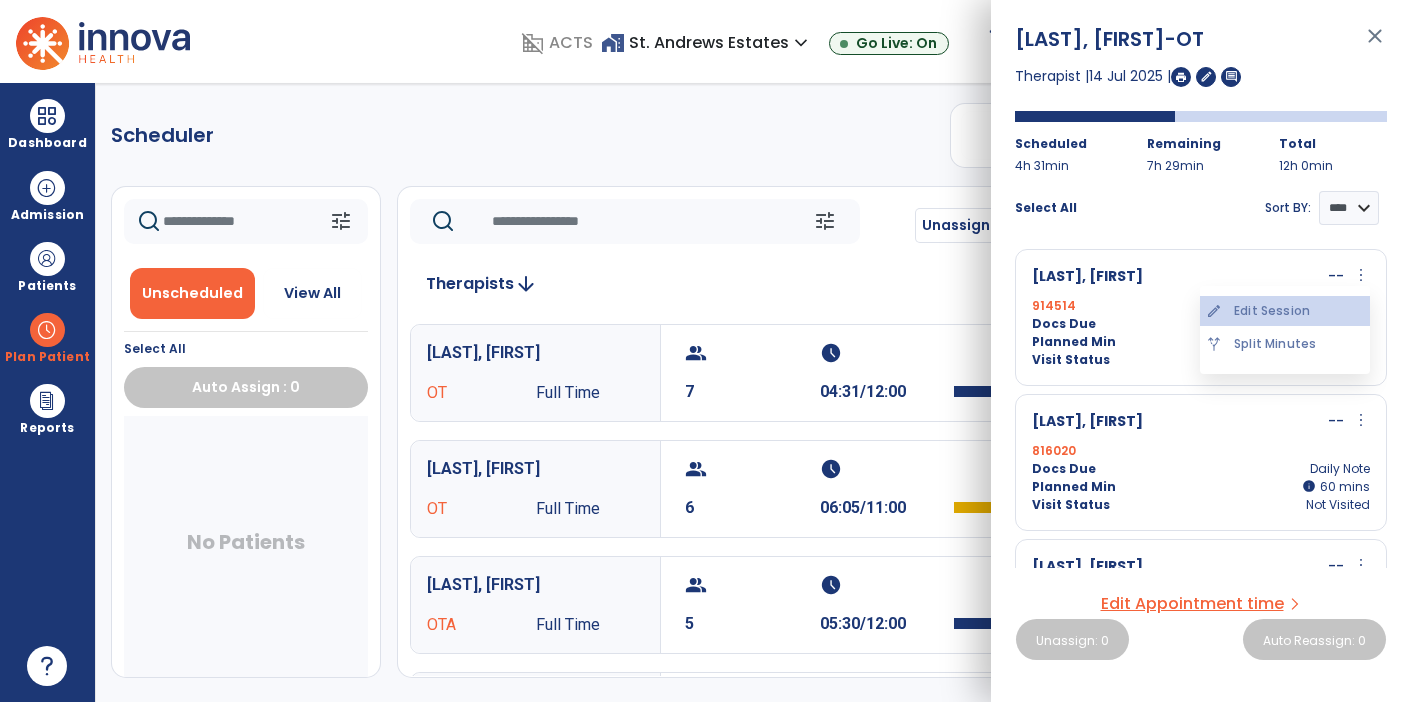 click on "edit   Edit Session" at bounding box center (1285, 311) 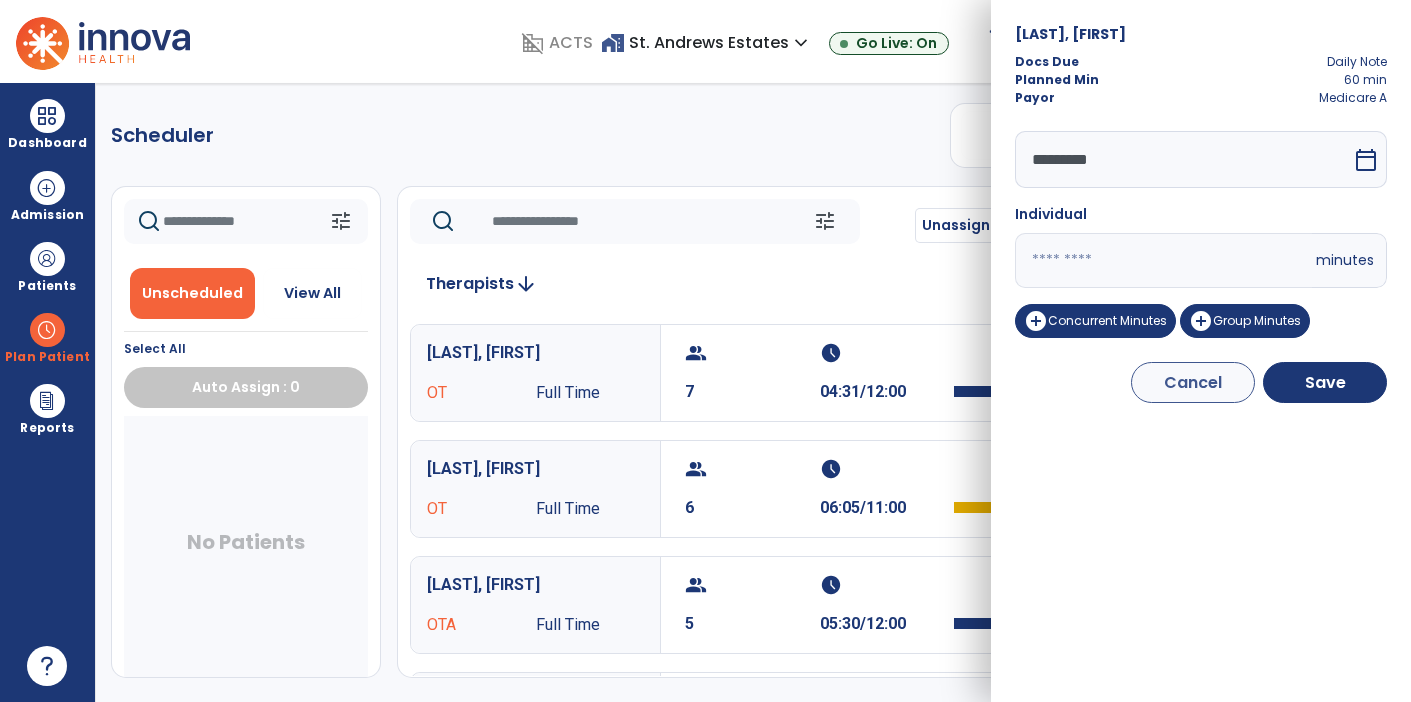 click on "**" at bounding box center (1163, 260) 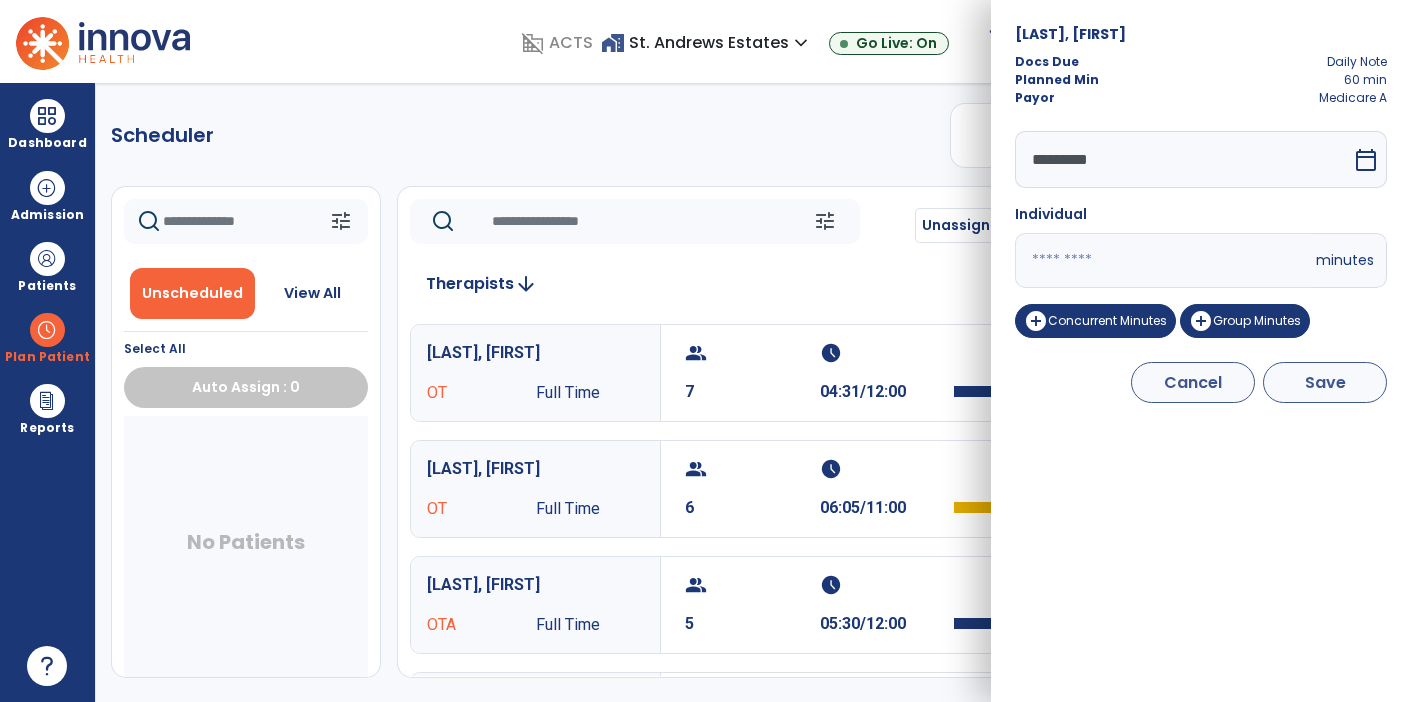 type on "**" 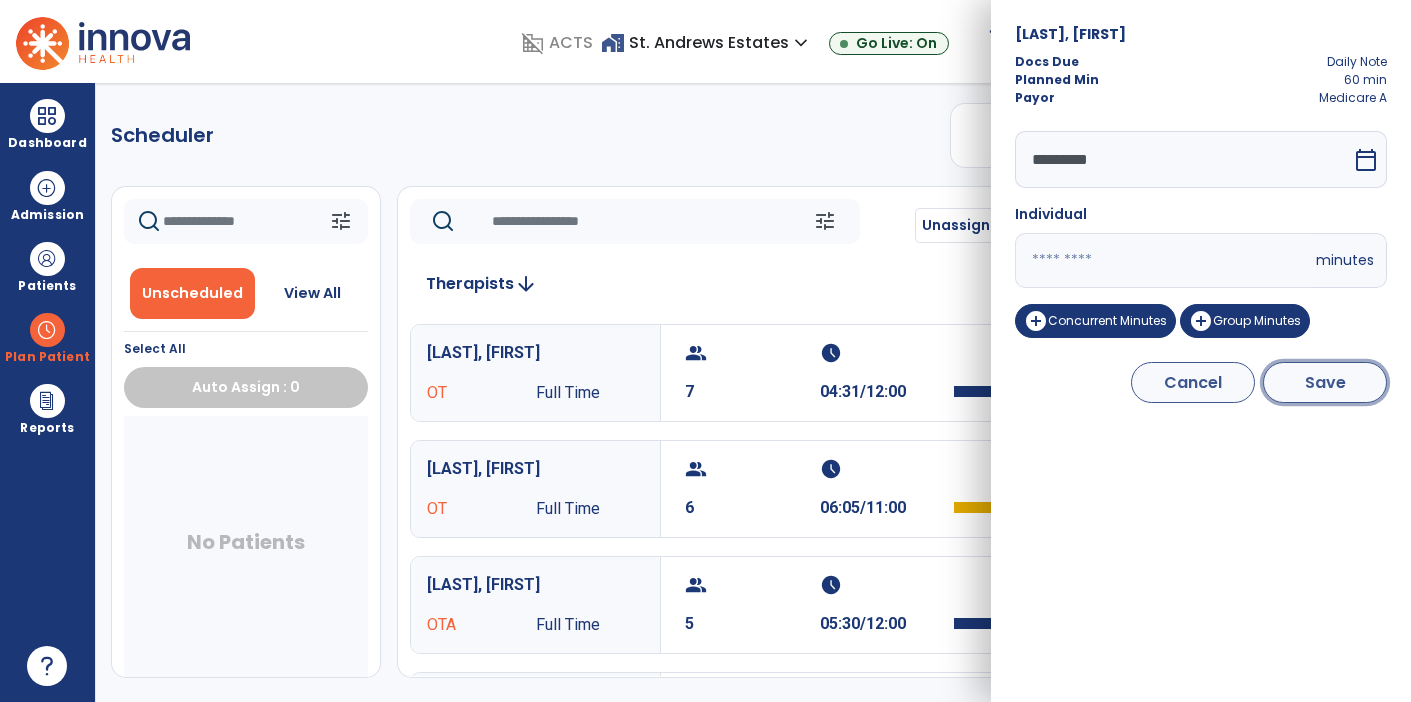 click on "Save" at bounding box center [1325, 382] 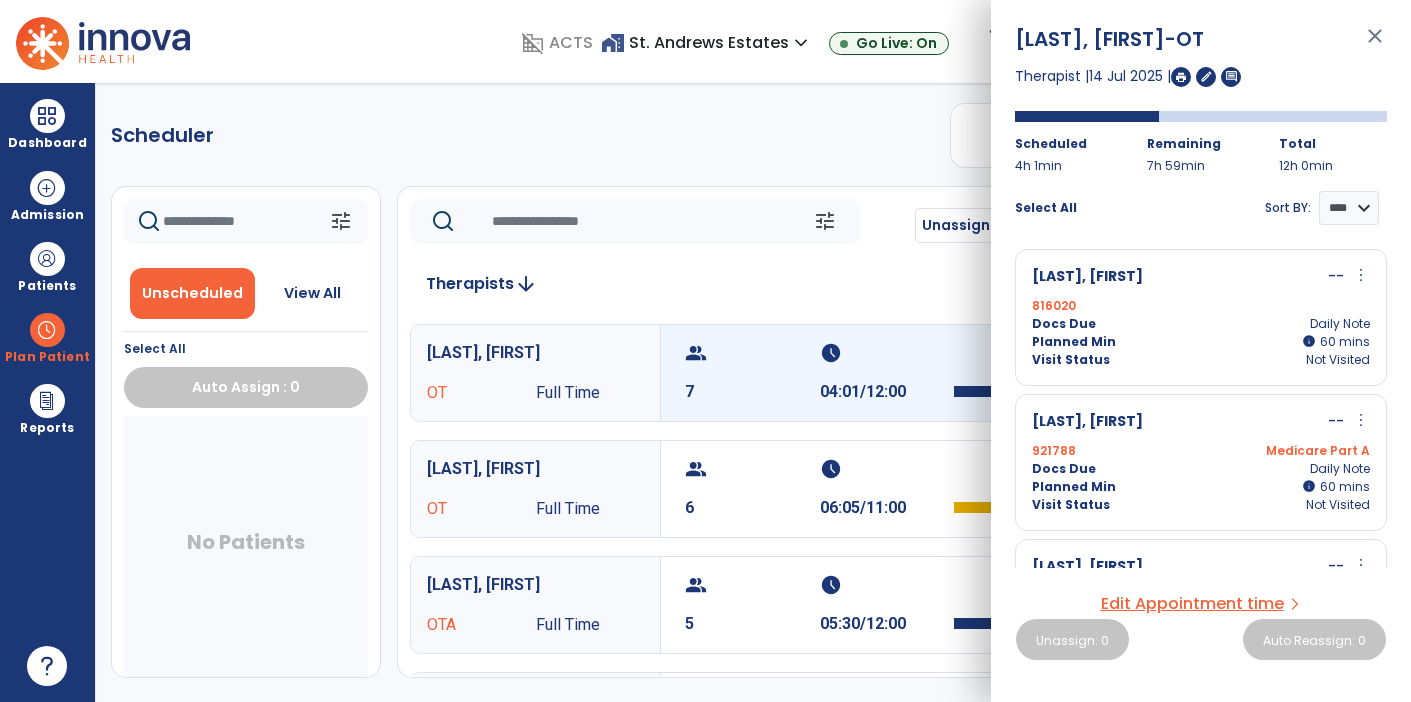 click on "schedule" at bounding box center [885, 353] 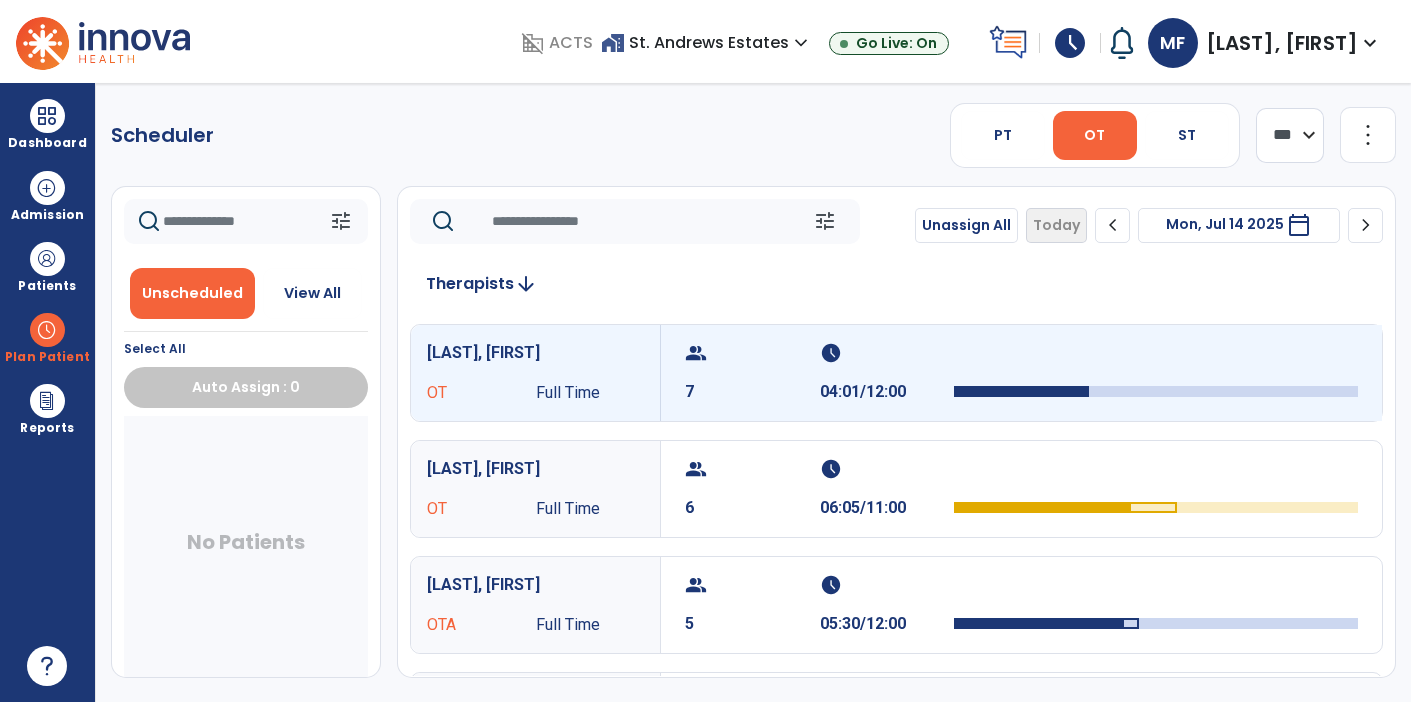 click on "schedule" at bounding box center (885, 353) 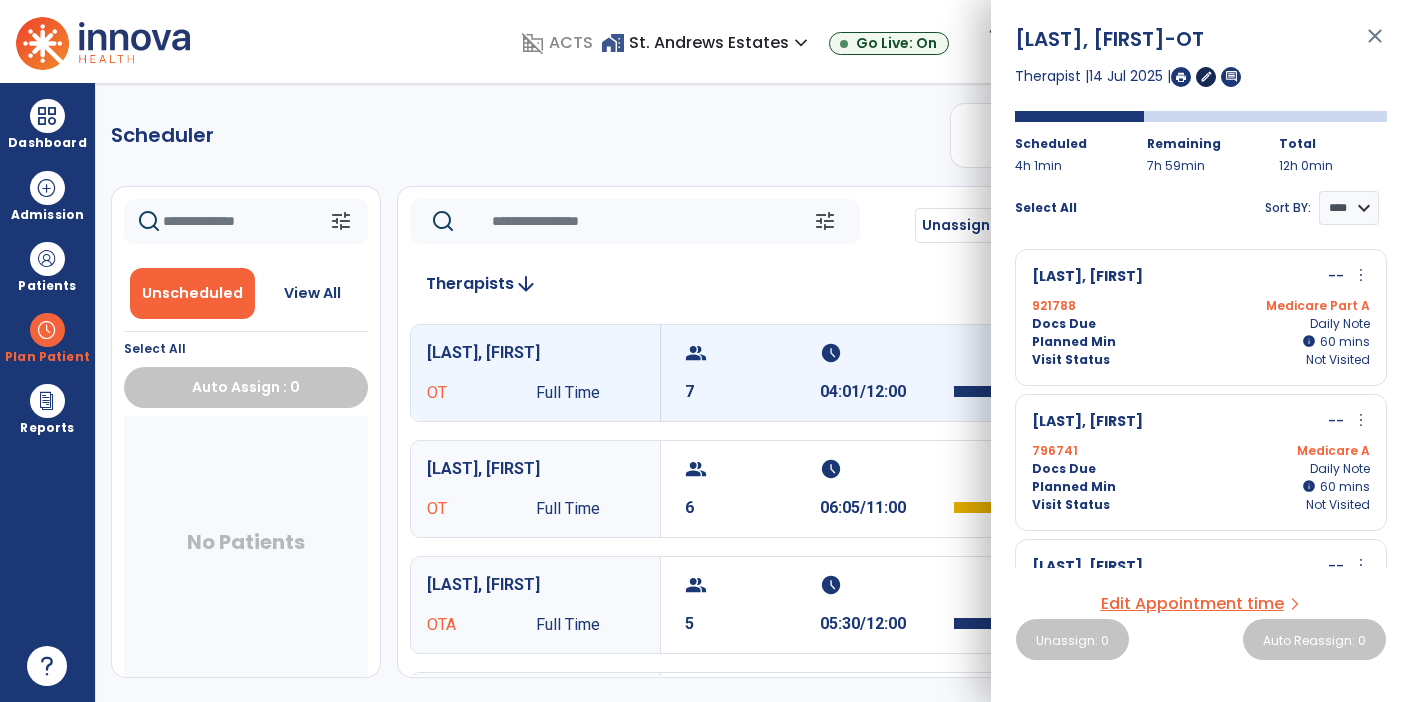click on "edit" at bounding box center [1206, 76] 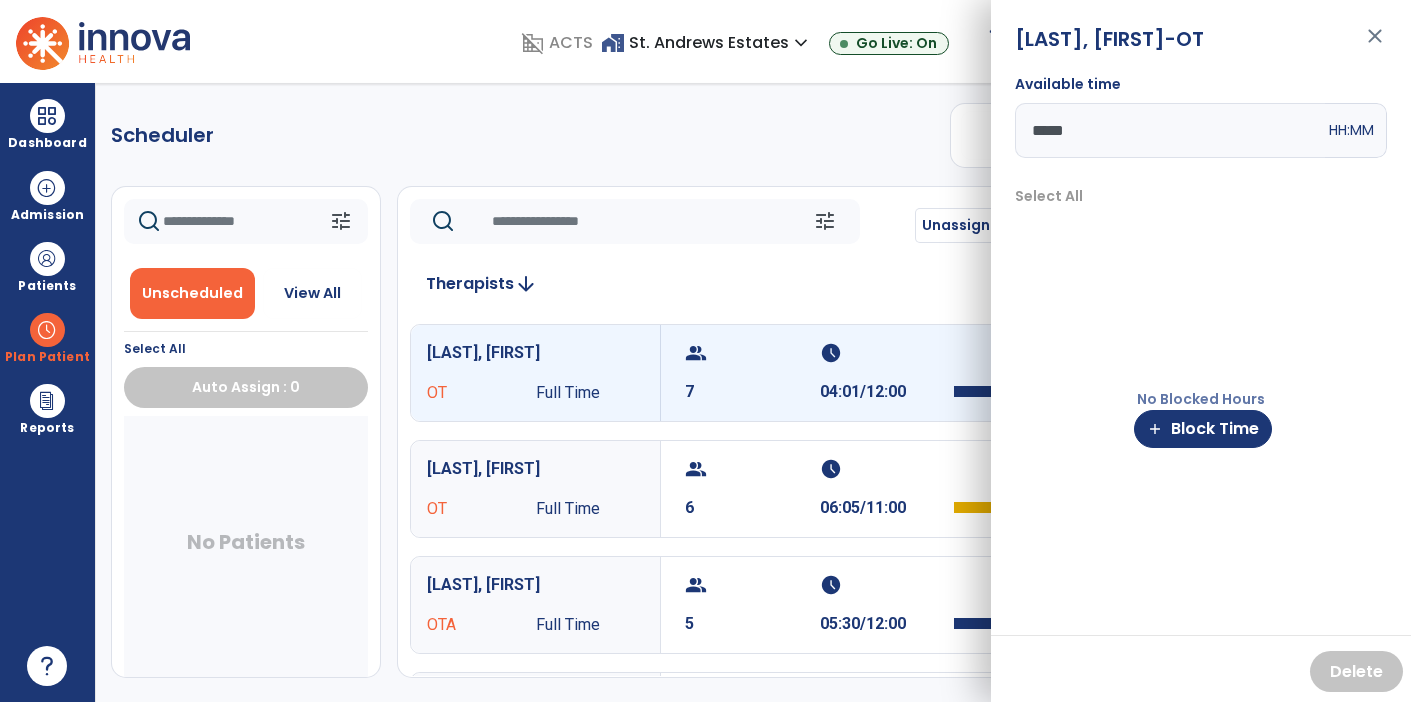 click on "*****" at bounding box center [1170, 130] 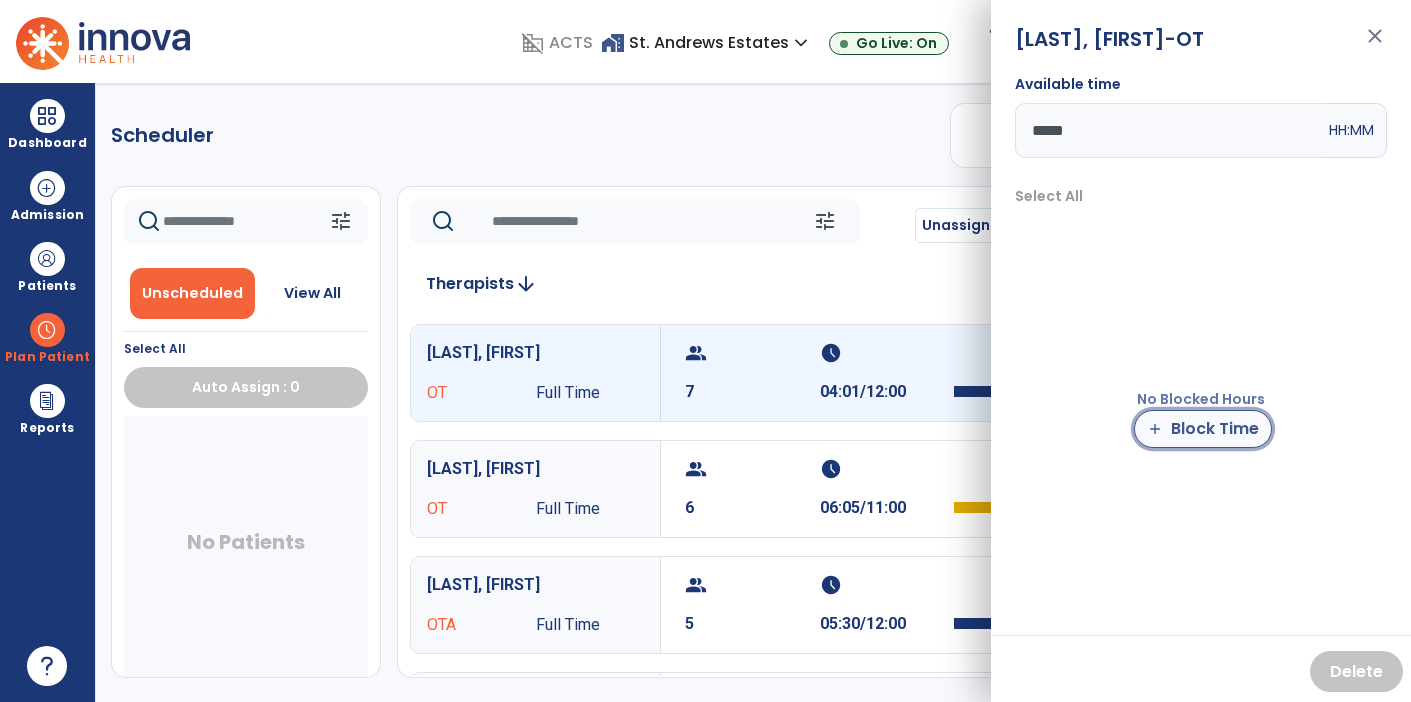 click on "add   Block Time" at bounding box center [1203, 429] 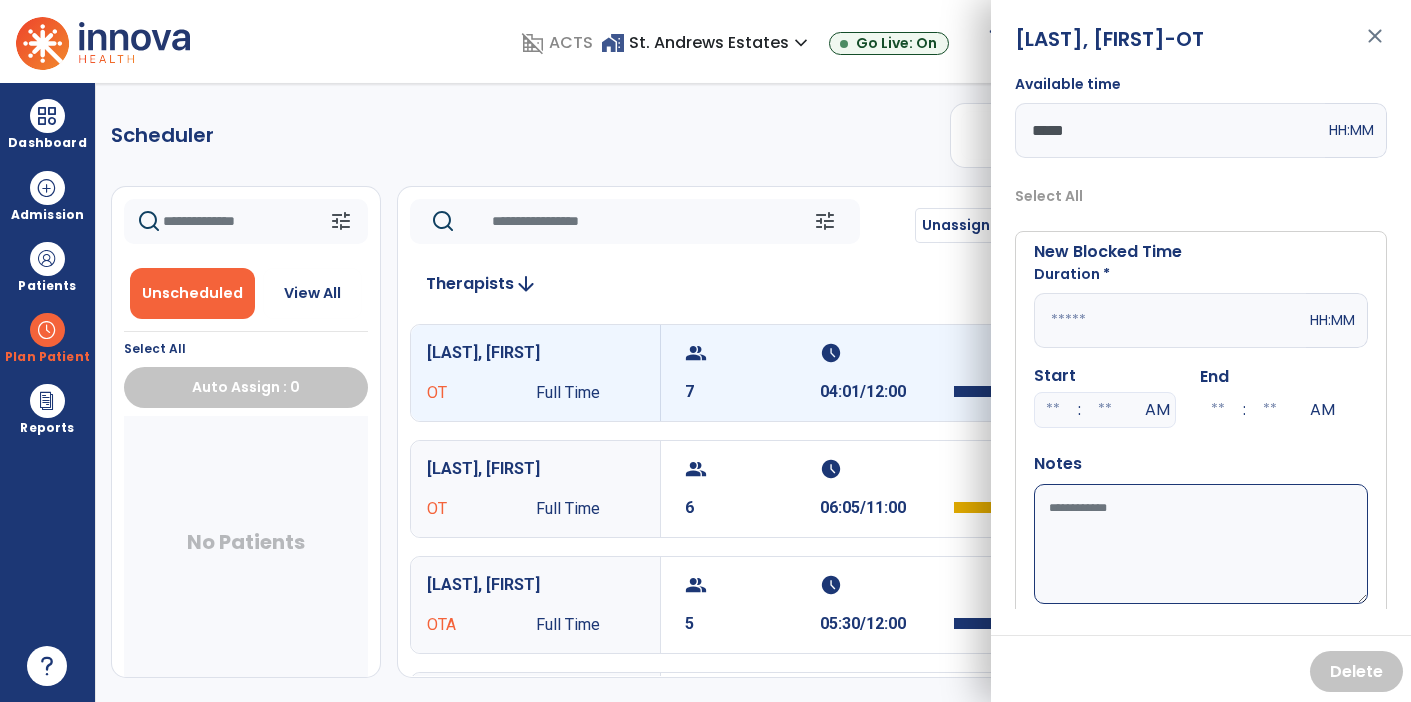 click at bounding box center [1170, 320] 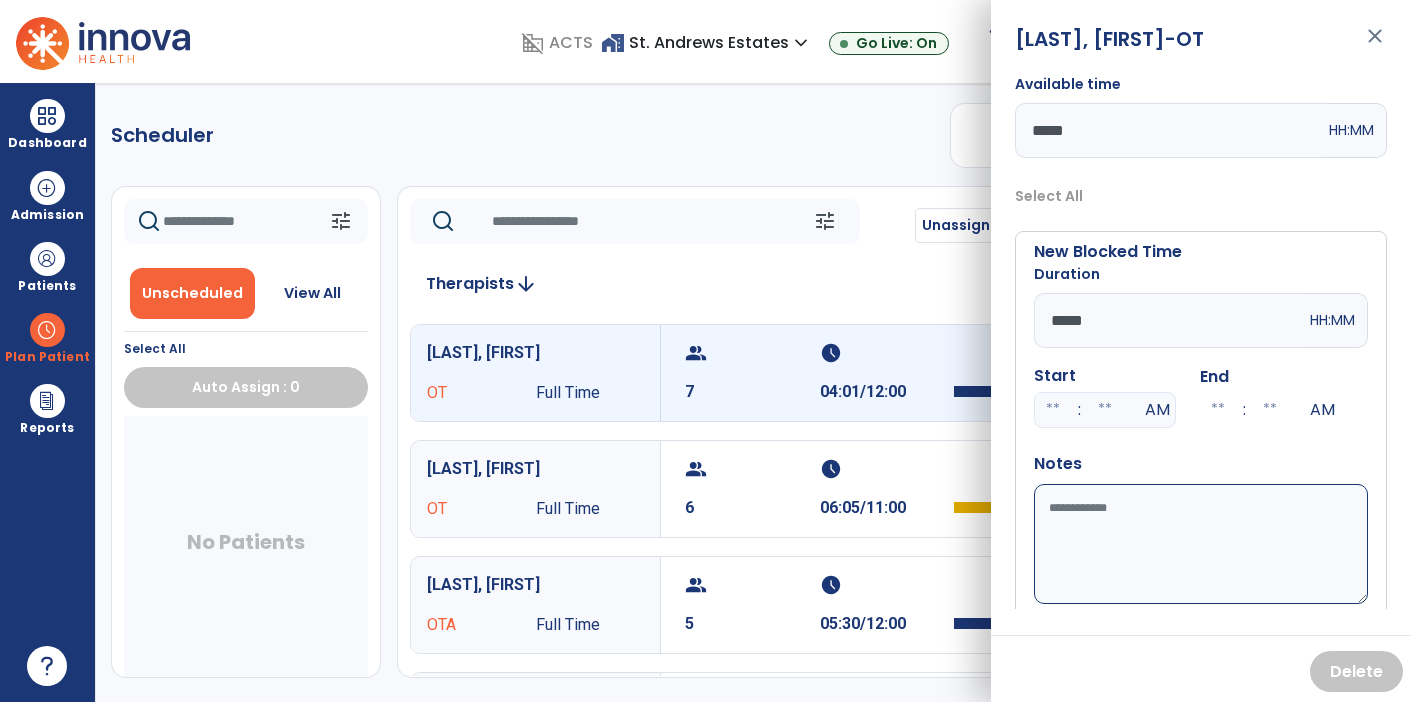 type on "*****" 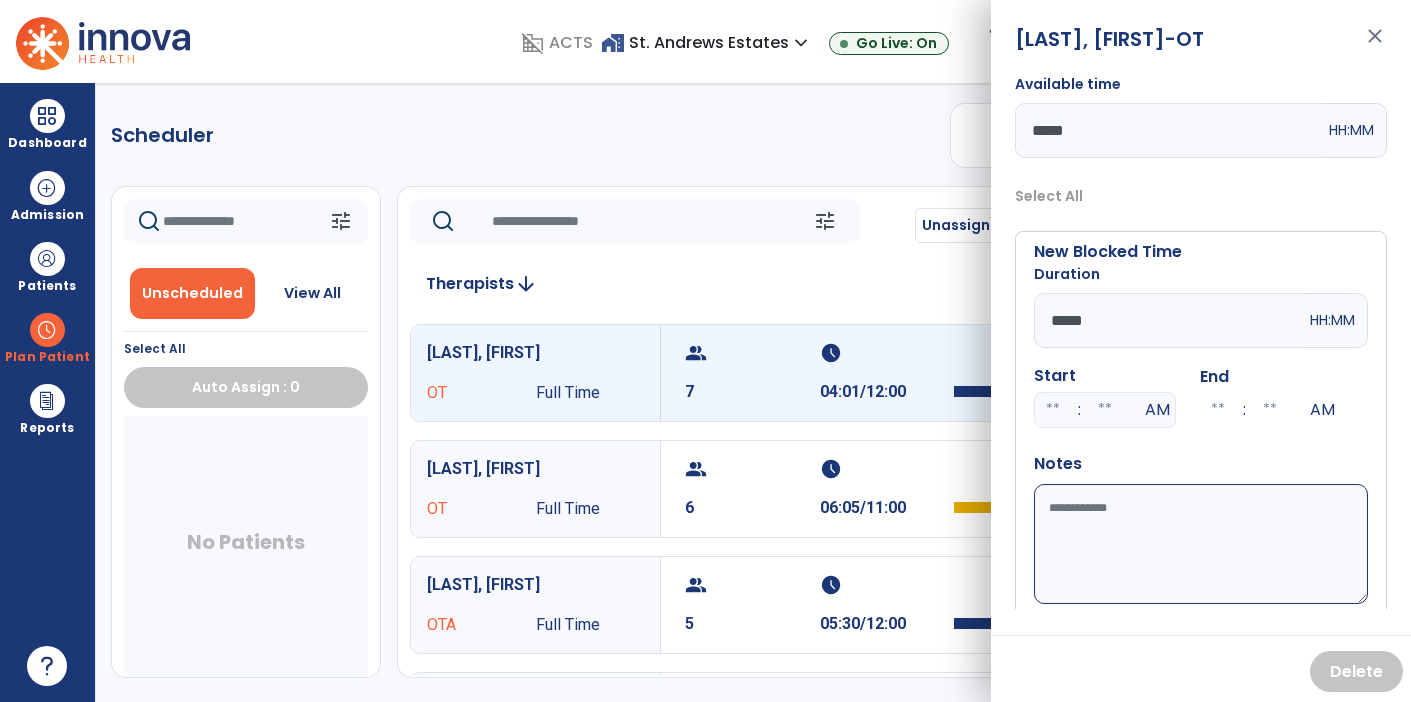 click at bounding box center [1053, 410] 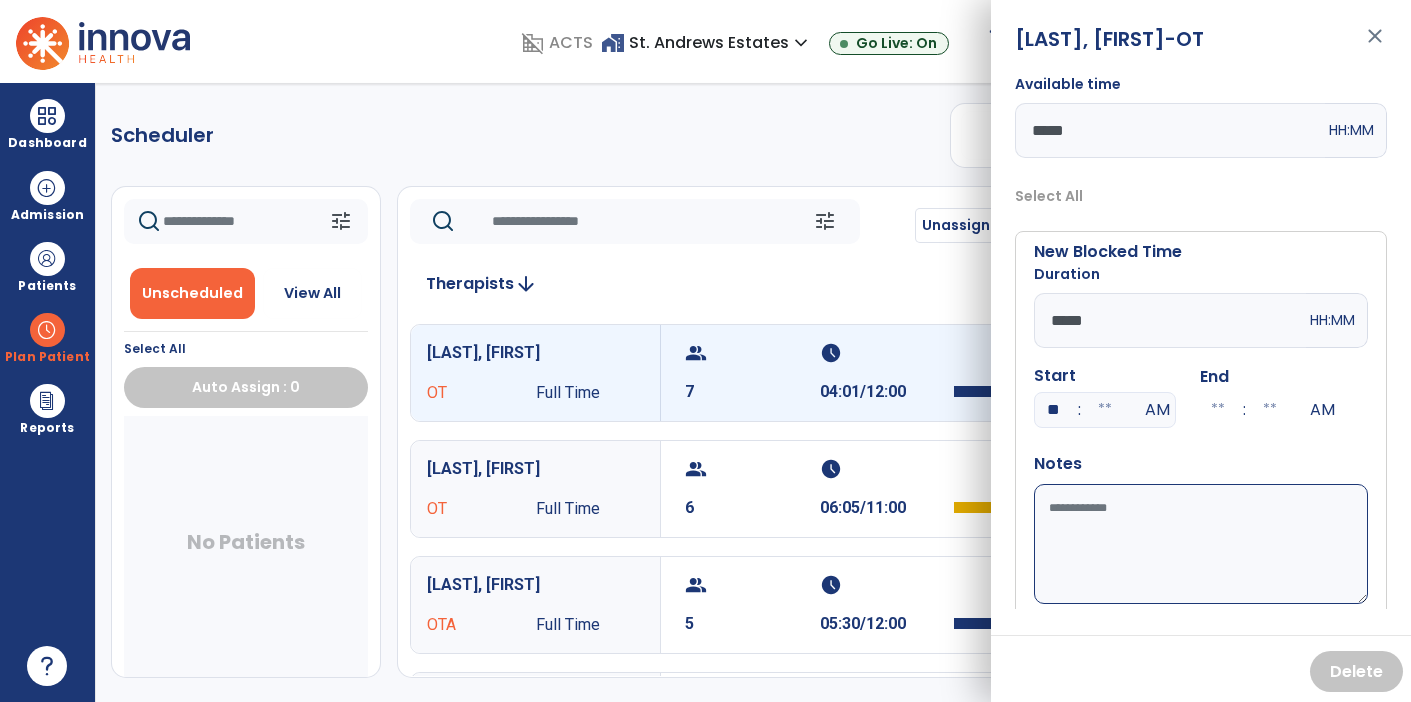 type on "**" 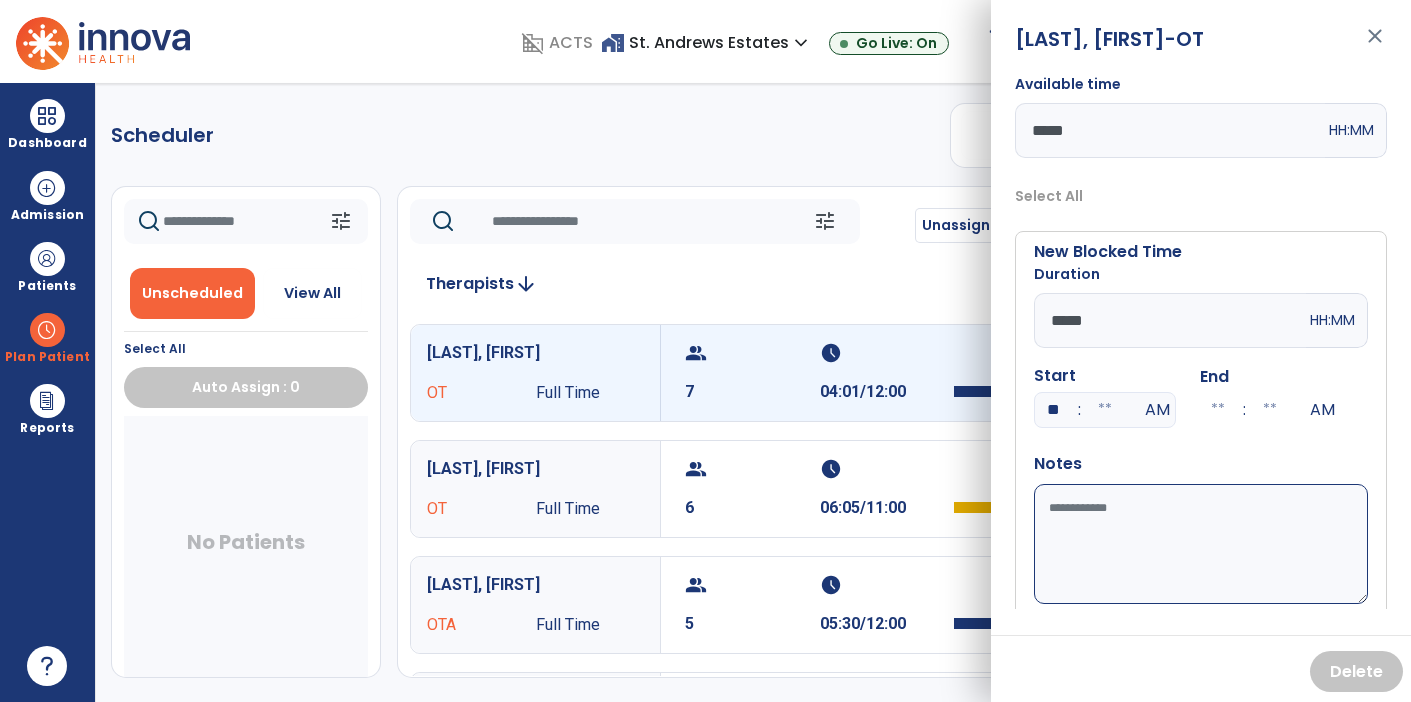 click at bounding box center (1105, 410) 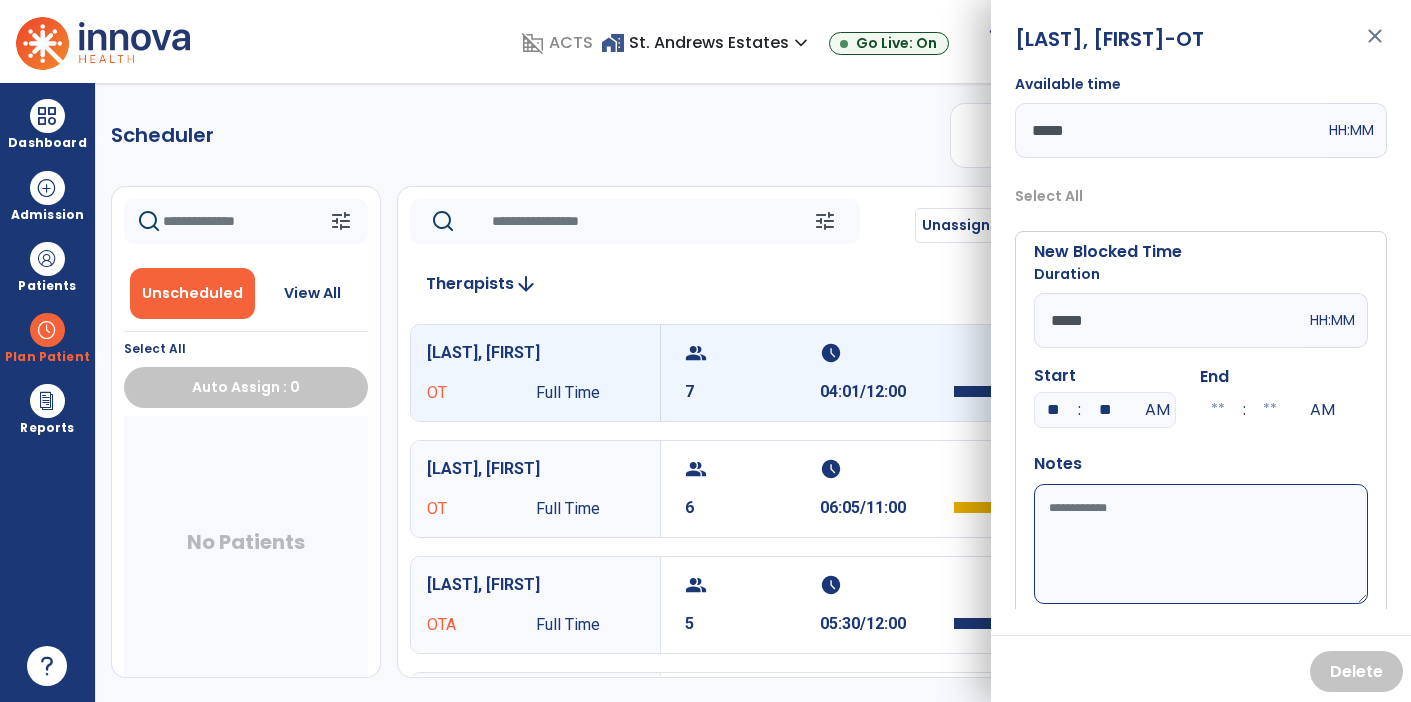 type on "**" 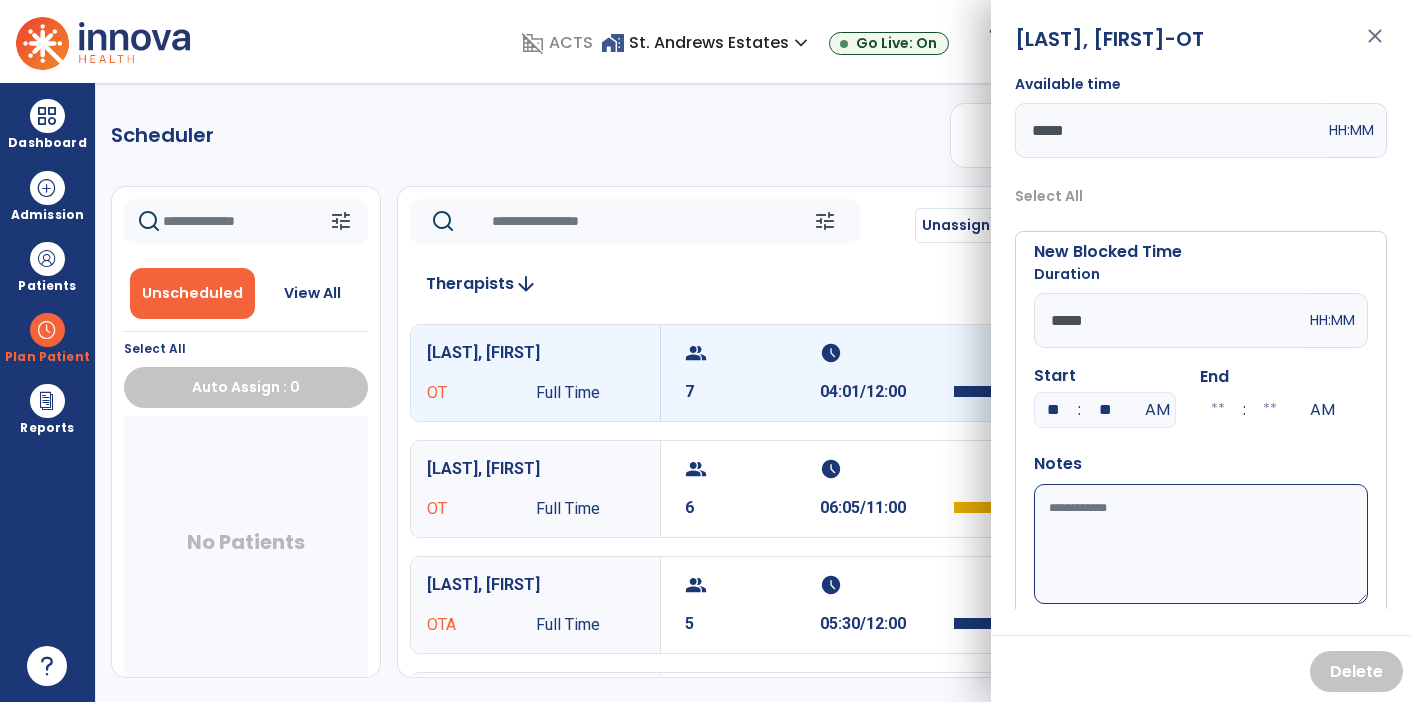 click on "Available time" at bounding box center [1201, 544] 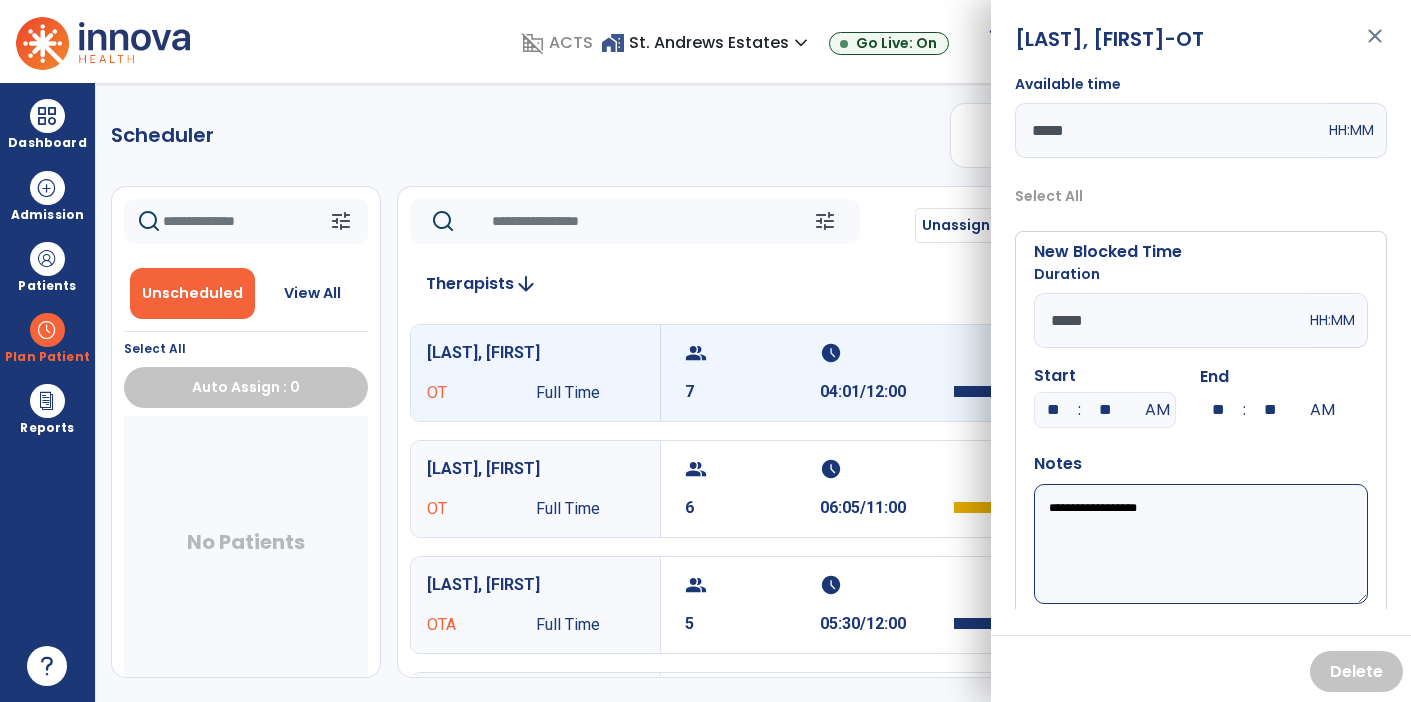 type on "**********" 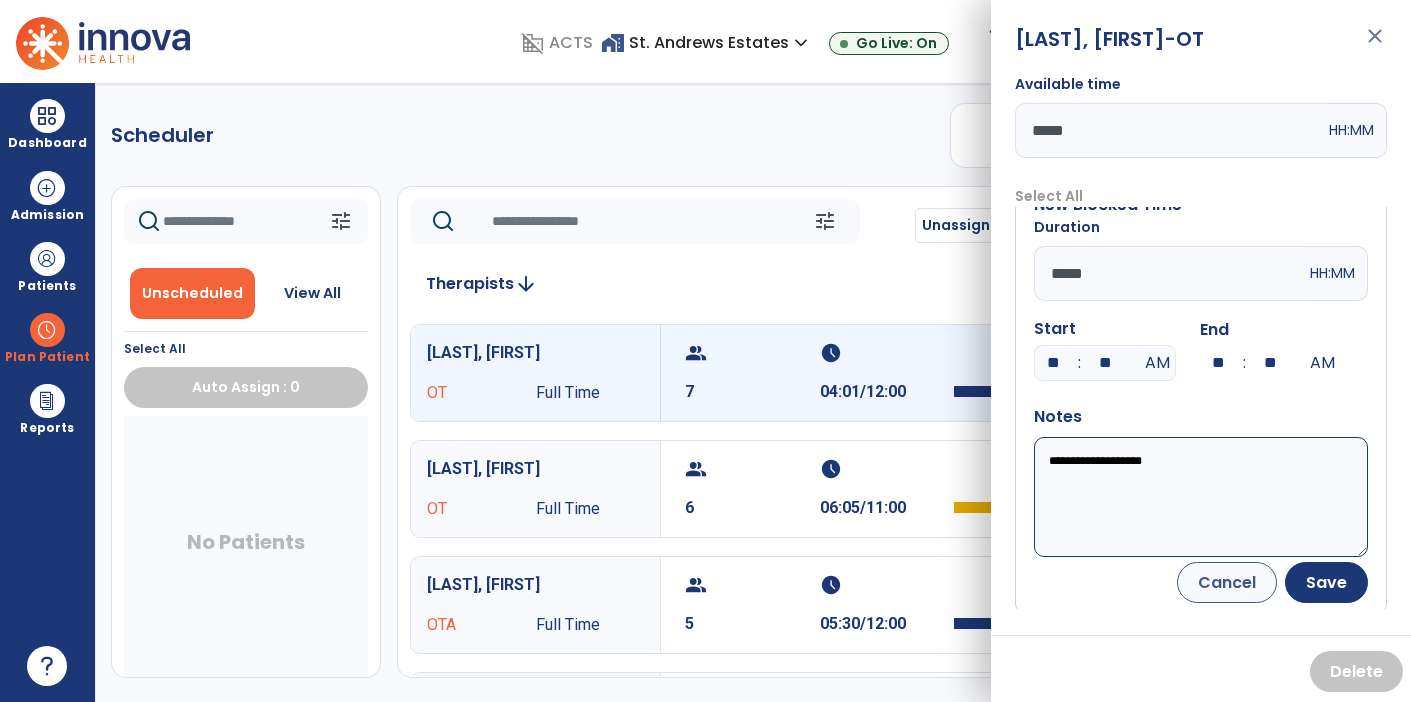 scroll, scrollTop: 47, scrollLeft: 0, axis: vertical 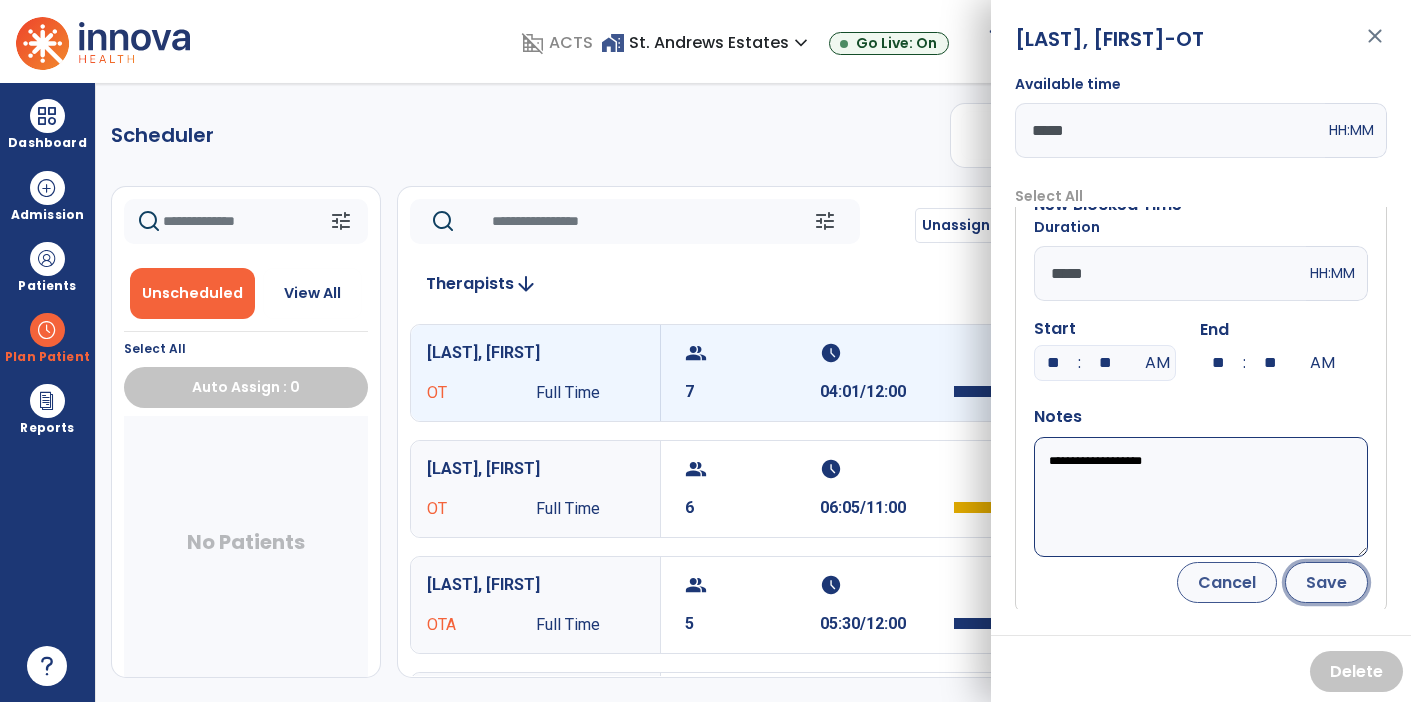 click on "Save" at bounding box center [1326, 582] 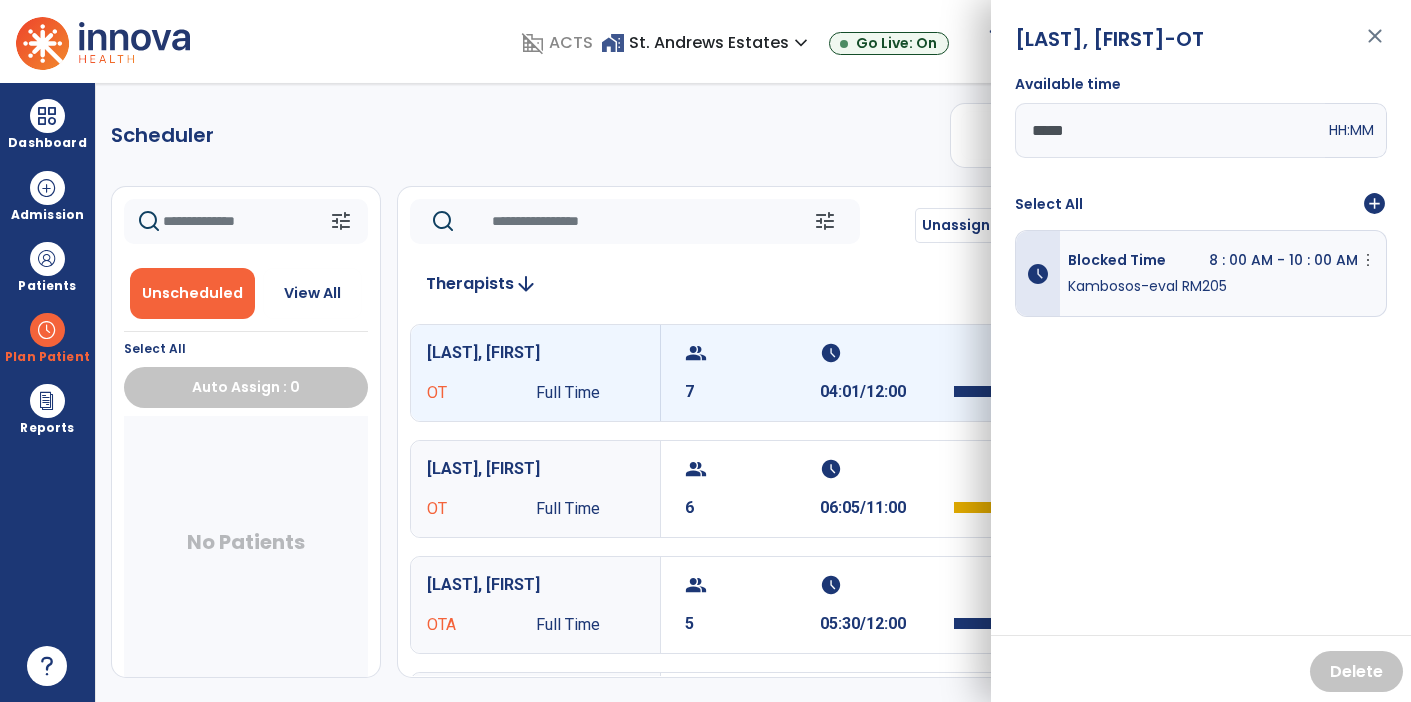 scroll, scrollTop: 0, scrollLeft: 0, axis: both 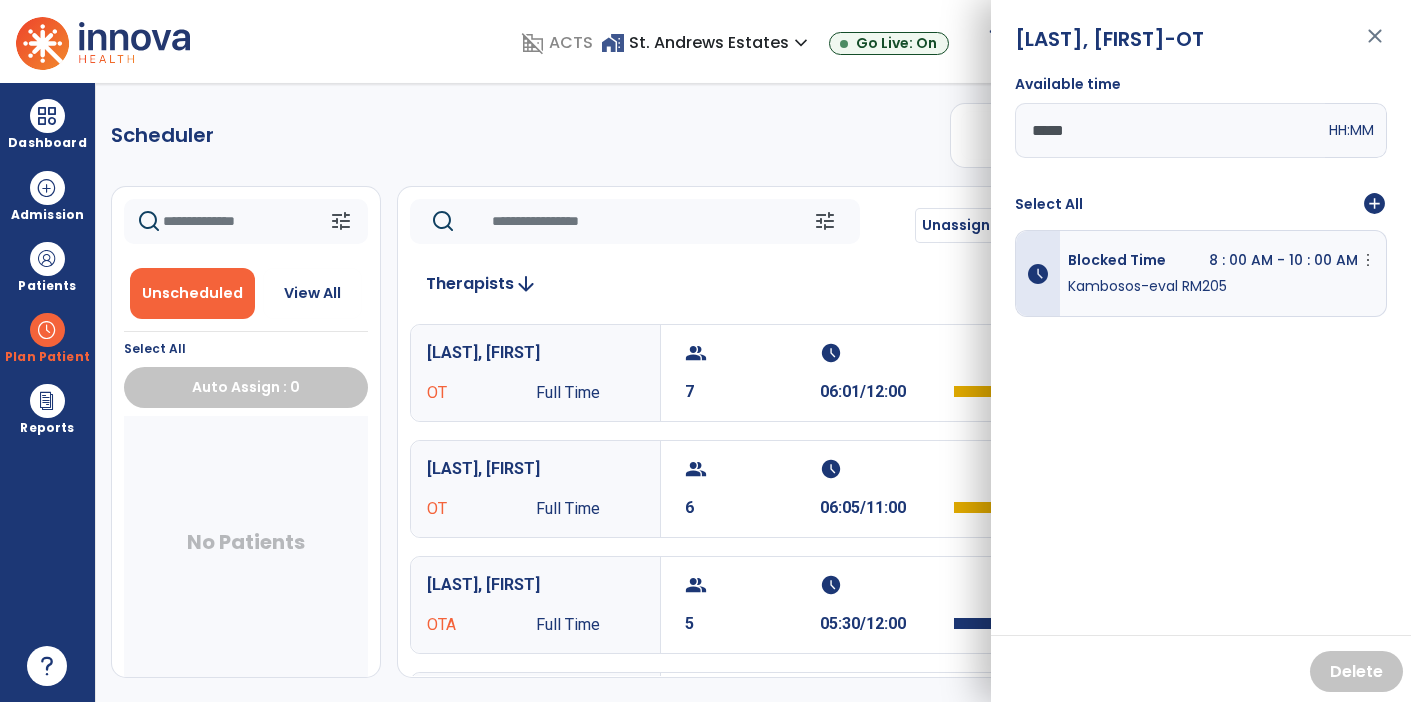 click 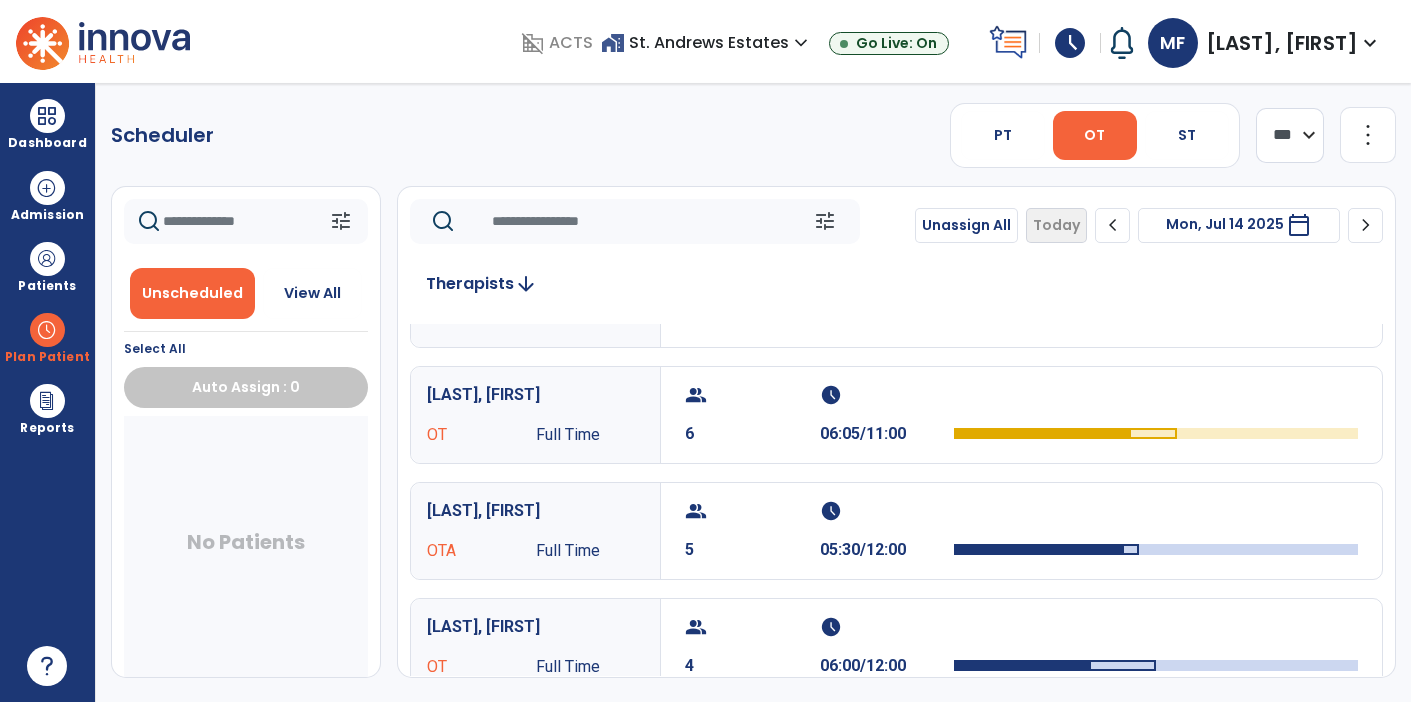 scroll, scrollTop: 75, scrollLeft: 0, axis: vertical 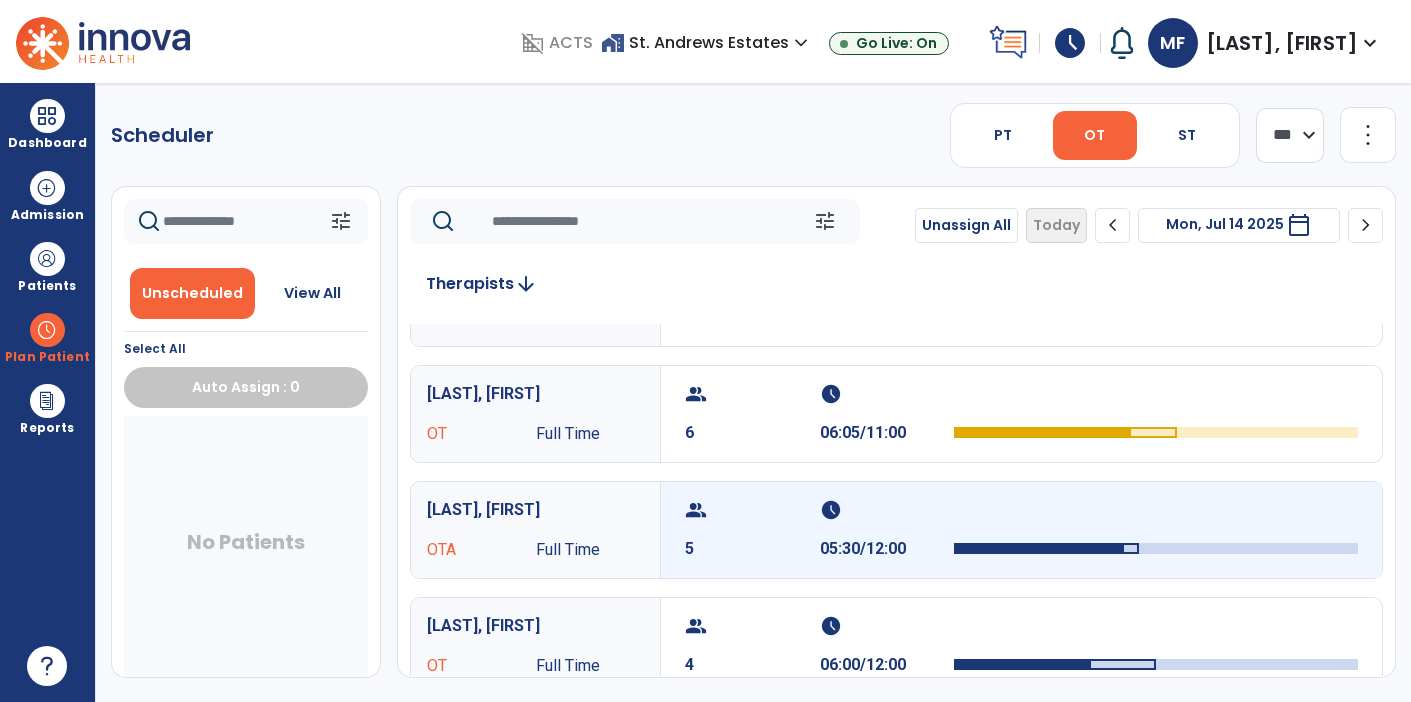 click on "schedule" at bounding box center [885, 510] 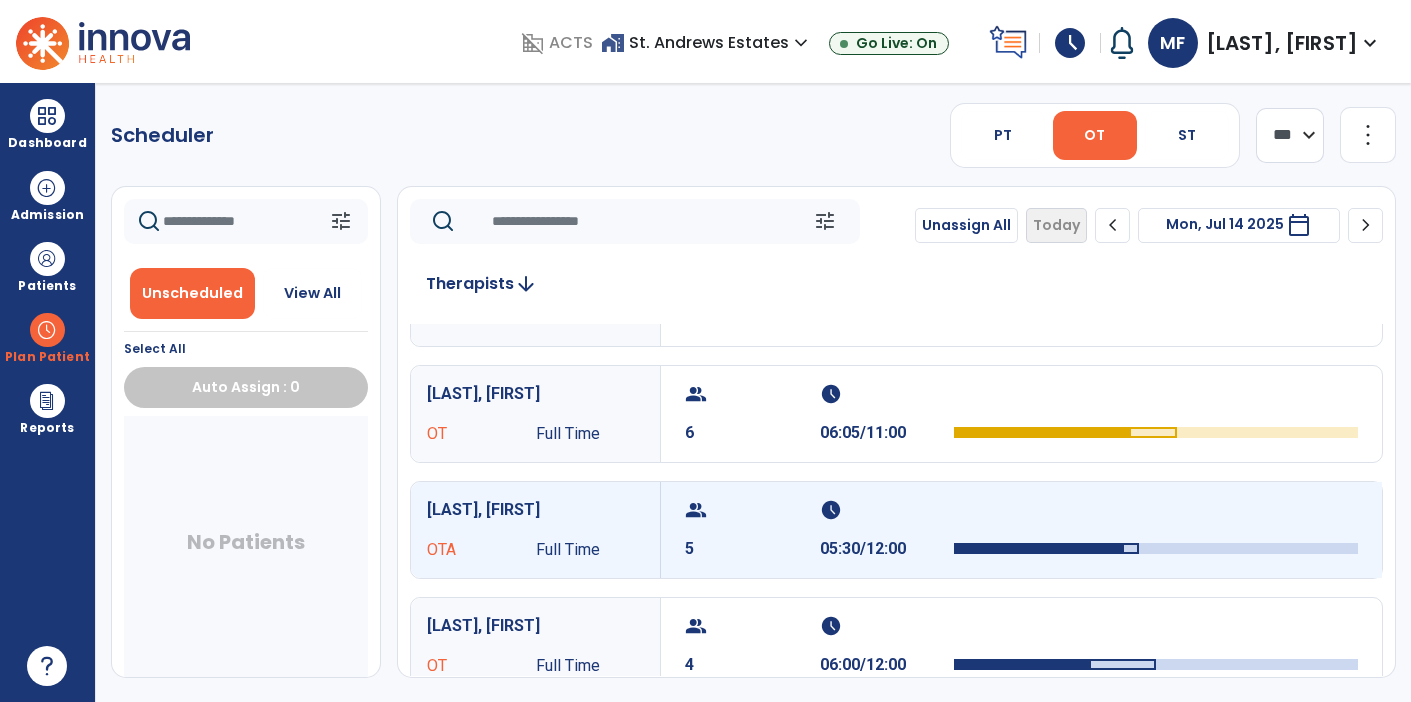 click on "schedule" at bounding box center [885, 510] 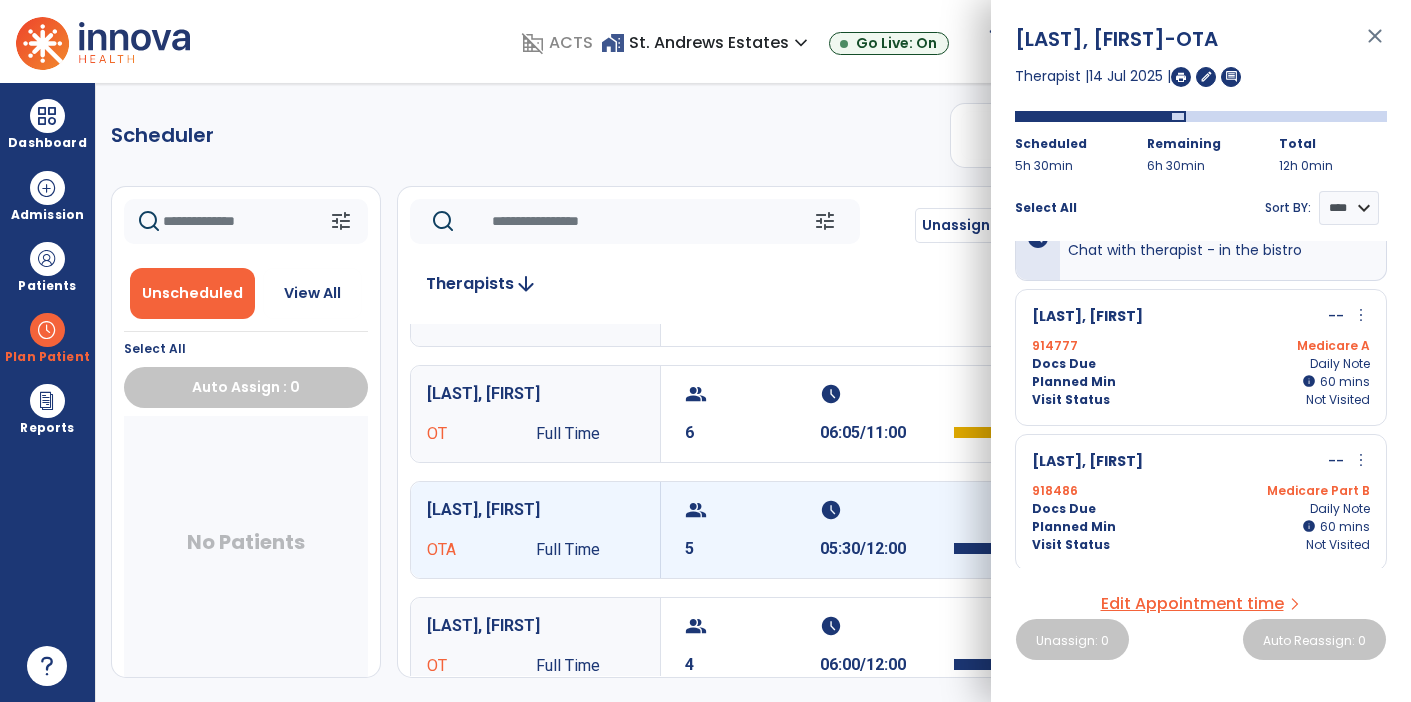 scroll, scrollTop: 0, scrollLeft: 0, axis: both 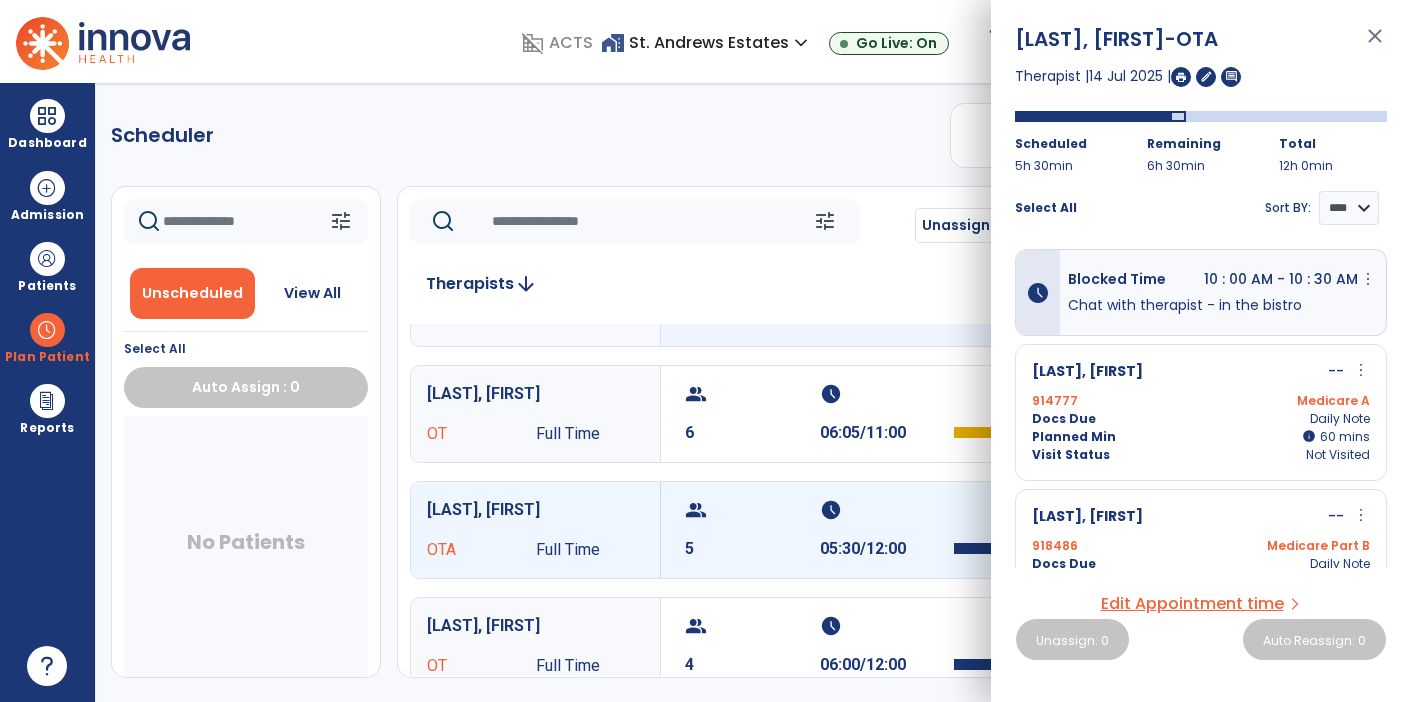 click on "06:01/12:00" at bounding box center (887, 317) 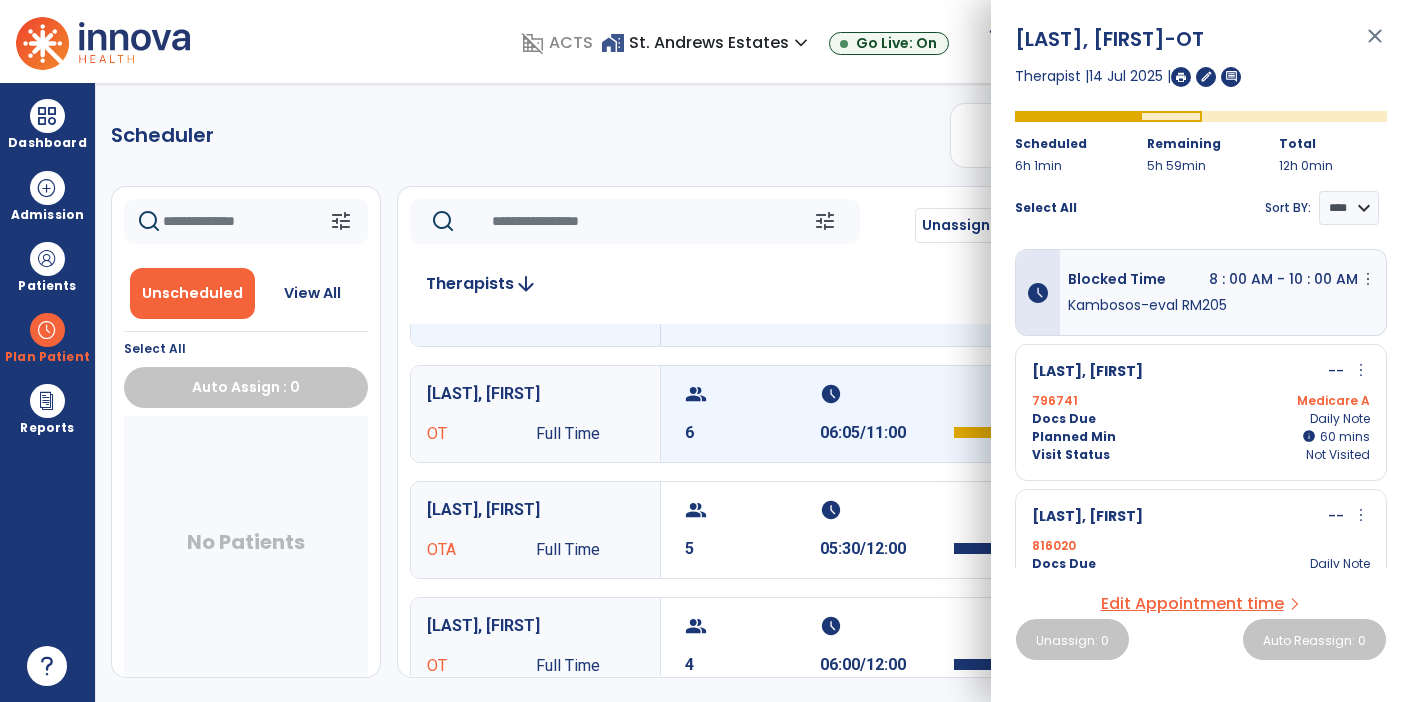 click on "group  6  schedule  [TIME]/[TIME]" at bounding box center [1021, 414] 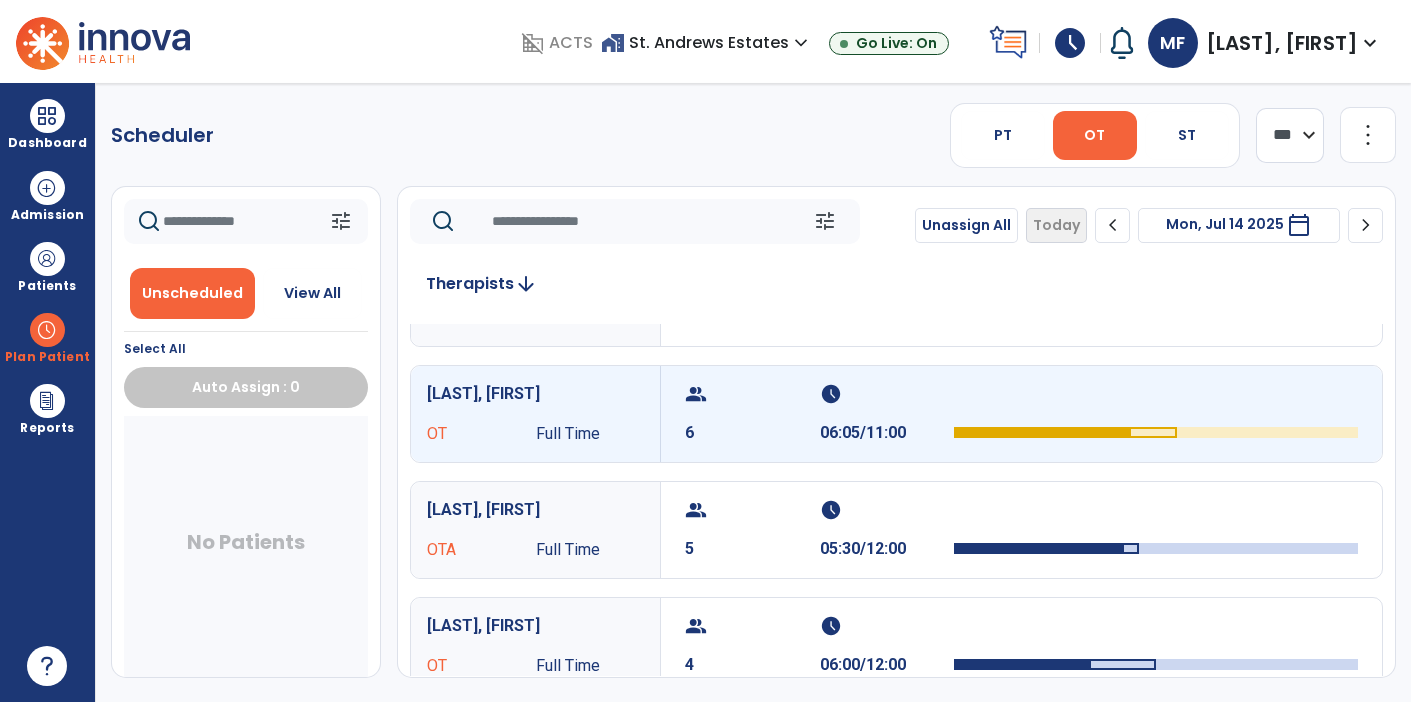 click on "more_vert" 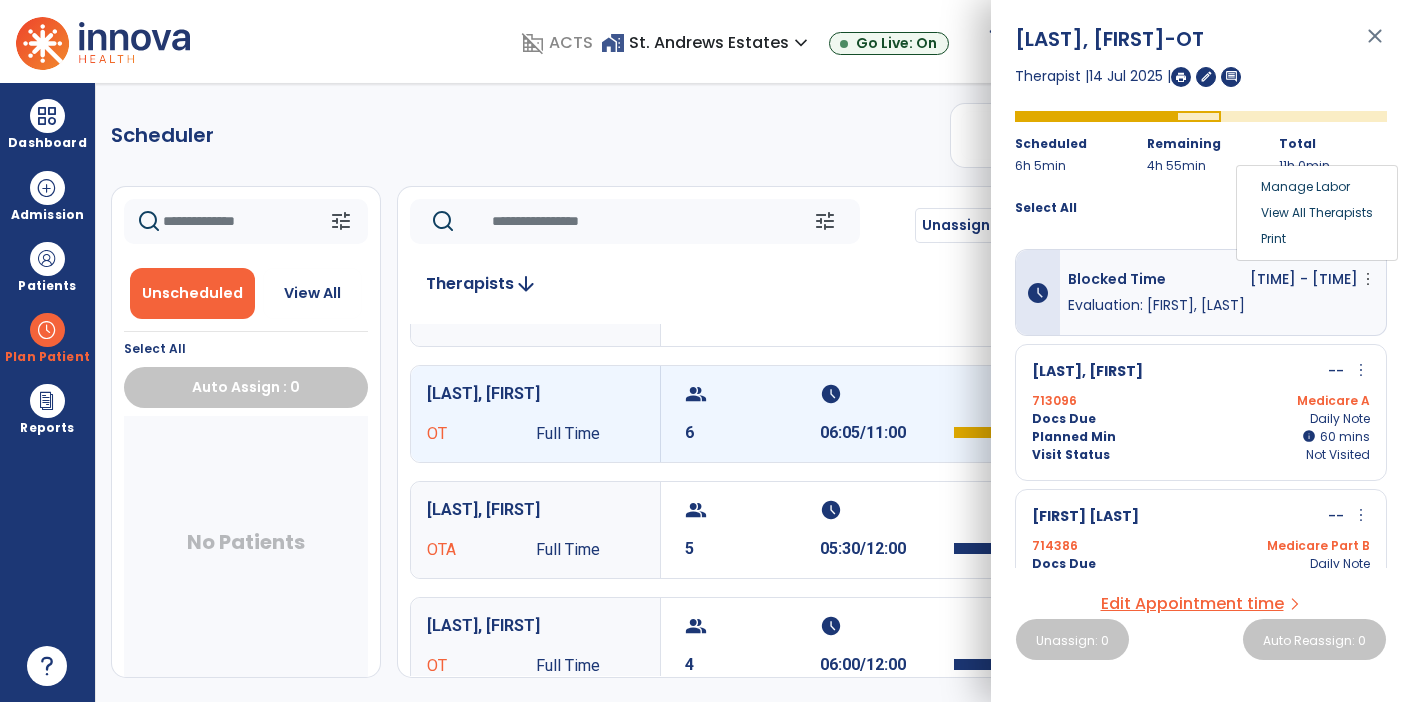 click 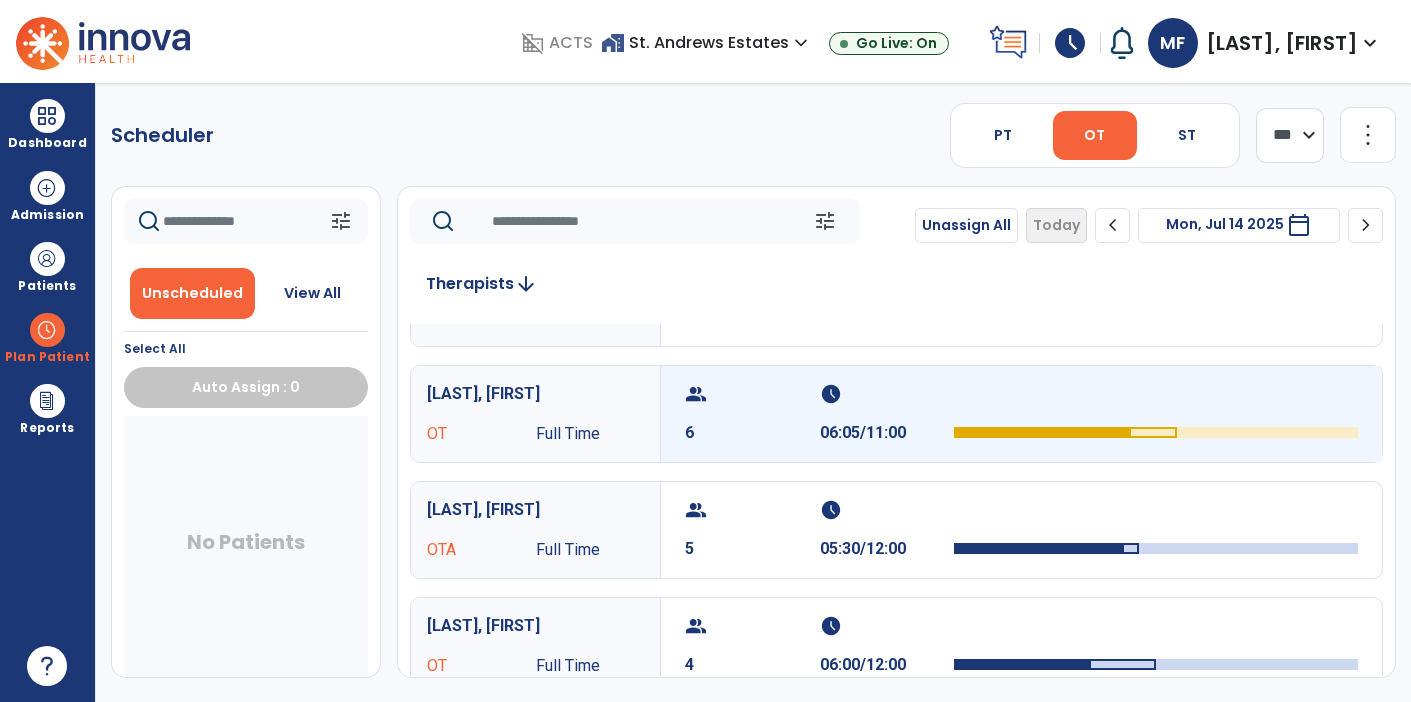 click on "schedule  [TIME]/[TIME]" at bounding box center [887, 414] 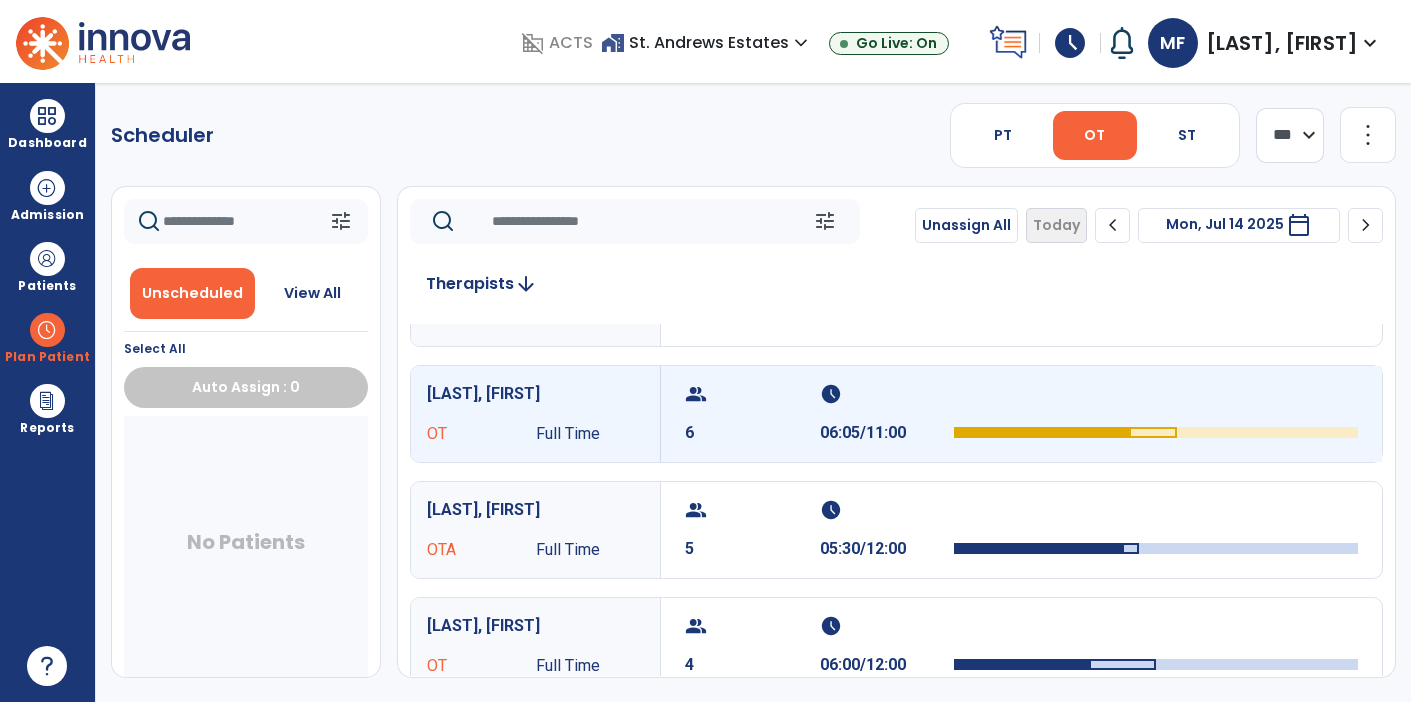 click on "schedule" at bounding box center (885, 394) 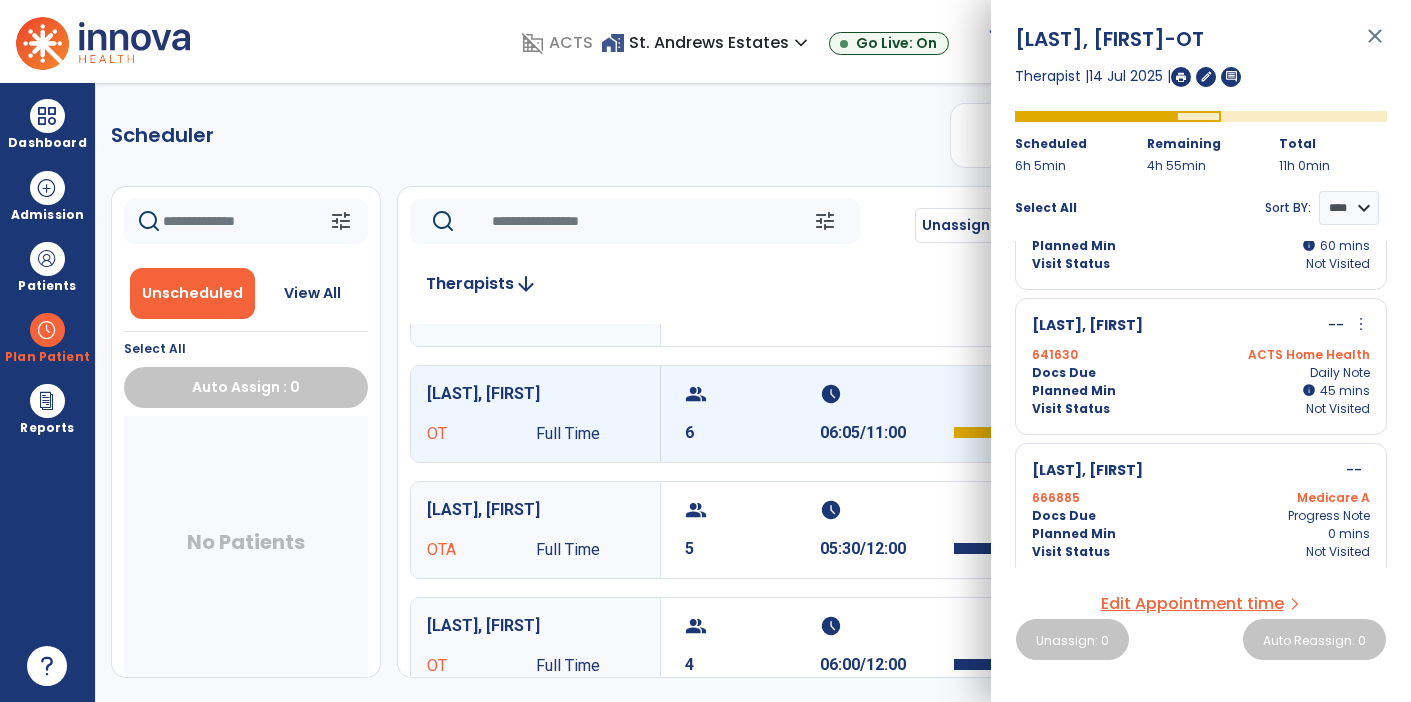scroll, scrollTop: 628, scrollLeft: 0, axis: vertical 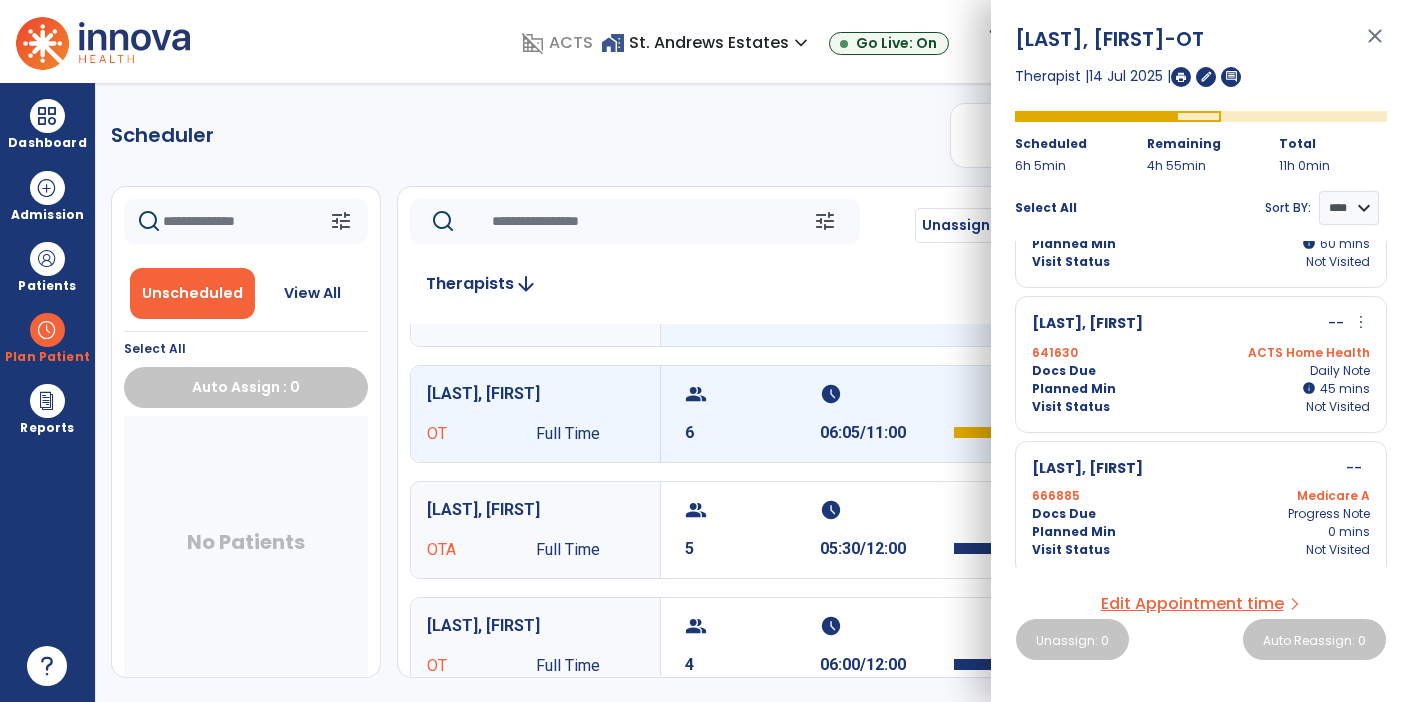 click on "group  7  schedule  [TIME]/[TIME]" at bounding box center (1021, 298) 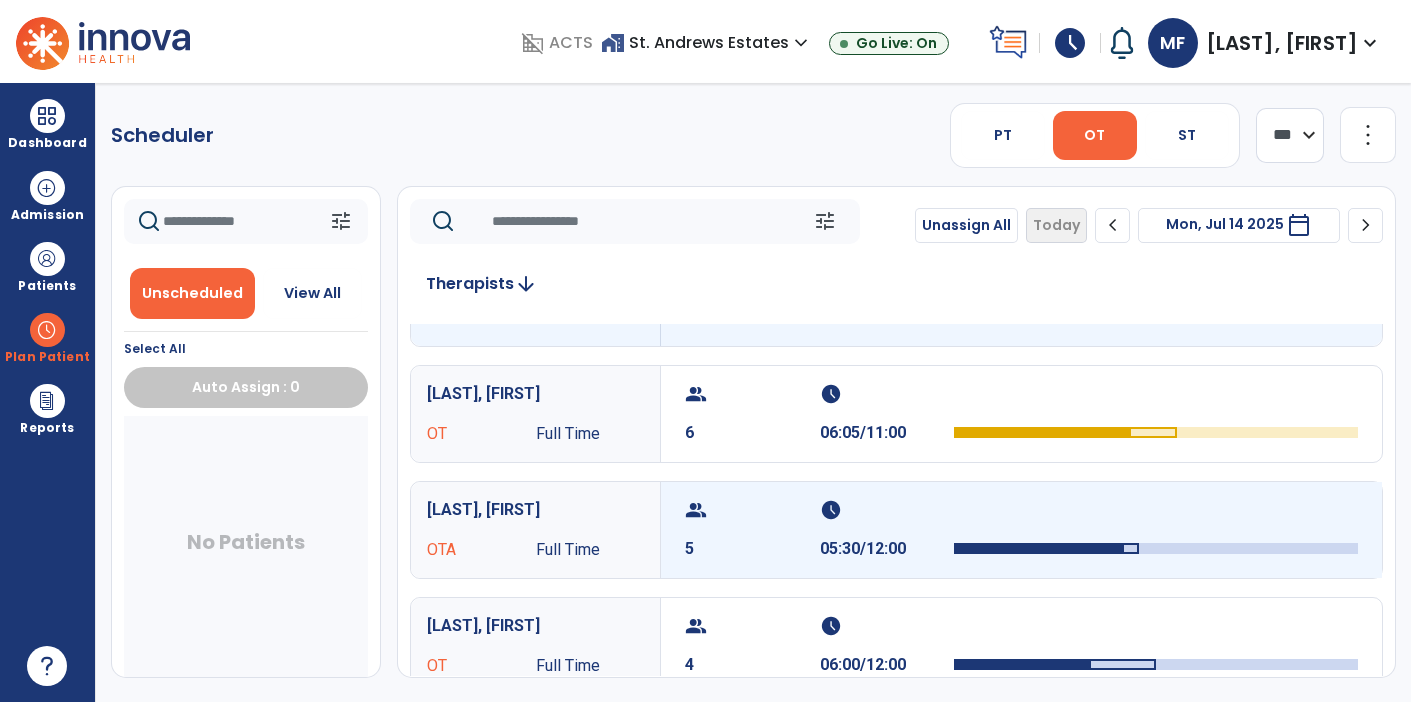 click on "schedule" at bounding box center [885, 510] 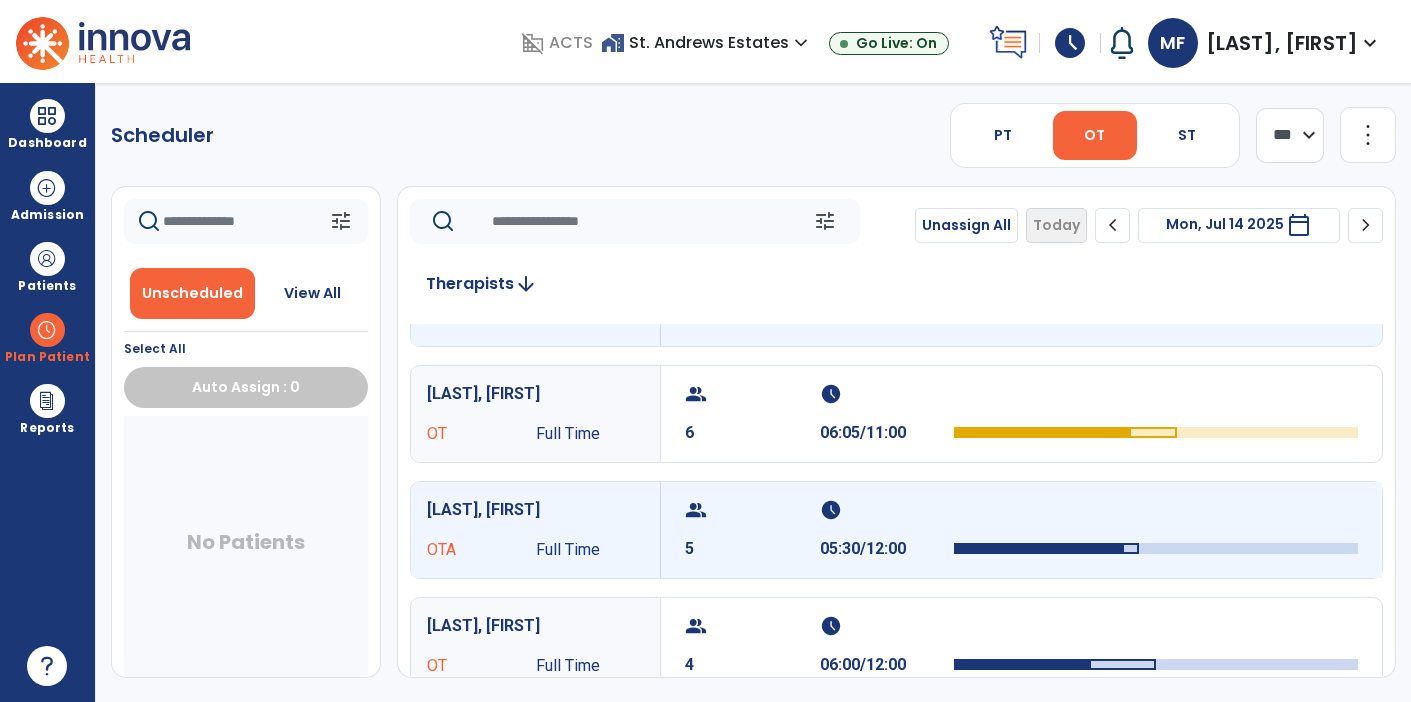 click on "schedule" at bounding box center [885, 510] 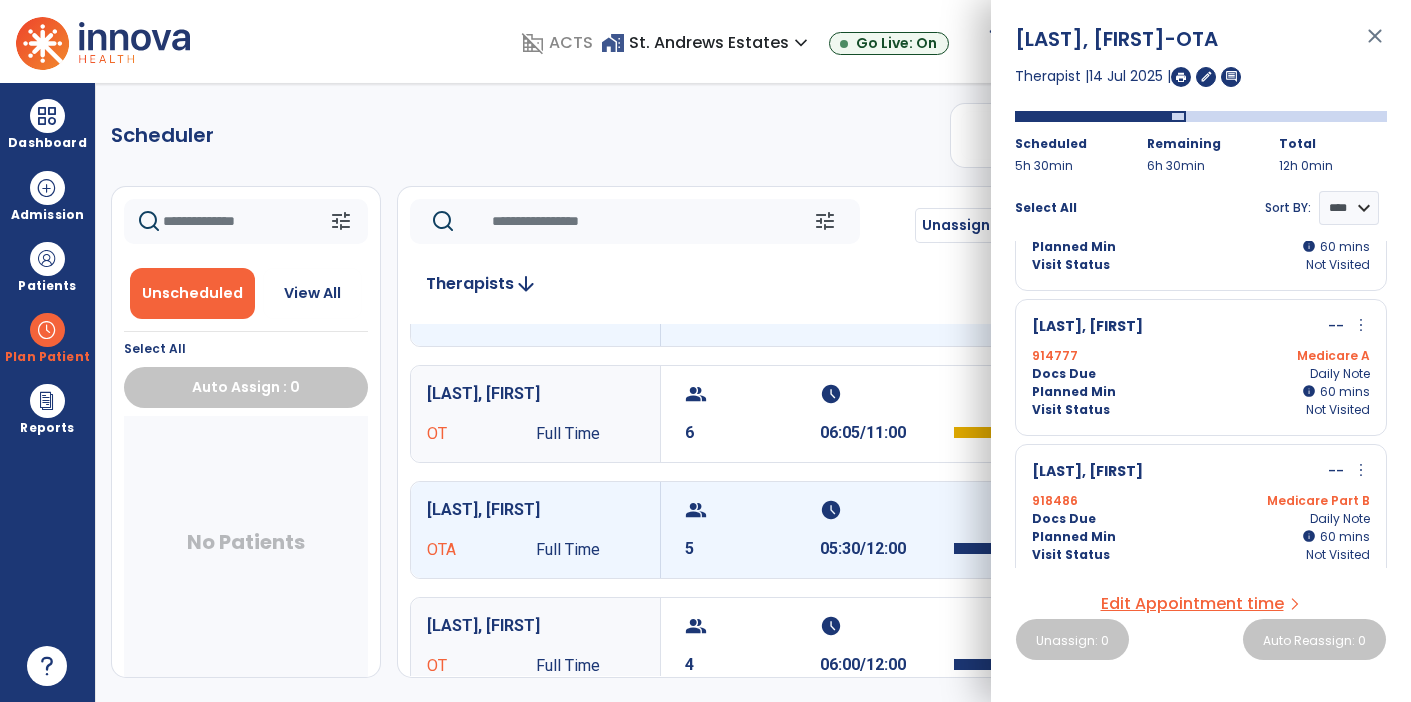 scroll, scrollTop: 485, scrollLeft: 0, axis: vertical 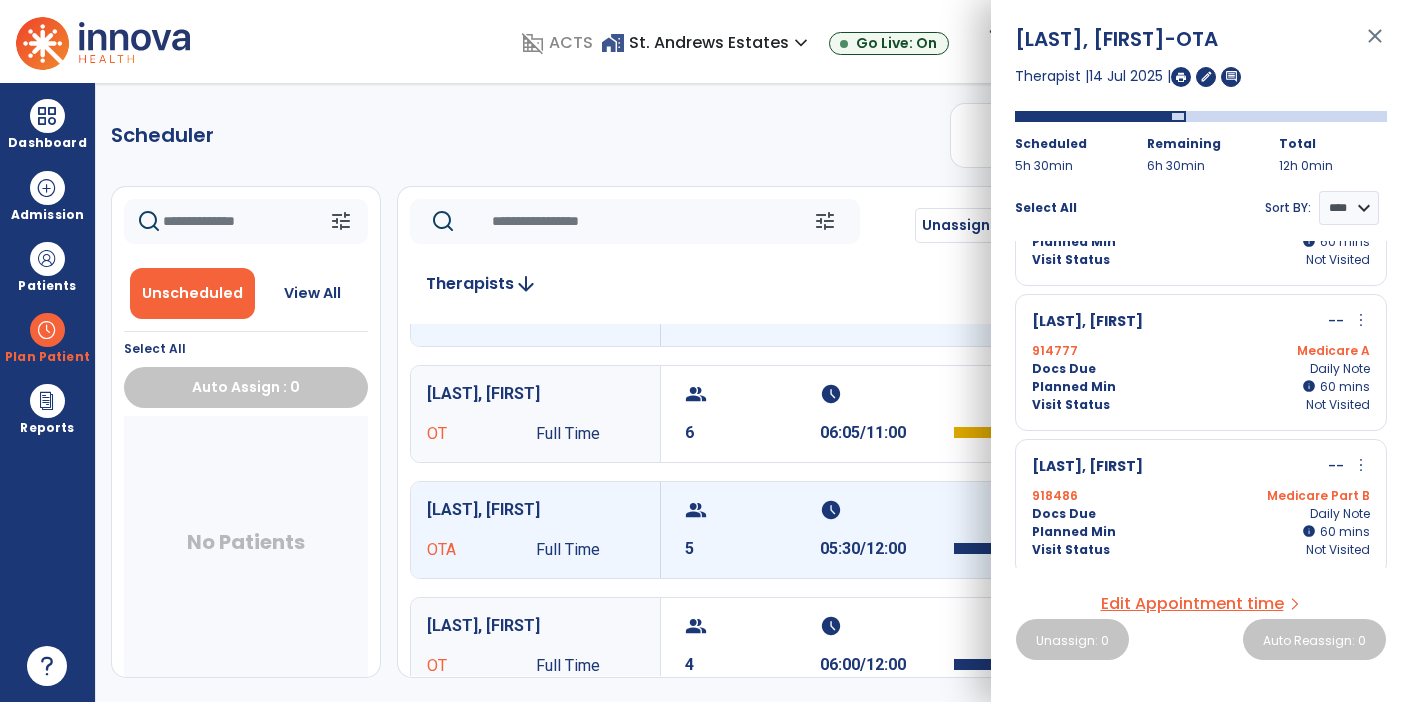 click on "group  5  schedule  [TIME]/[TIME]" at bounding box center (1021, 530) 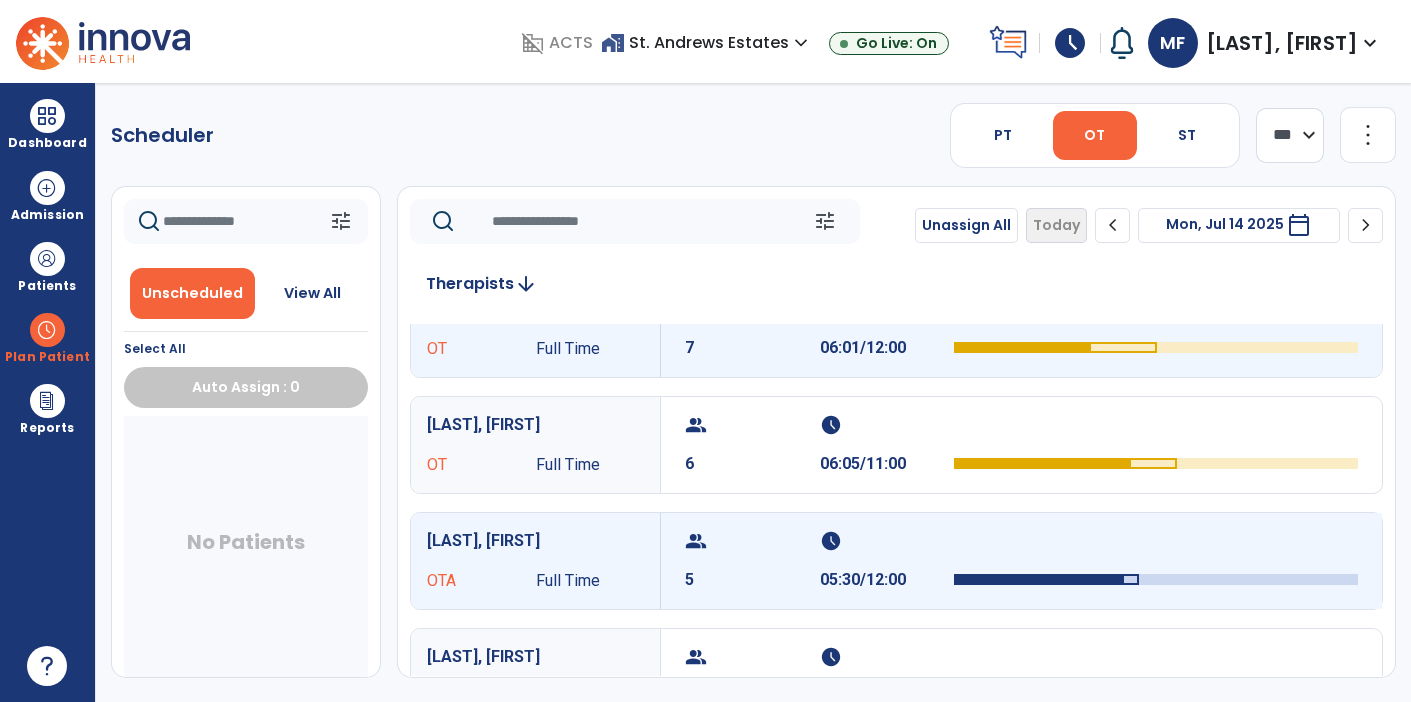 scroll, scrollTop: 38, scrollLeft: 0, axis: vertical 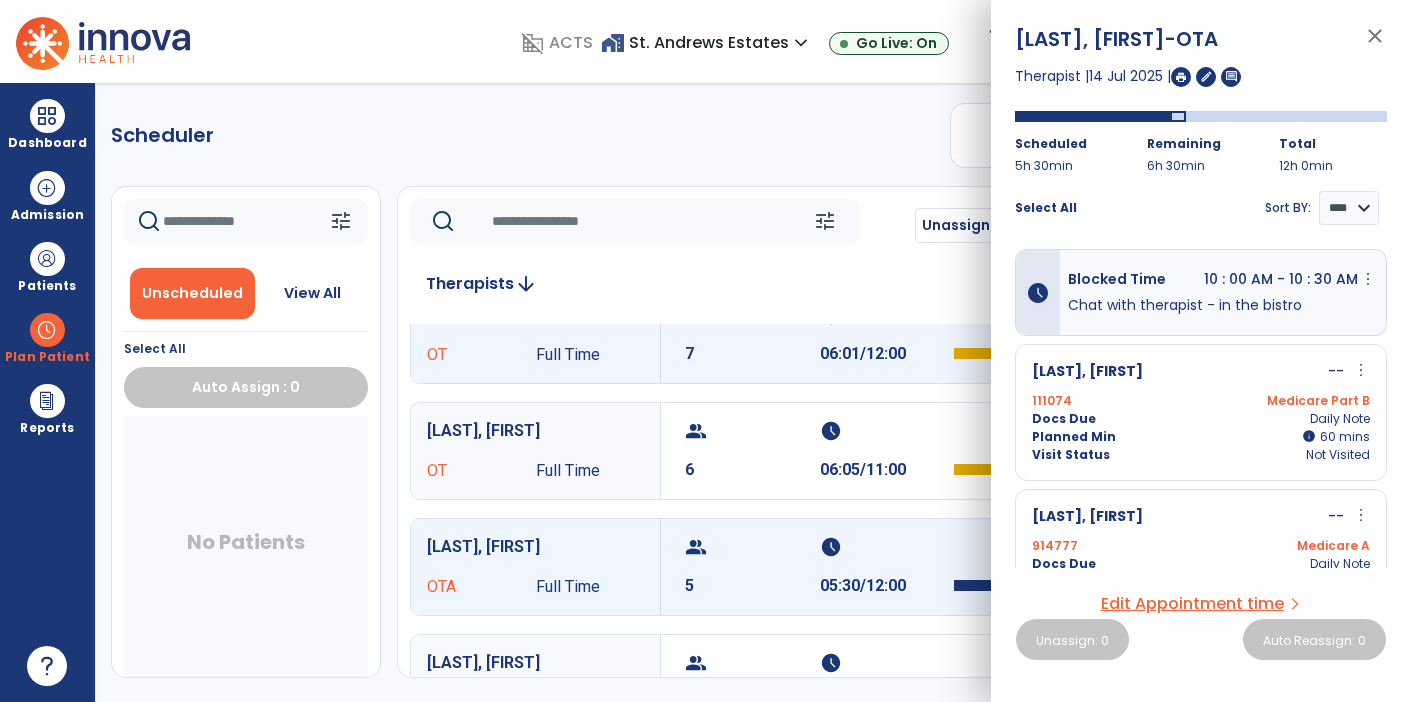 click on "Scheduler   PT   OT   ST  **** *** more_vert  Manage Labor   View All Therapists   Print" 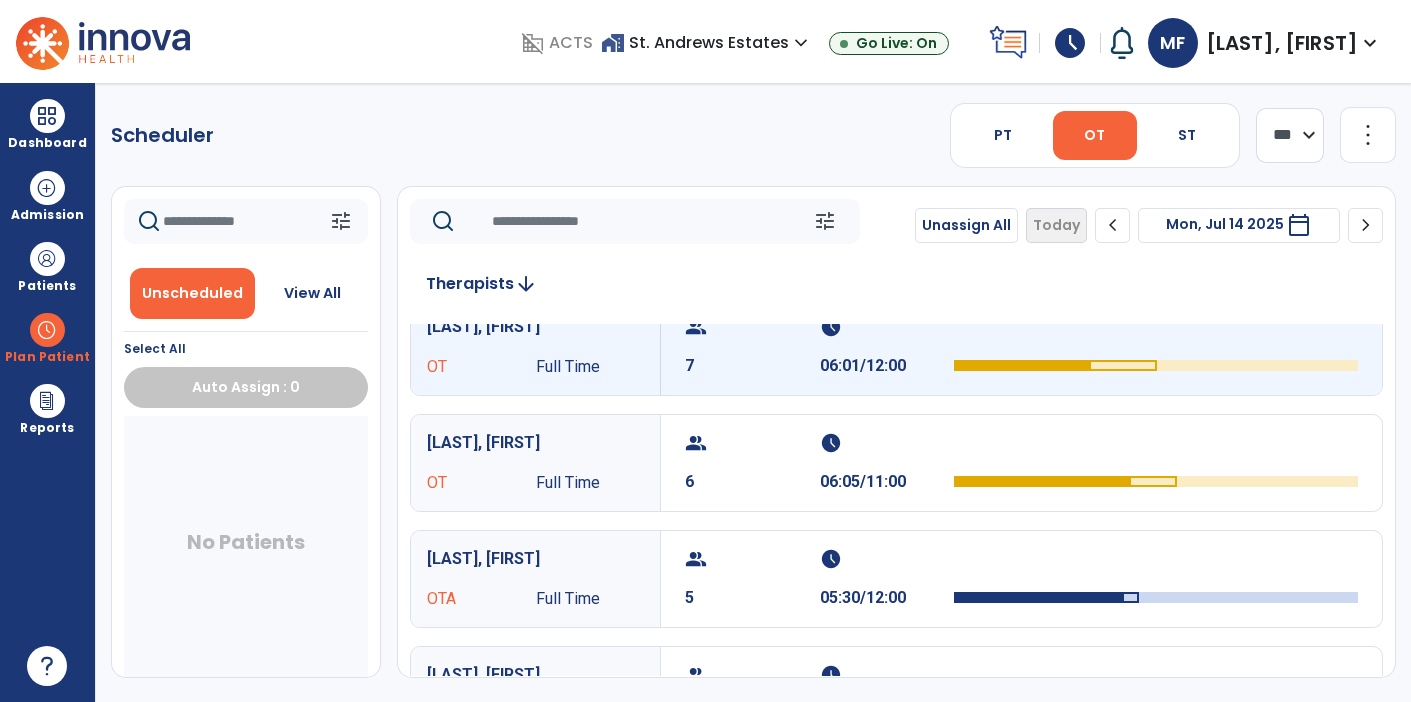 scroll, scrollTop: 0, scrollLeft: 0, axis: both 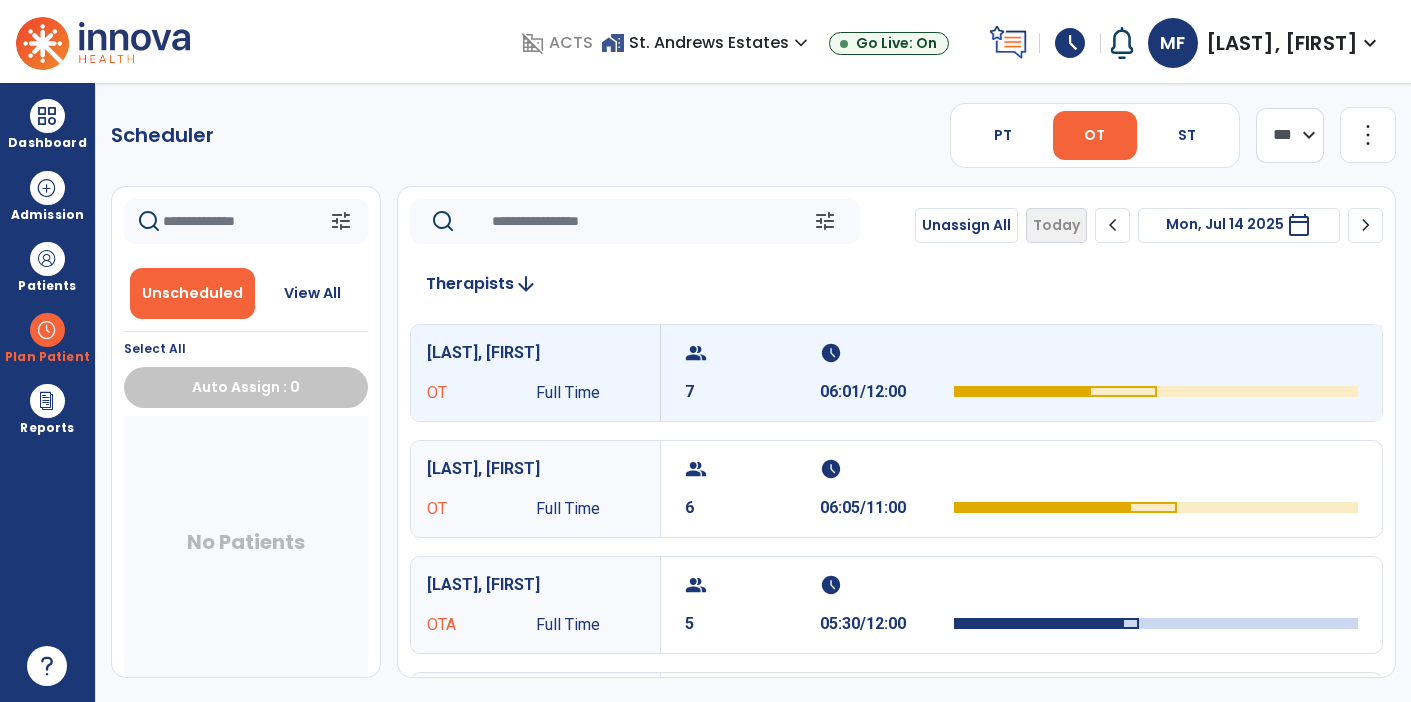 click on "schedule" at bounding box center (885, 353) 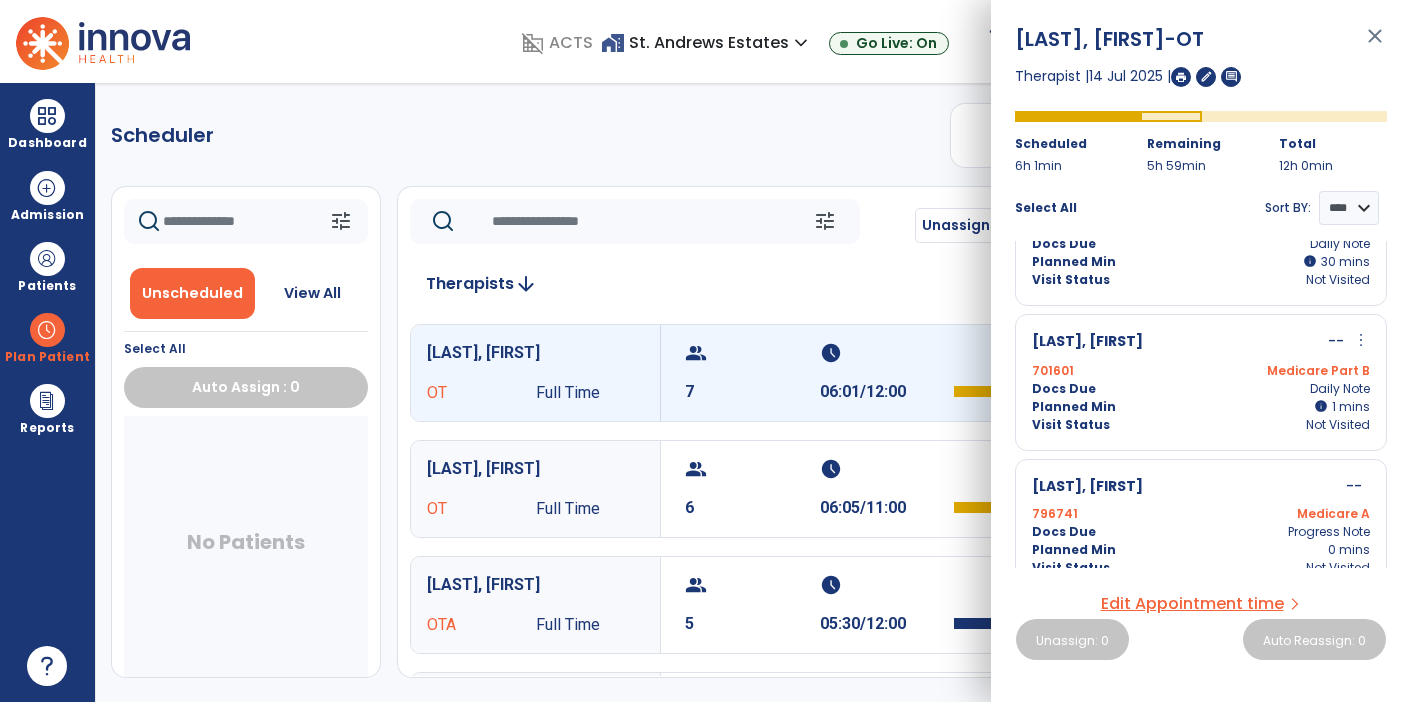 scroll, scrollTop: 772, scrollLeft: 0, axis: vertical 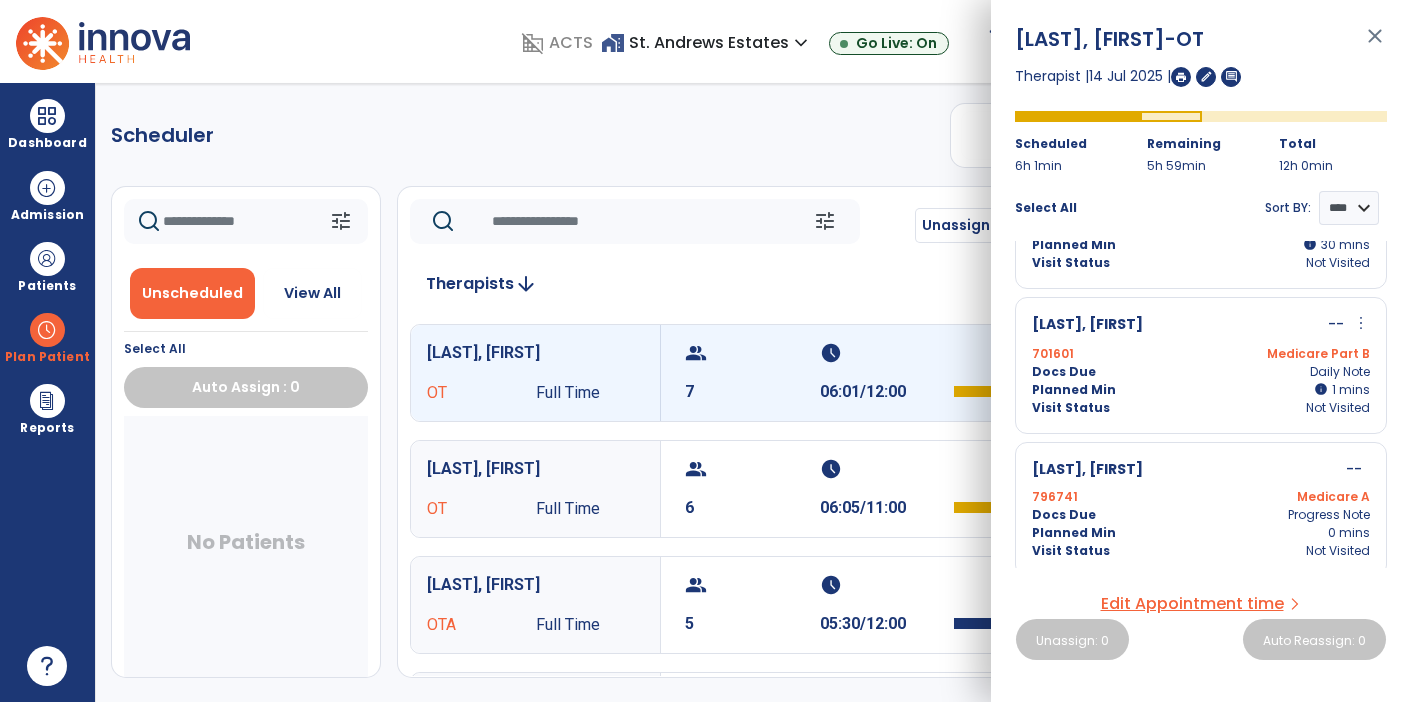 click on "No Patients" at bounding box center (246, 546) 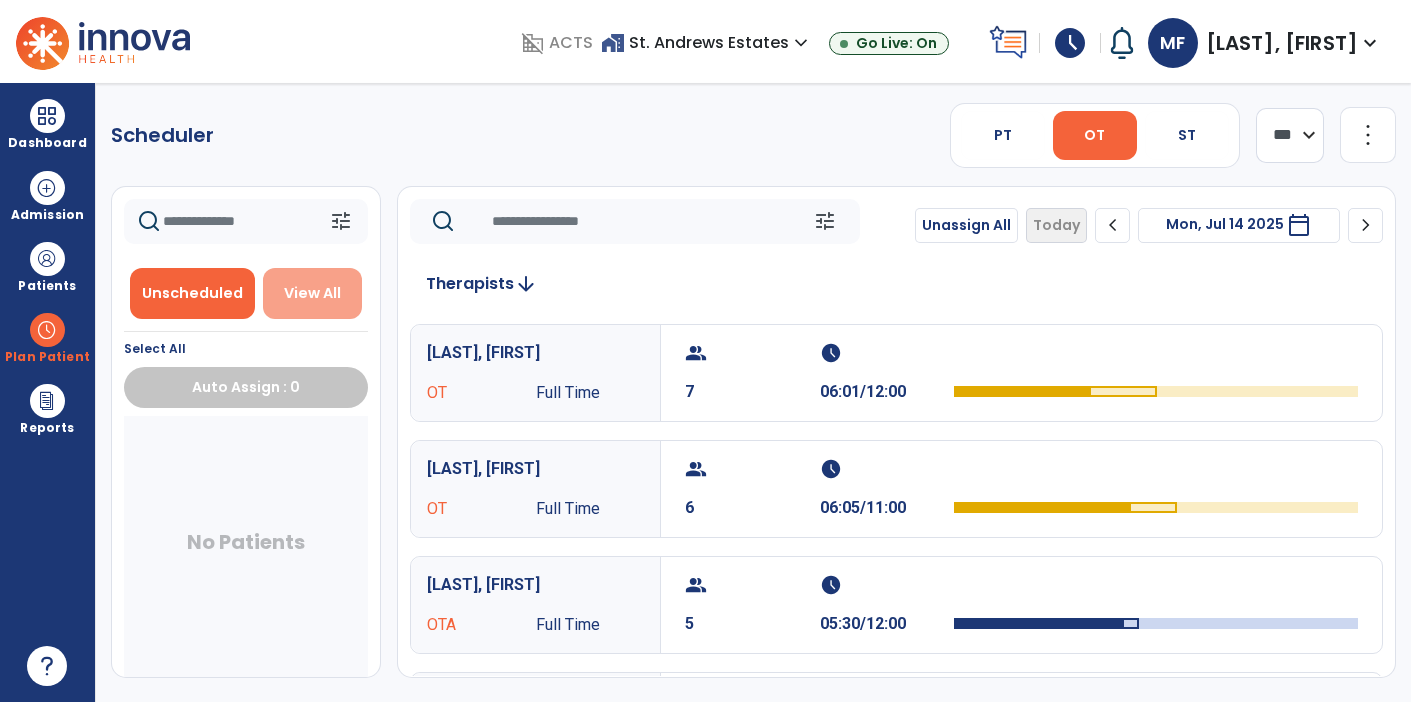click on "View All" at bounding box center (312, 293) 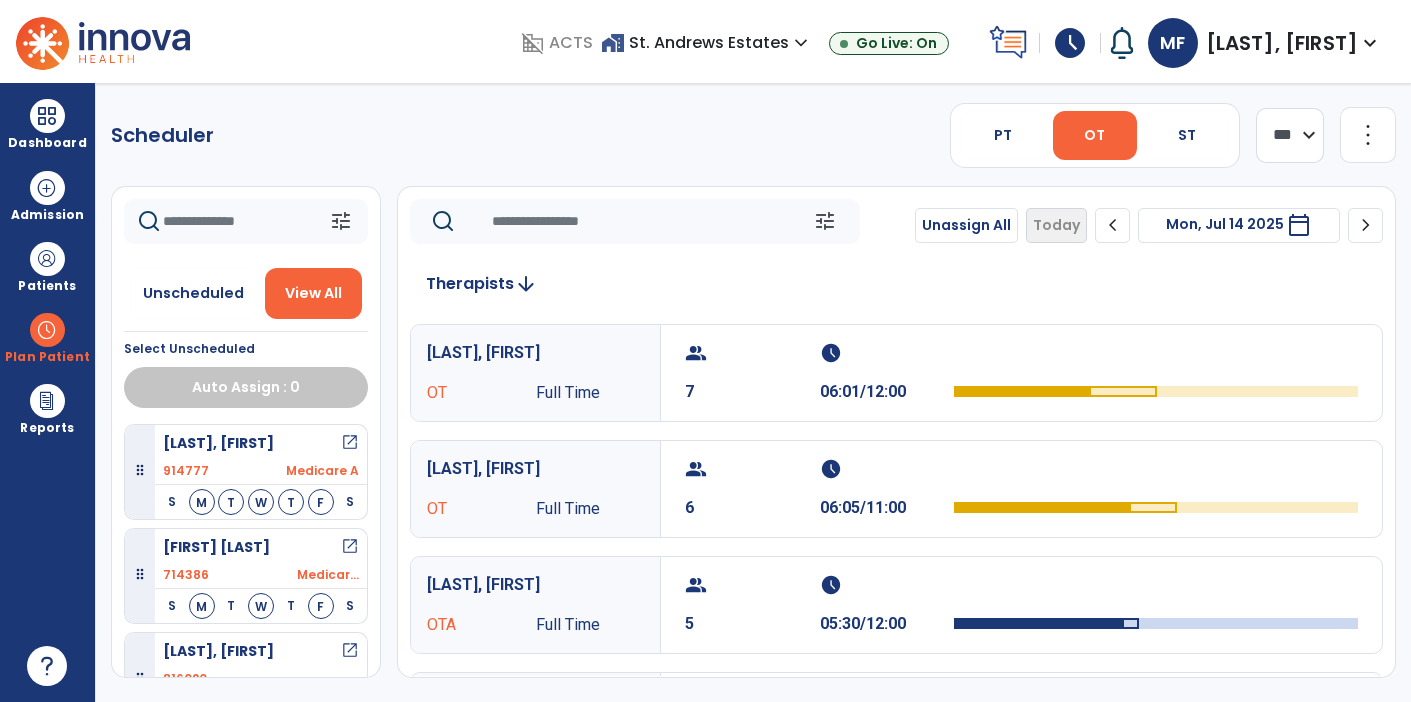 click 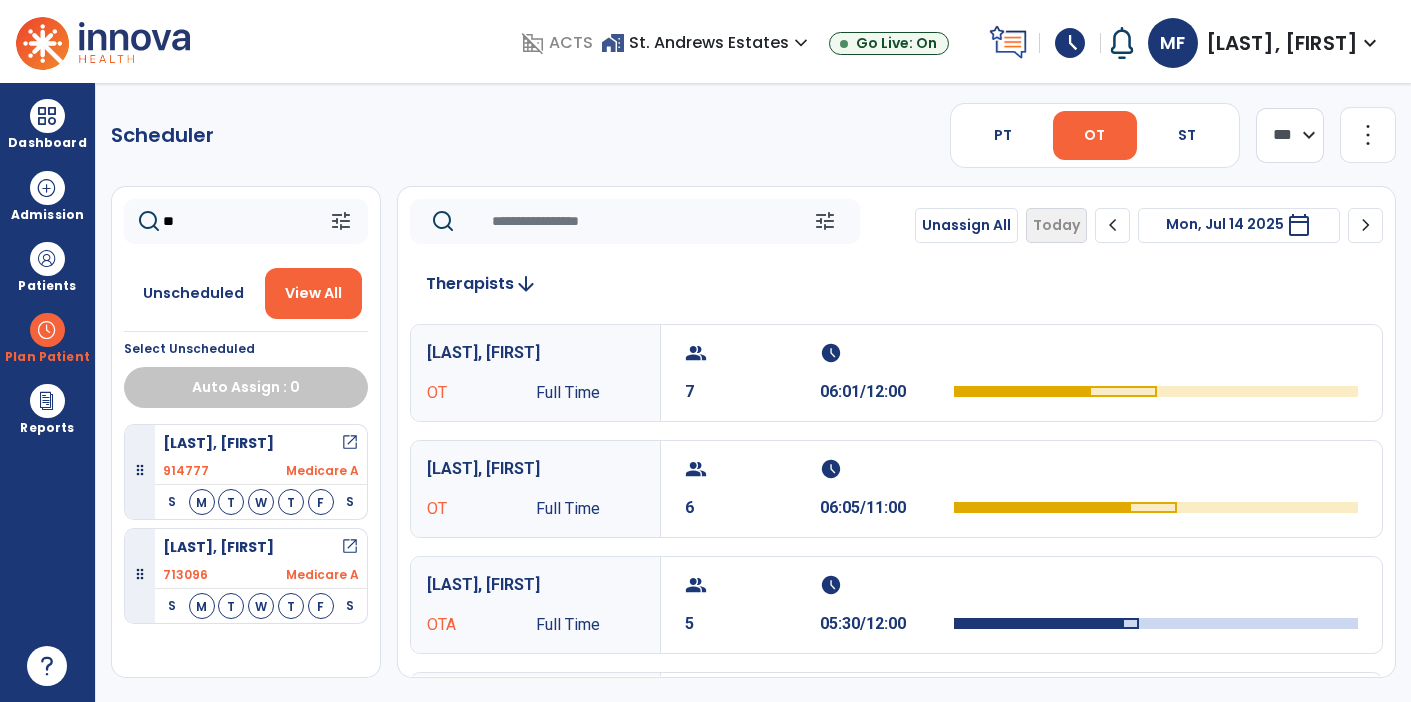 type on "*" 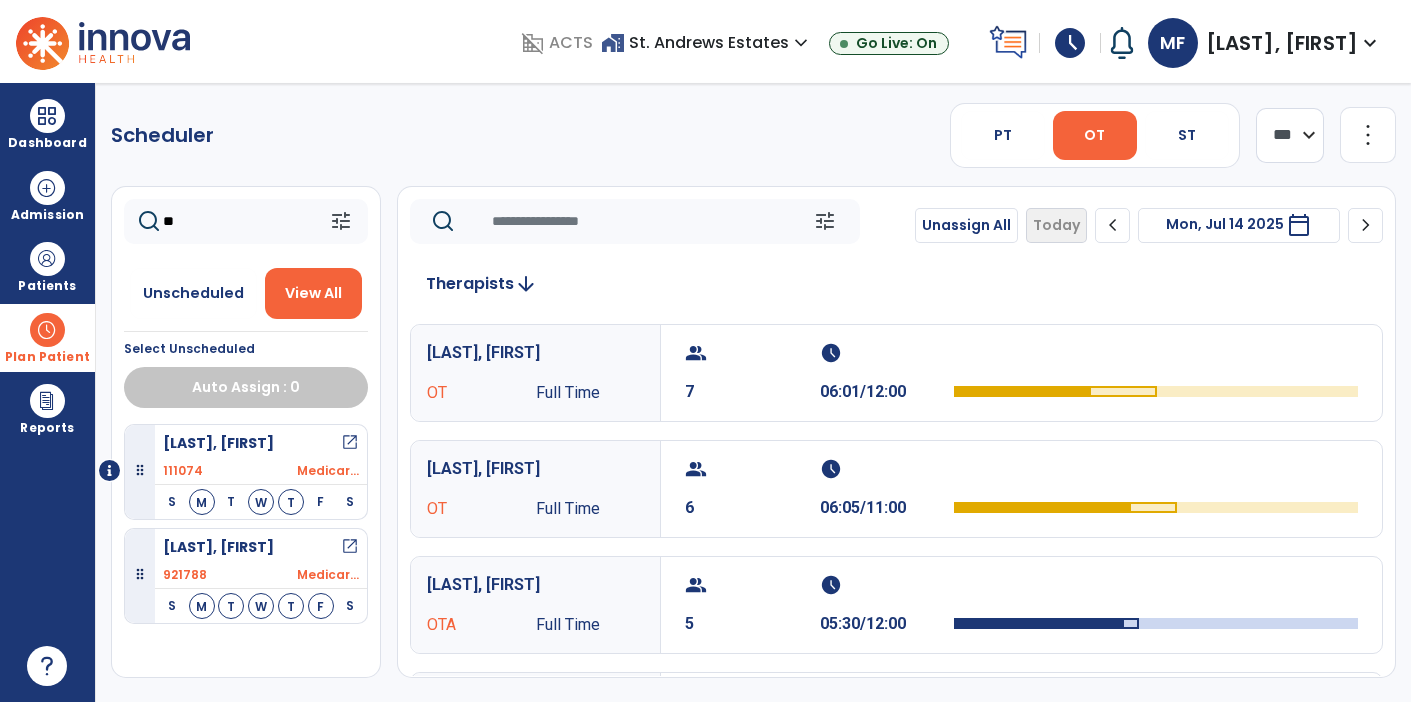 type on "**" 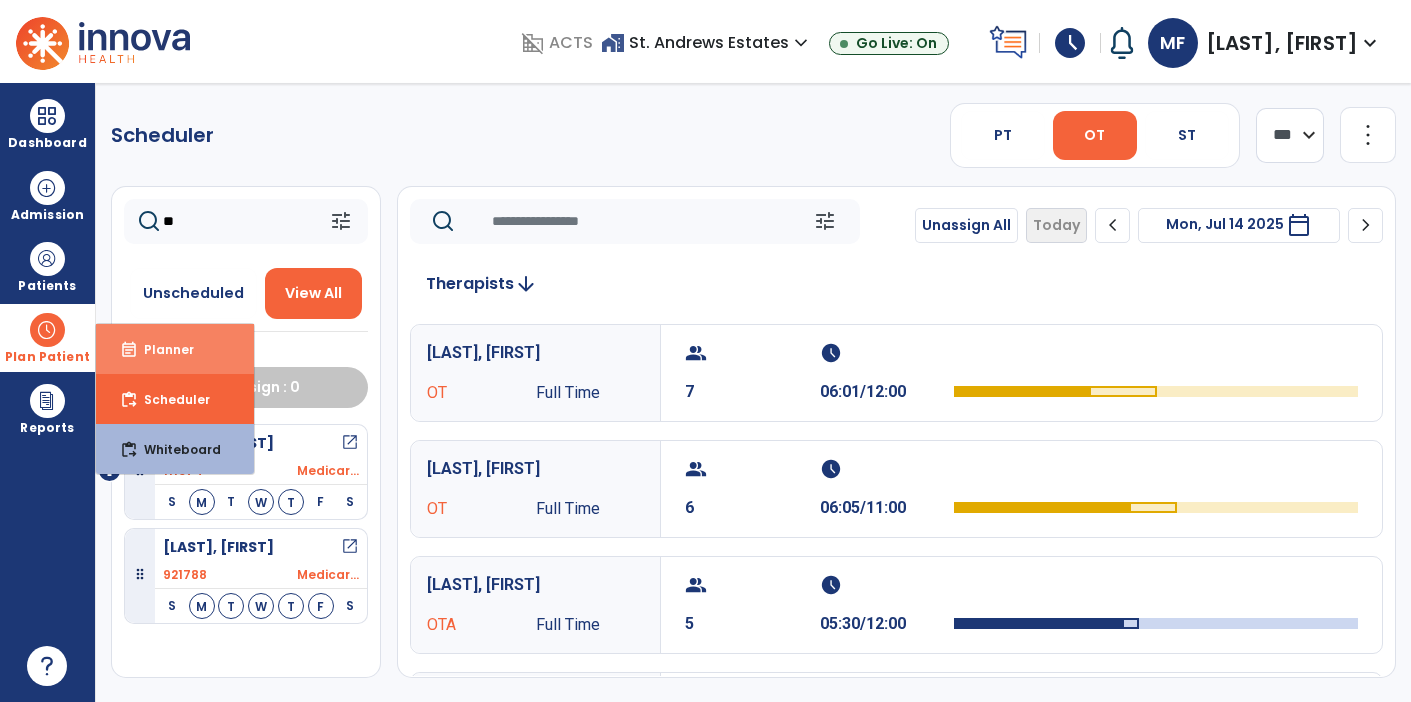 click on "event_note  Planner" at bounding box center (175, 349) 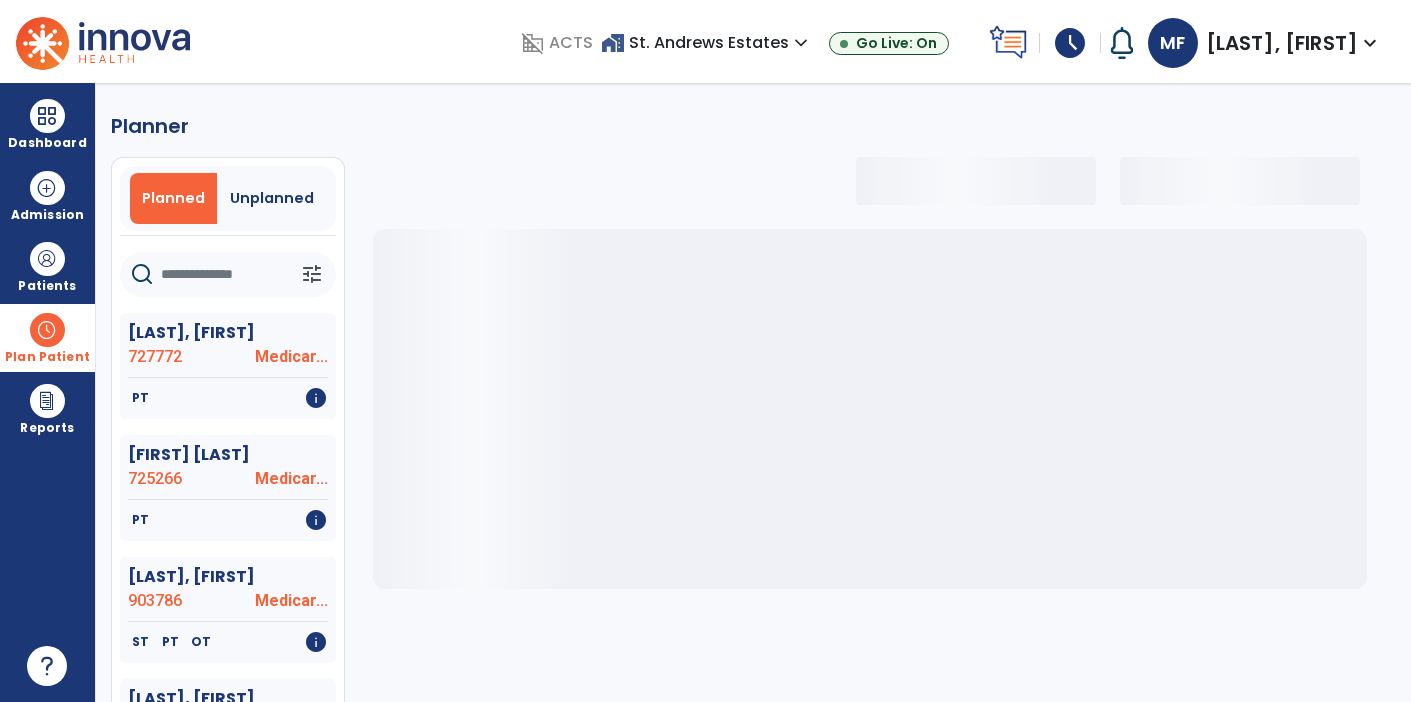click 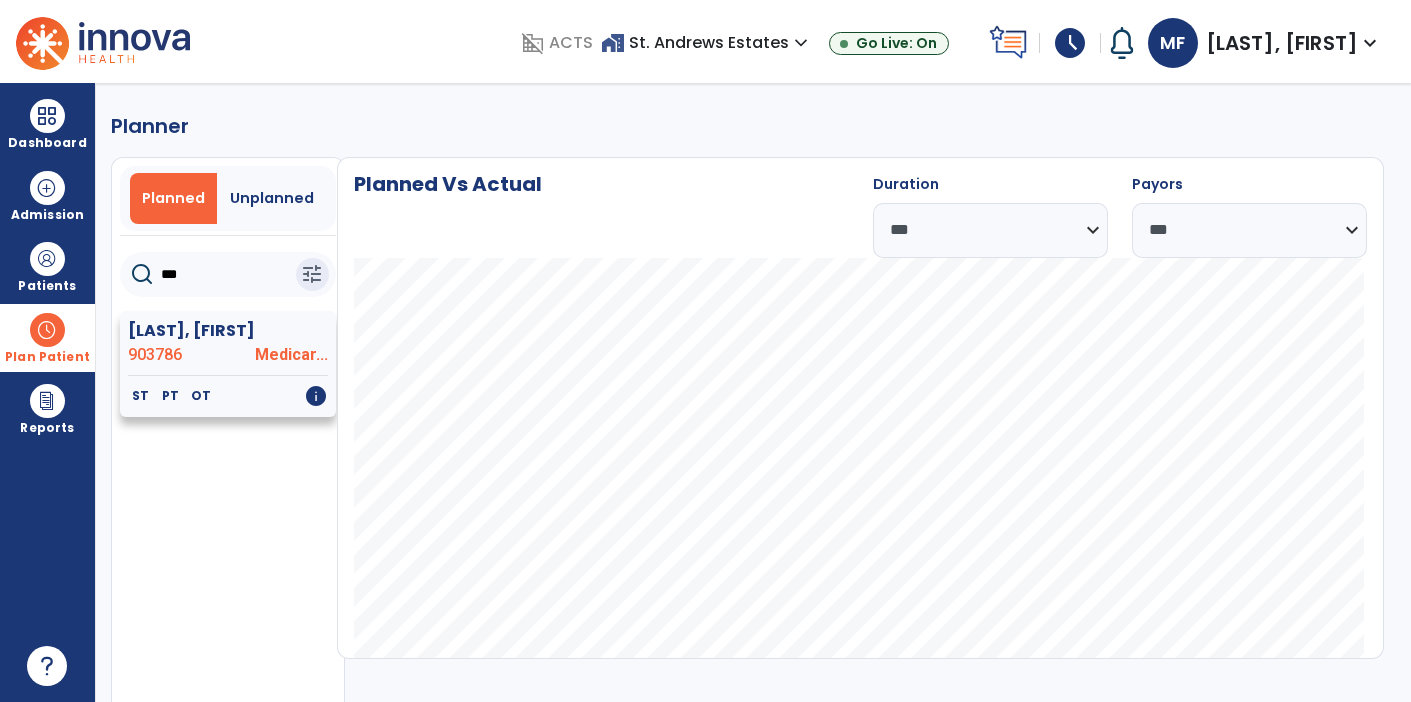 type on "***" 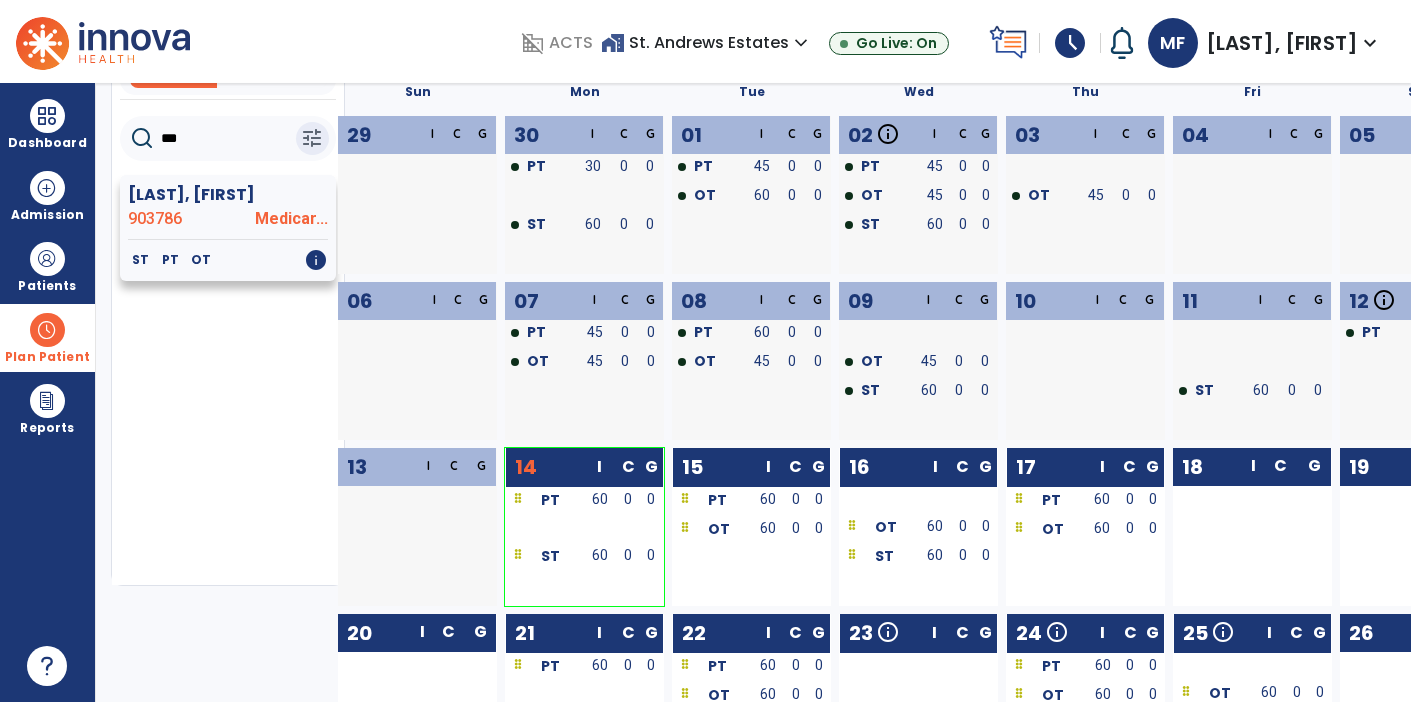 scroll, scrollTop: 137, scrollLeft: 0, axis: vertical 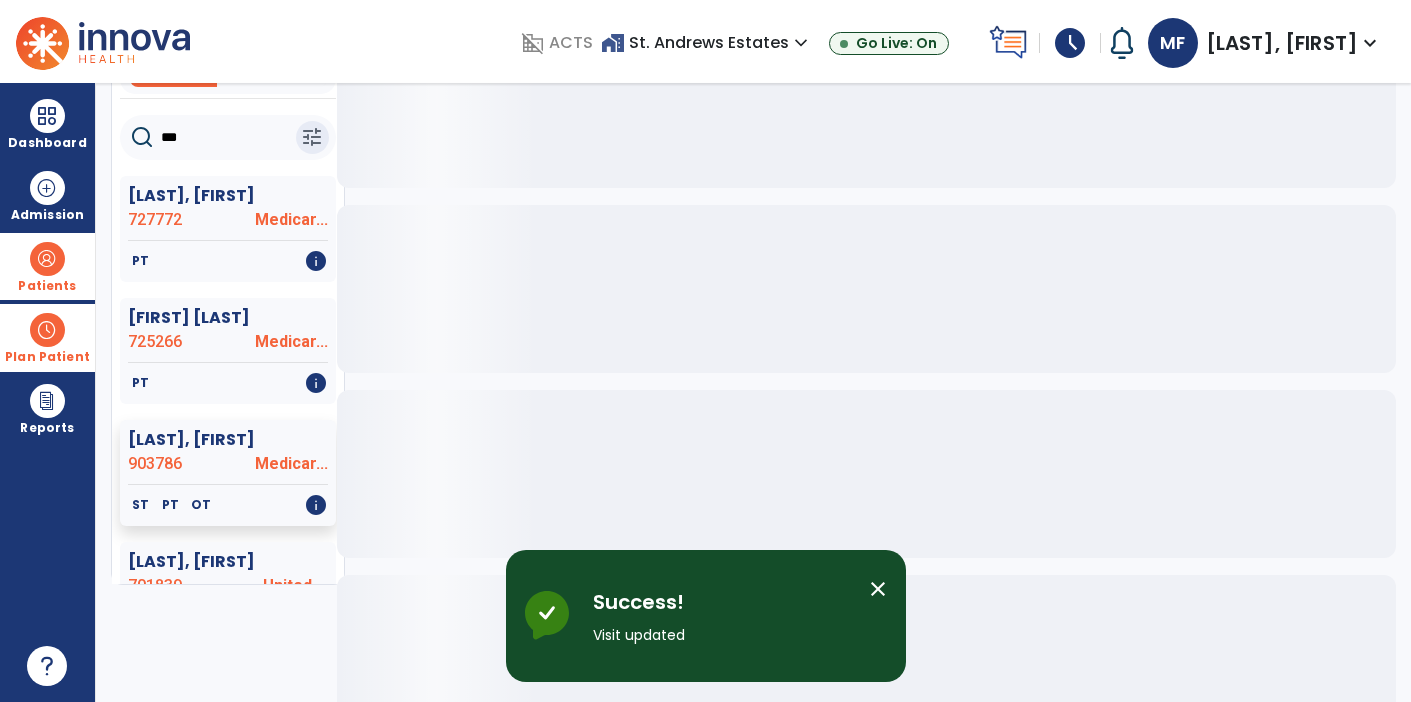 click on "Patients" at bounding box center [47, 286] 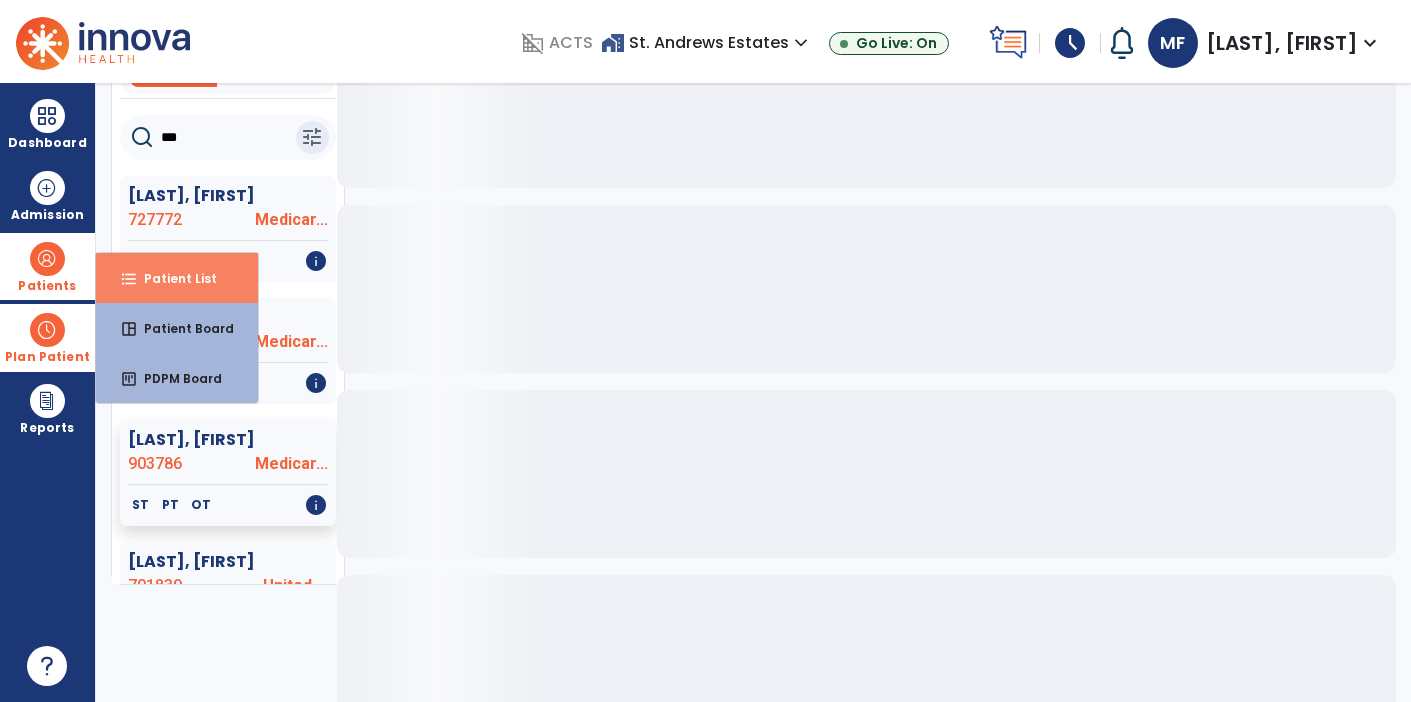 click on "Patient List" at bounding box center [172, 278] 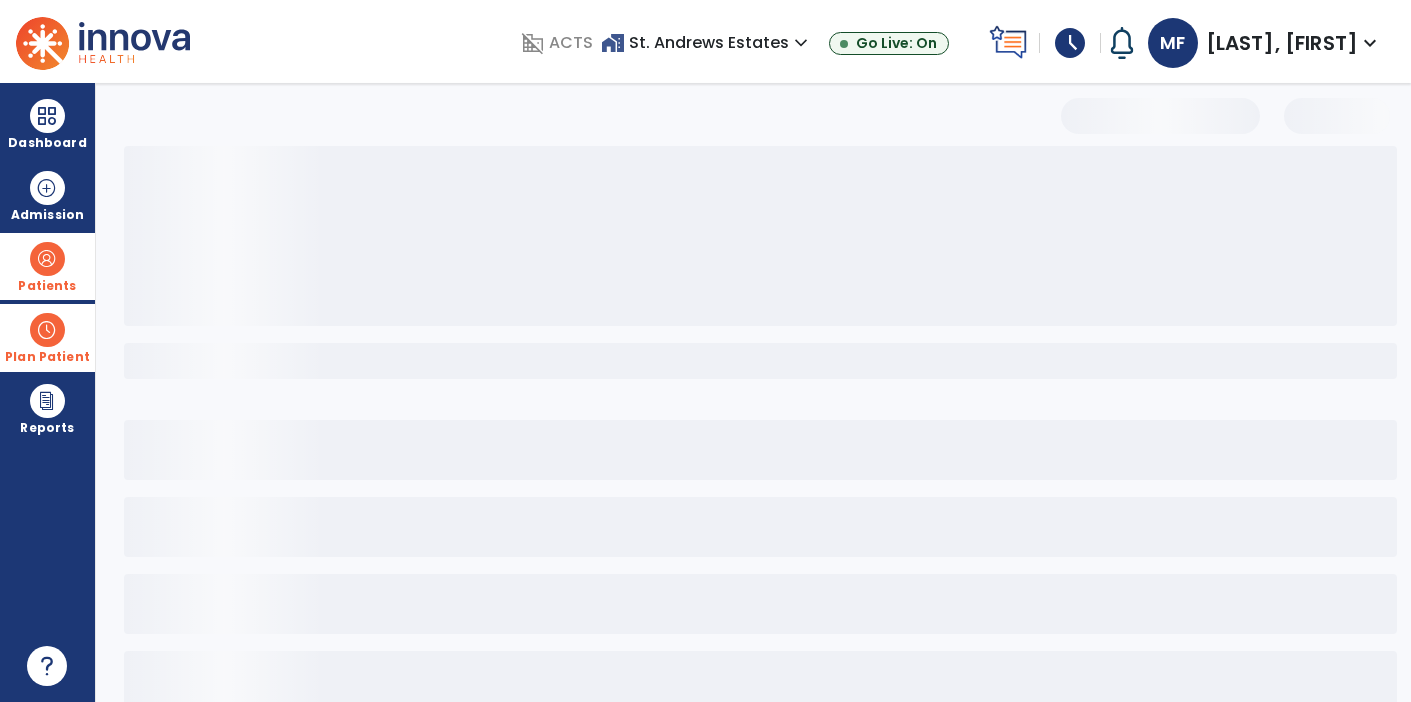scroll, scrollTop: 0, scrollLeft: 0, axis: both 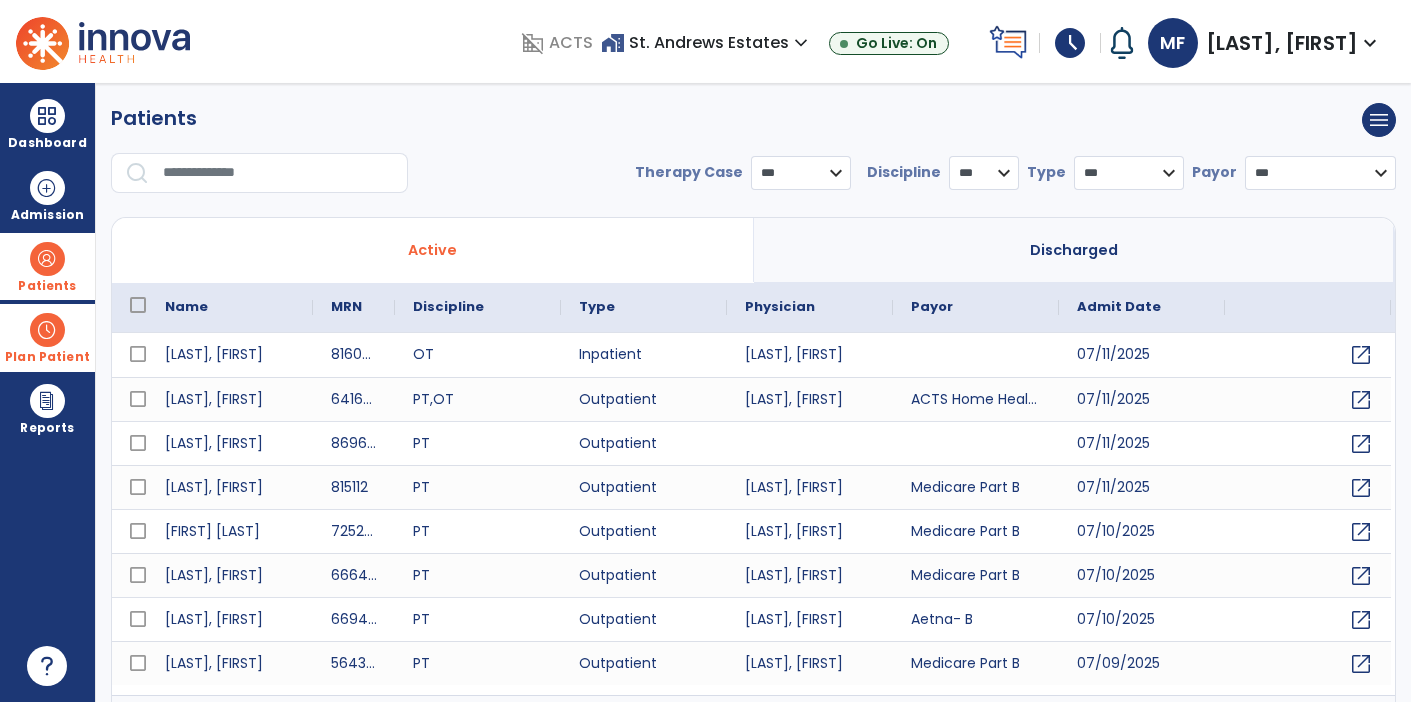 click on "Plan Patient" at bounding box center (47, 286) 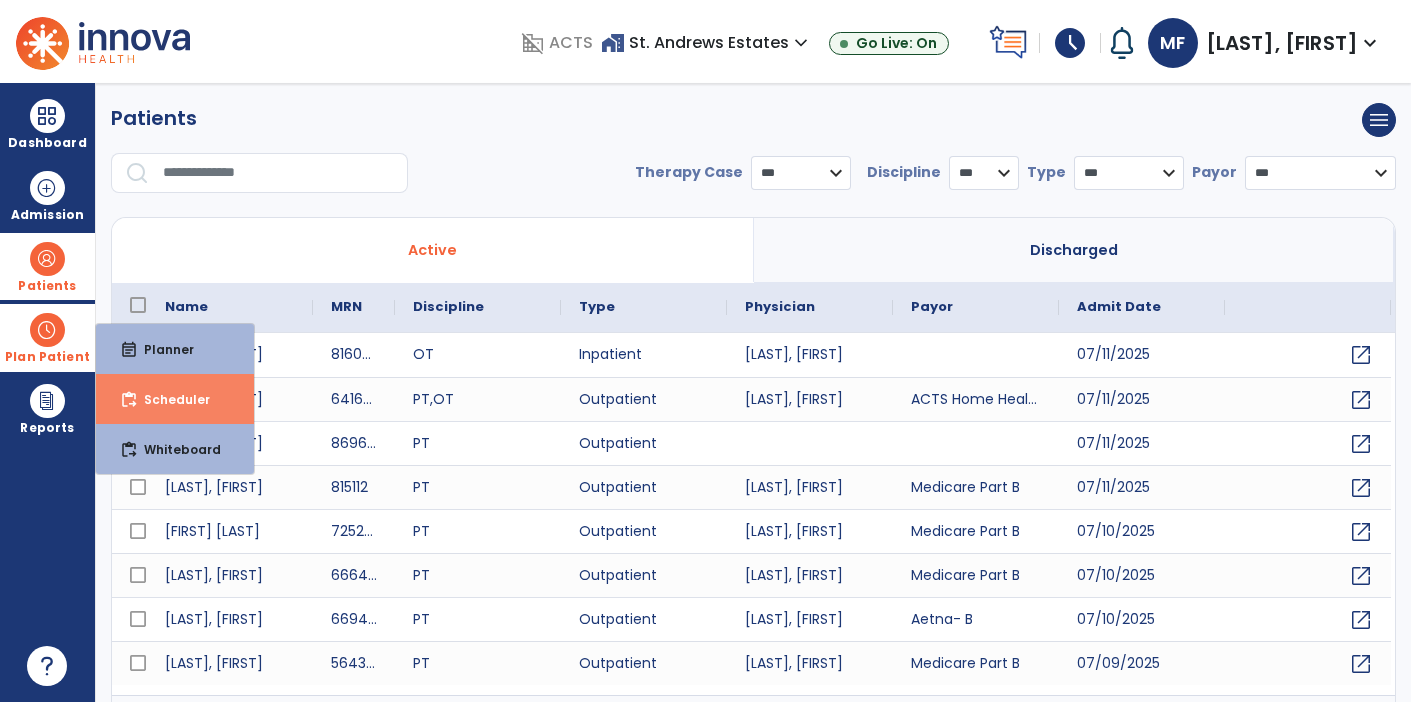 click on "Scheduler" at bounding box center [169, 399] 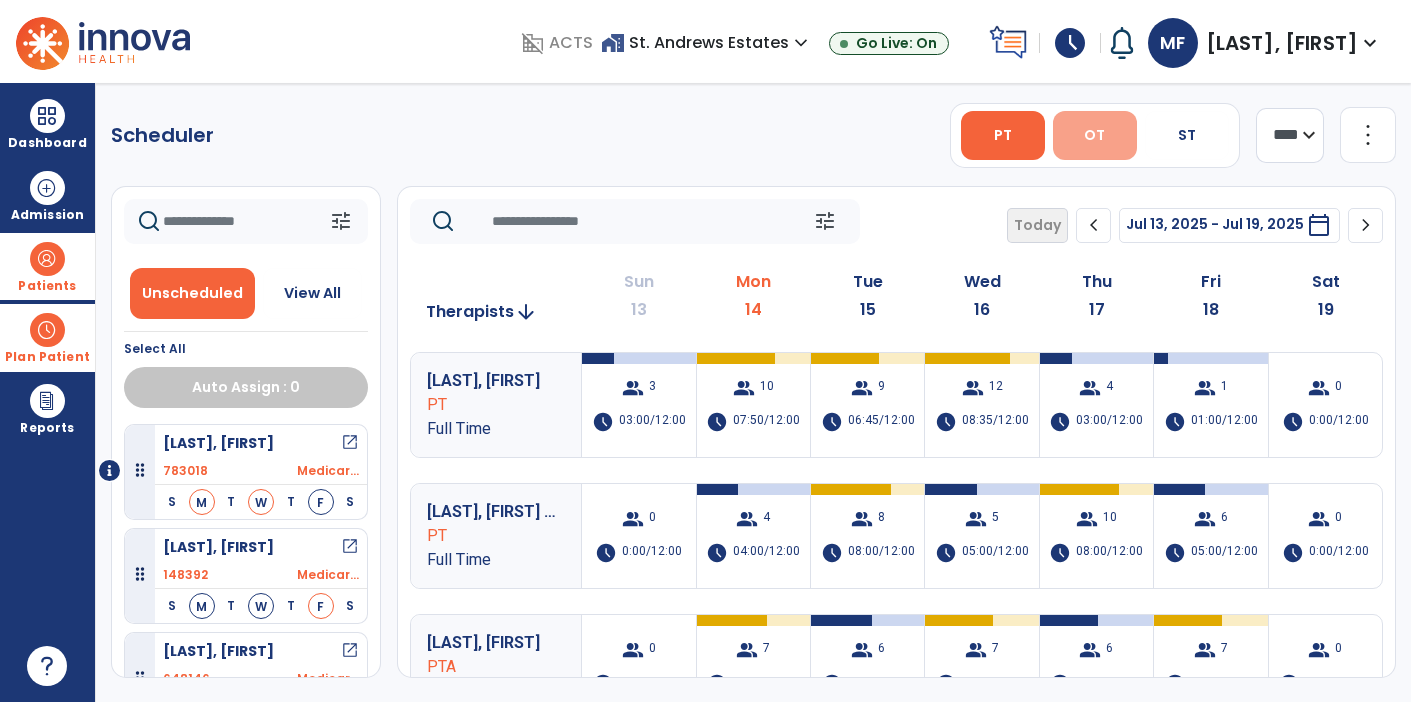 click on "OT" at bounding box center [1094, 135] 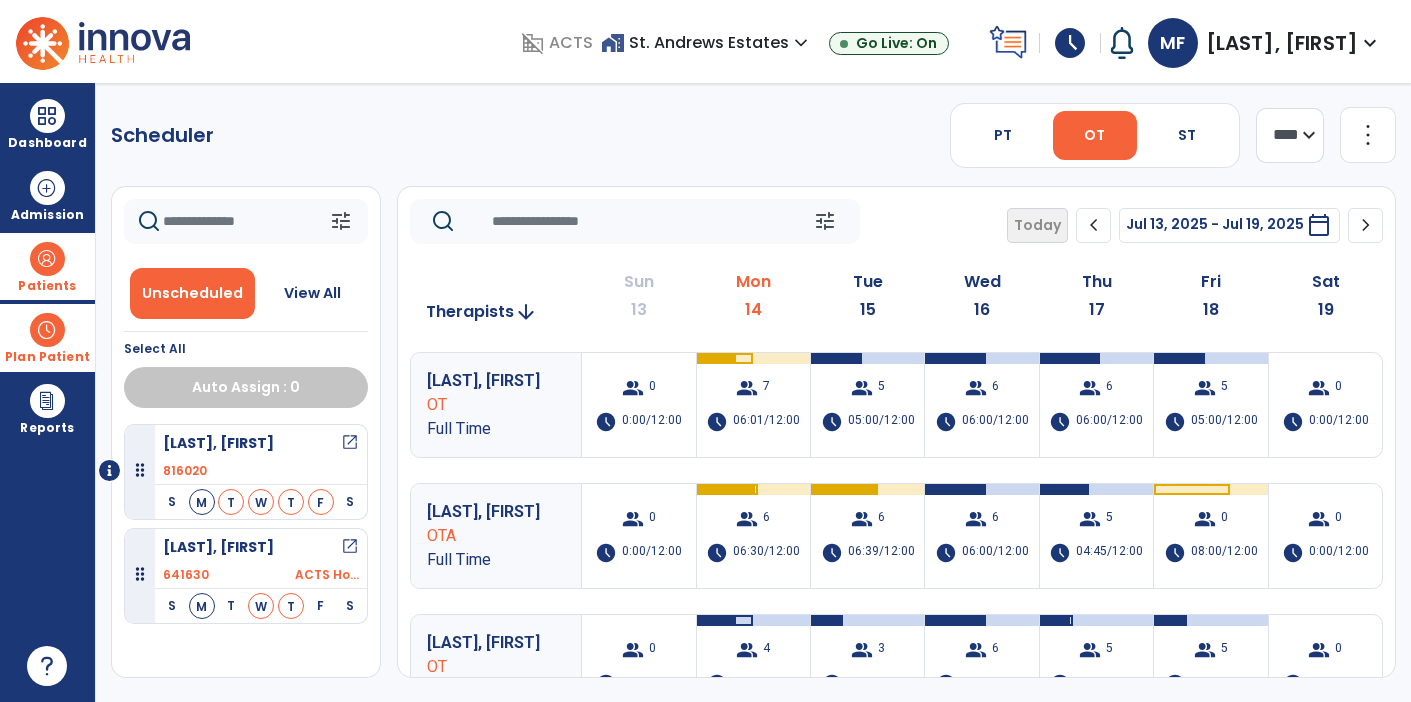 click on "**** ***" 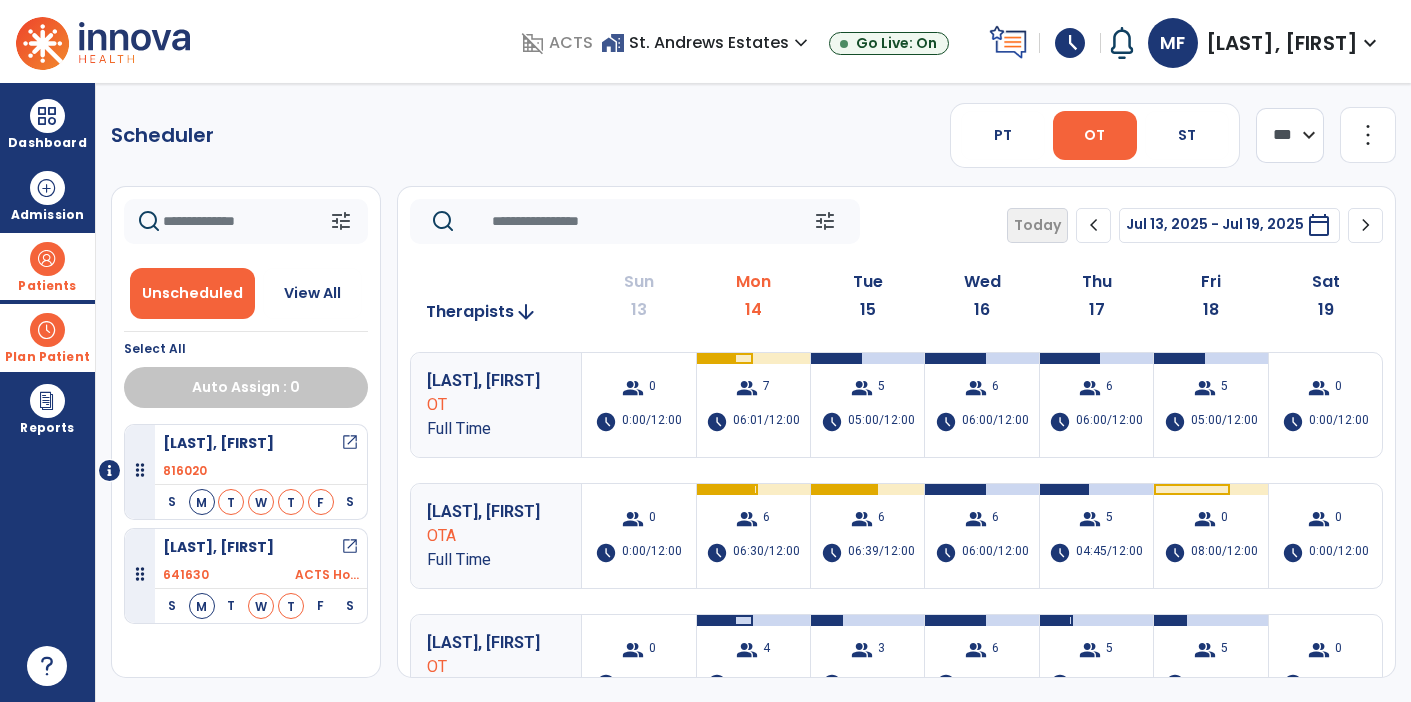 click on "**** ***" 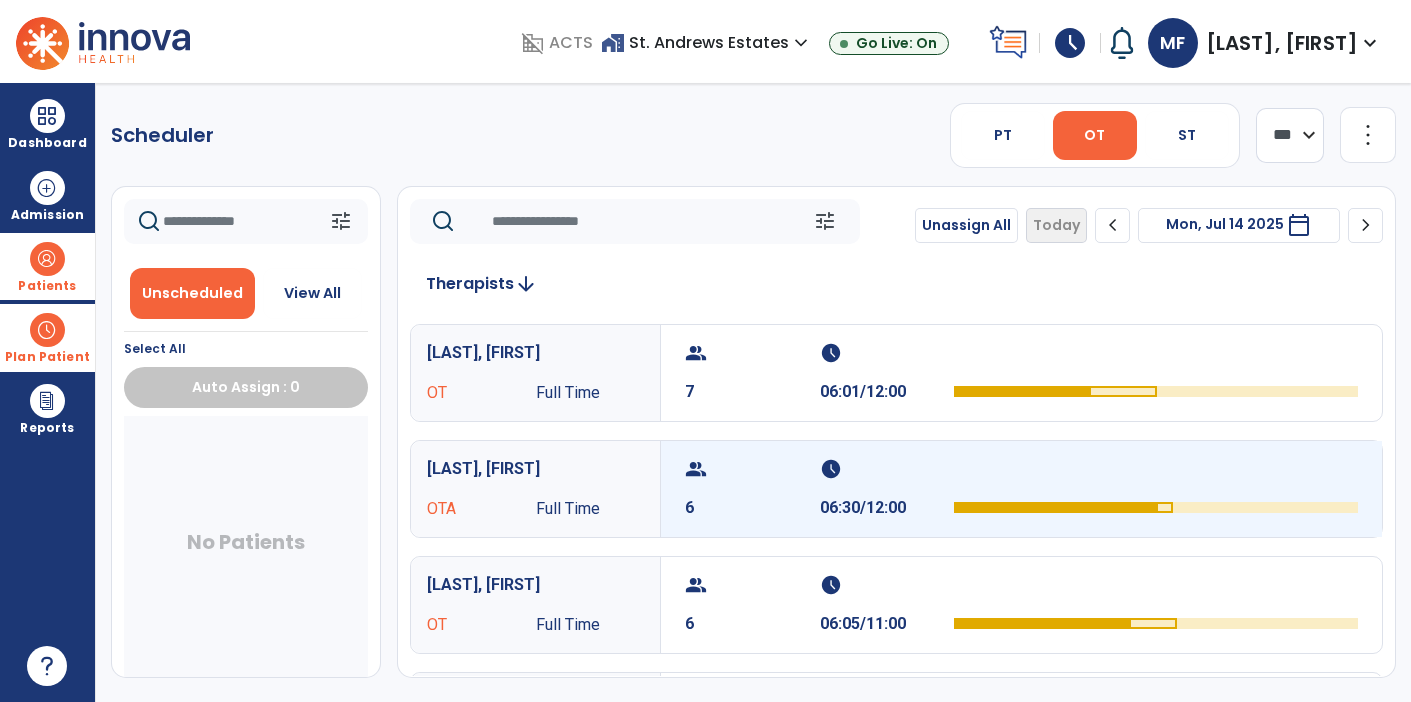 click on "schedule" at bounding box center [885, 469] 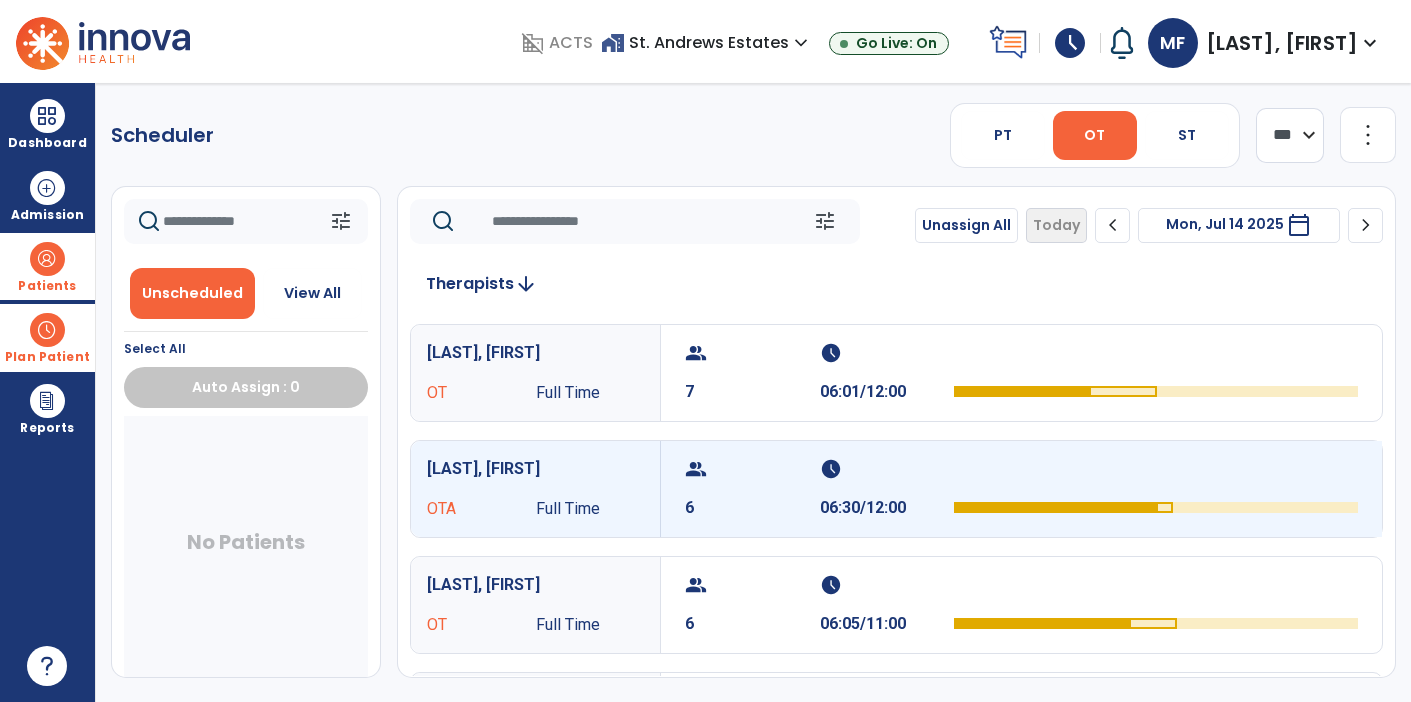 click on "schedule" at bounding box center [885, 469] 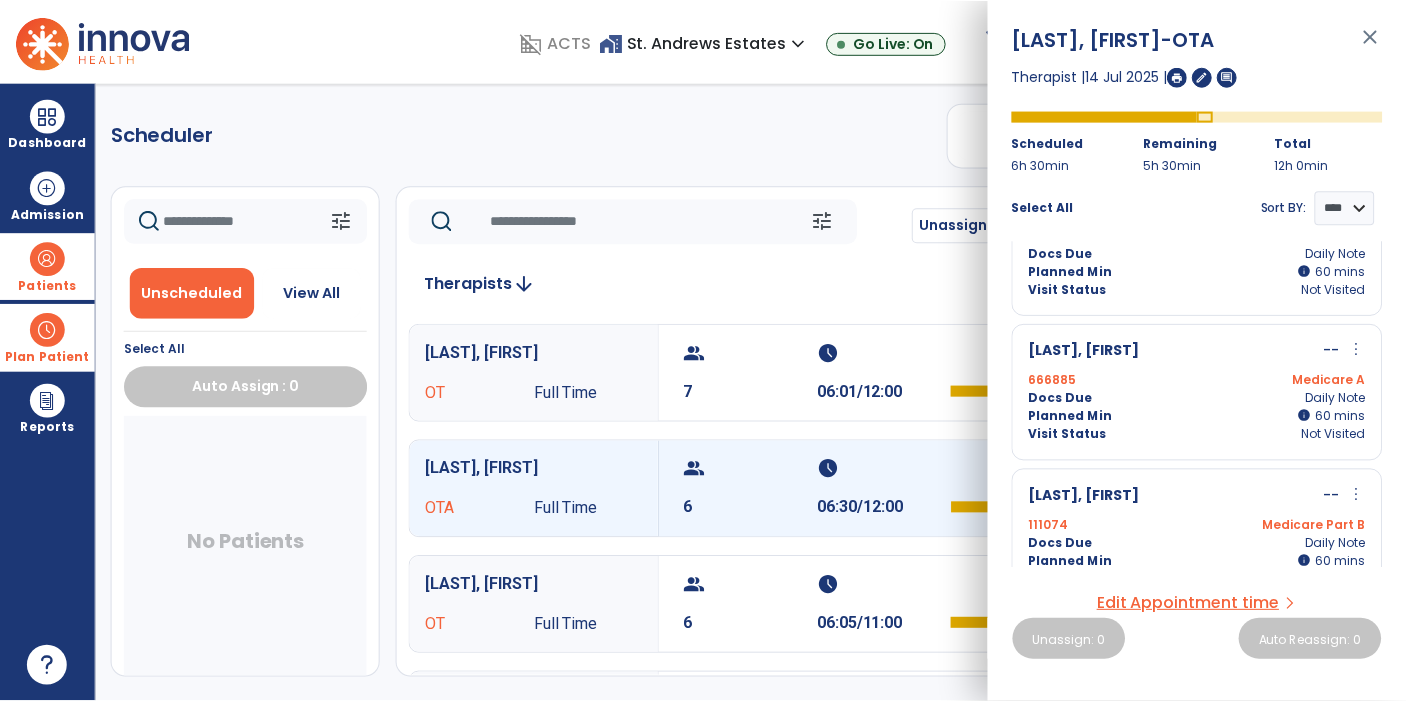scroll, scrollTop: 629, scrollLeft: 0, axis: vertical 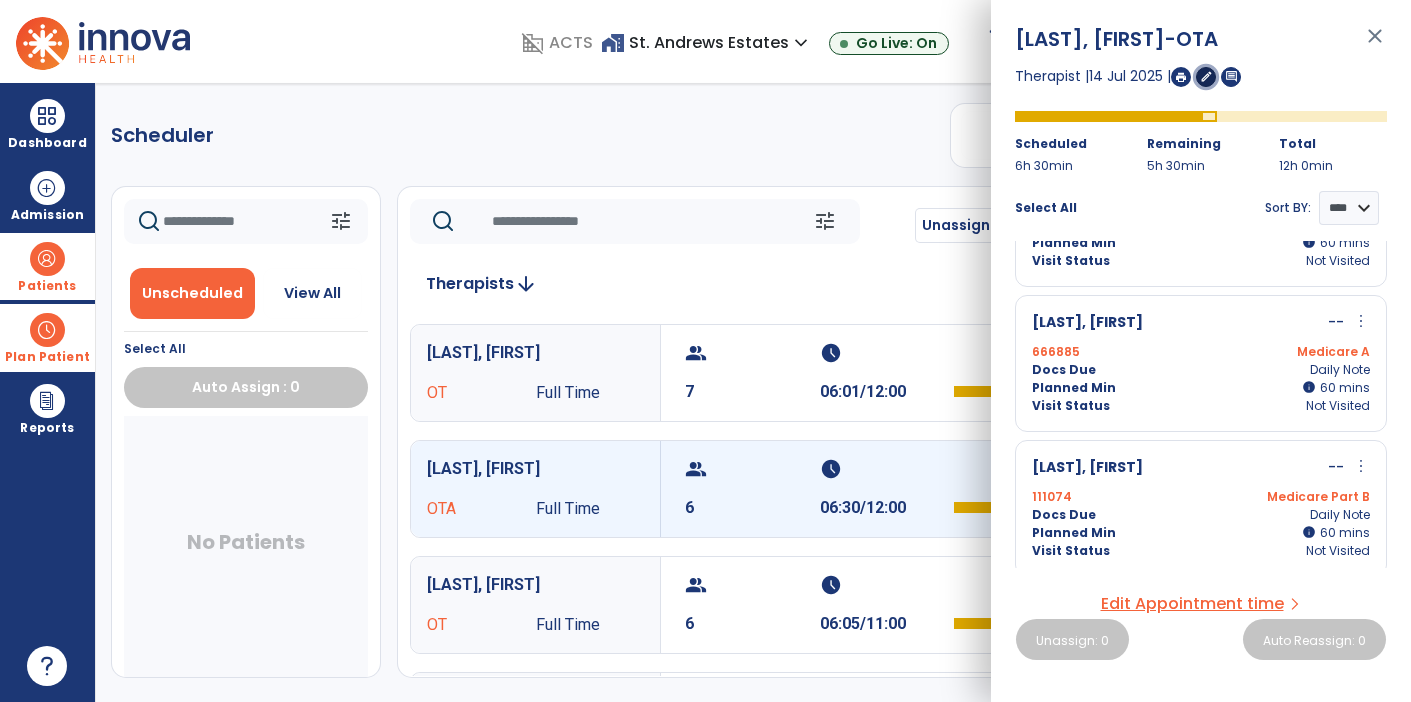 click on "edit" at bounding box center (1206, 76) 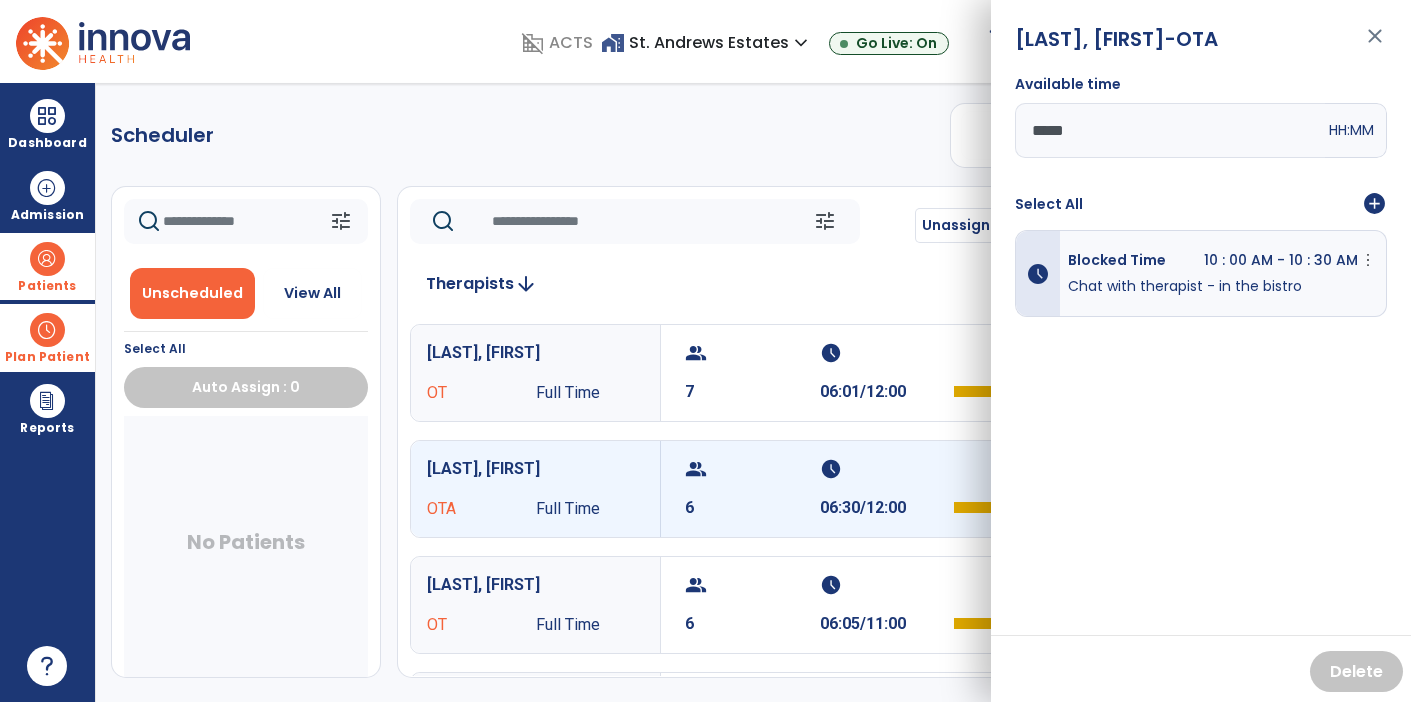 click on "close" at bounding box center [1375, 45] 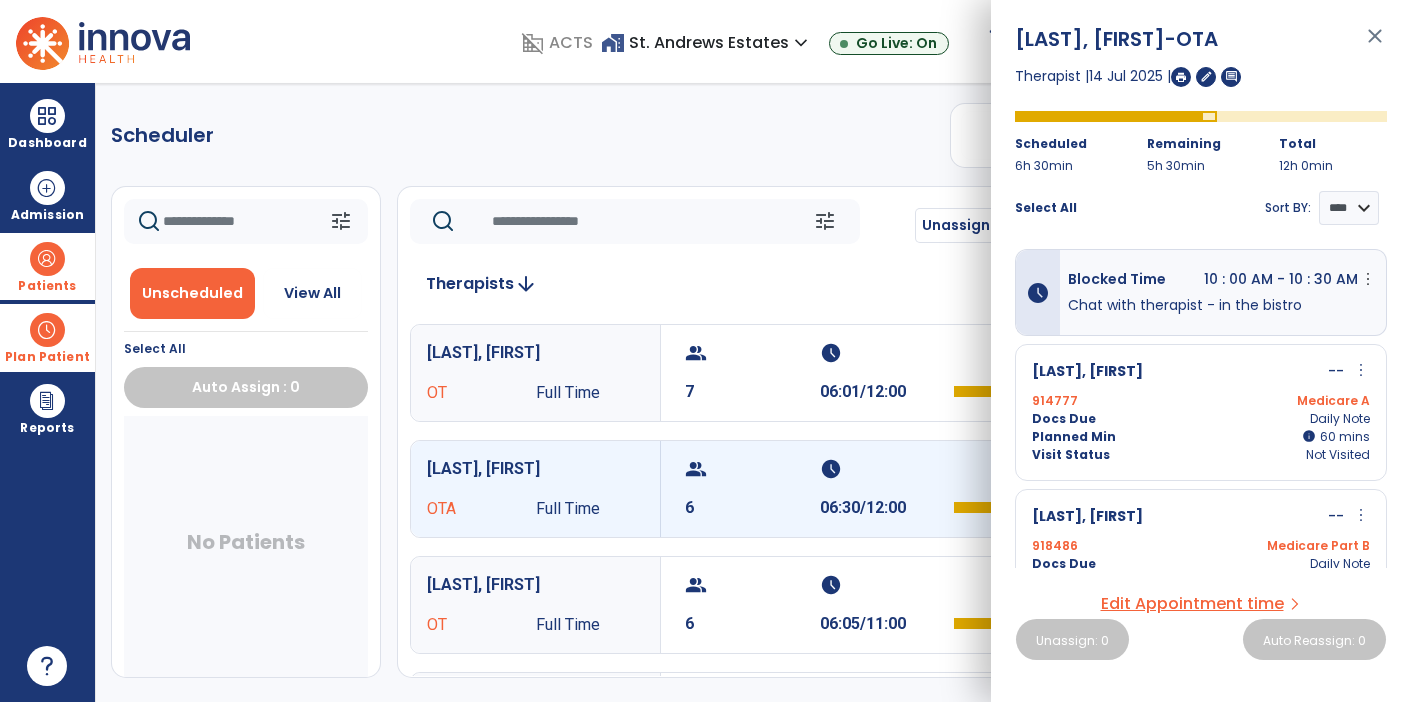 click at bounding box center (1181, 77) 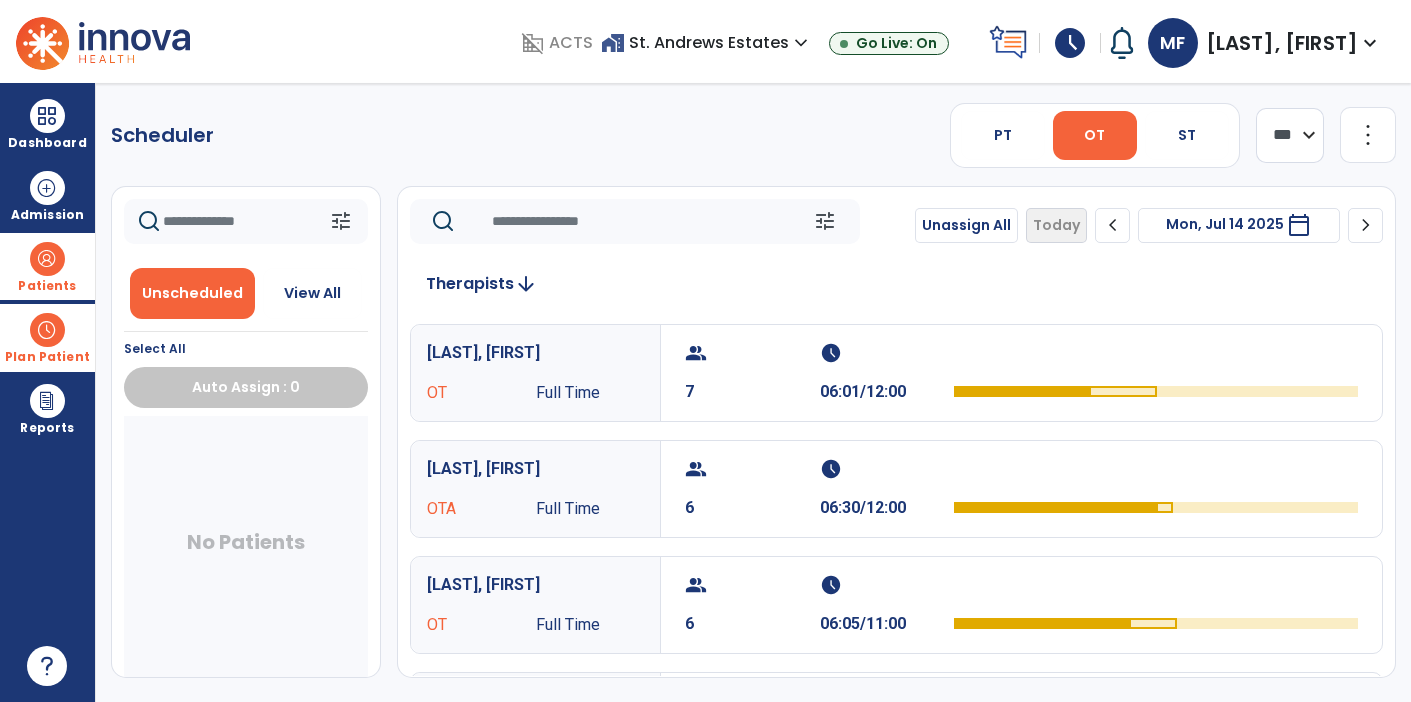 click on "more_vert" 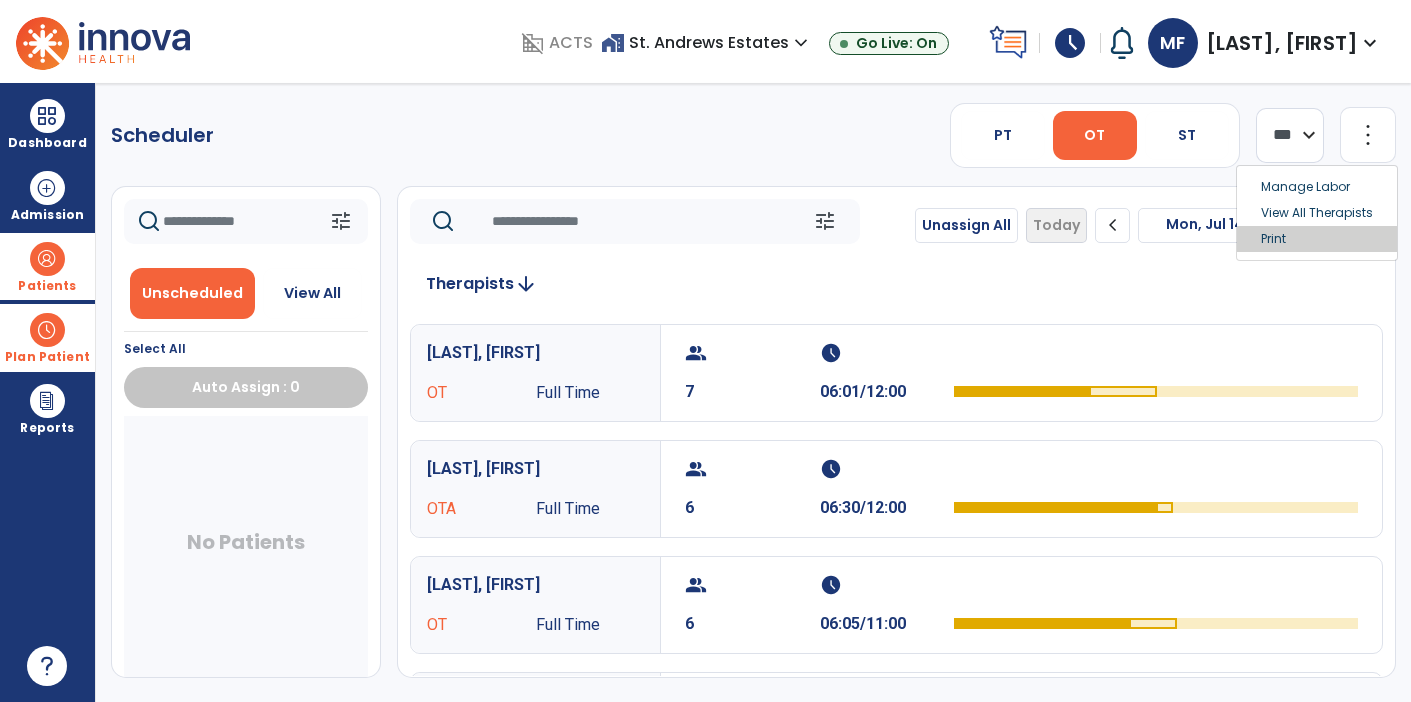 click on "Print" at bounding box center (1317, 239) 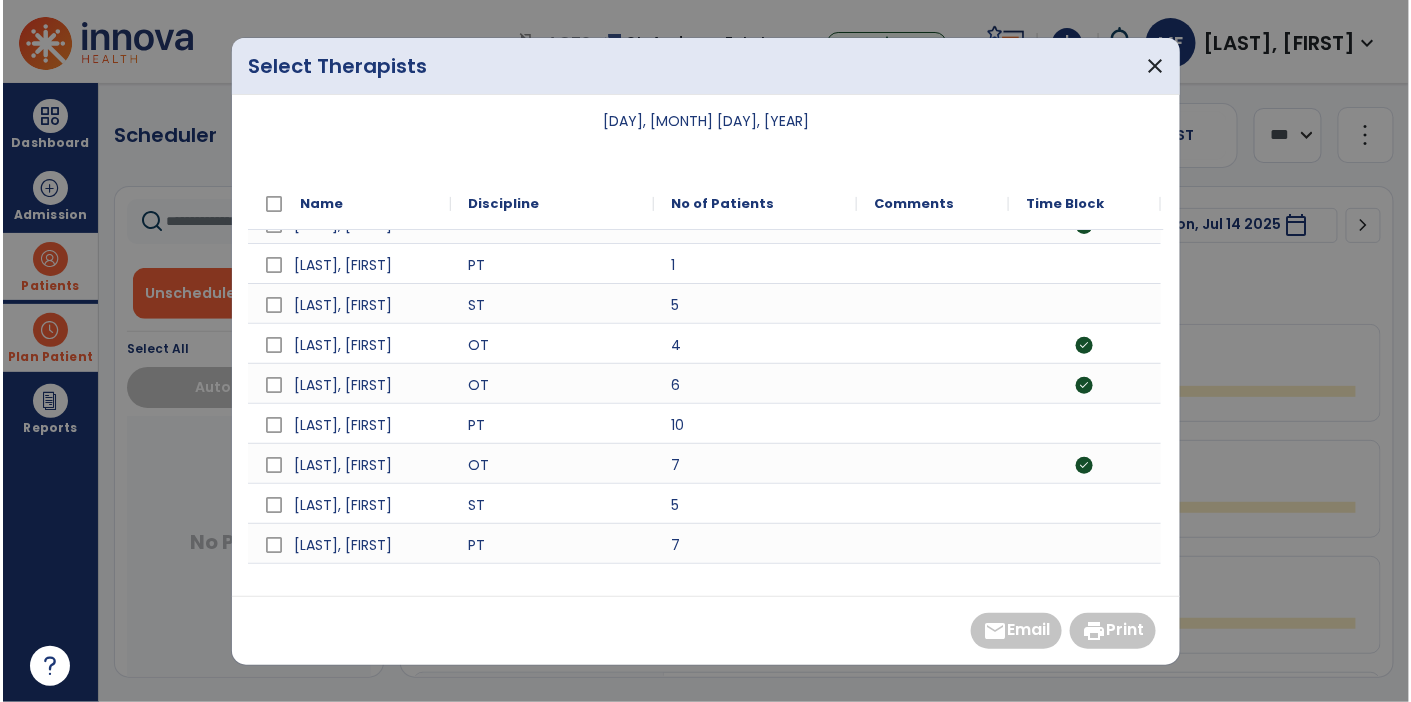 scroll, scrollTop: 173, scrollLeft: 0, axis: vertical 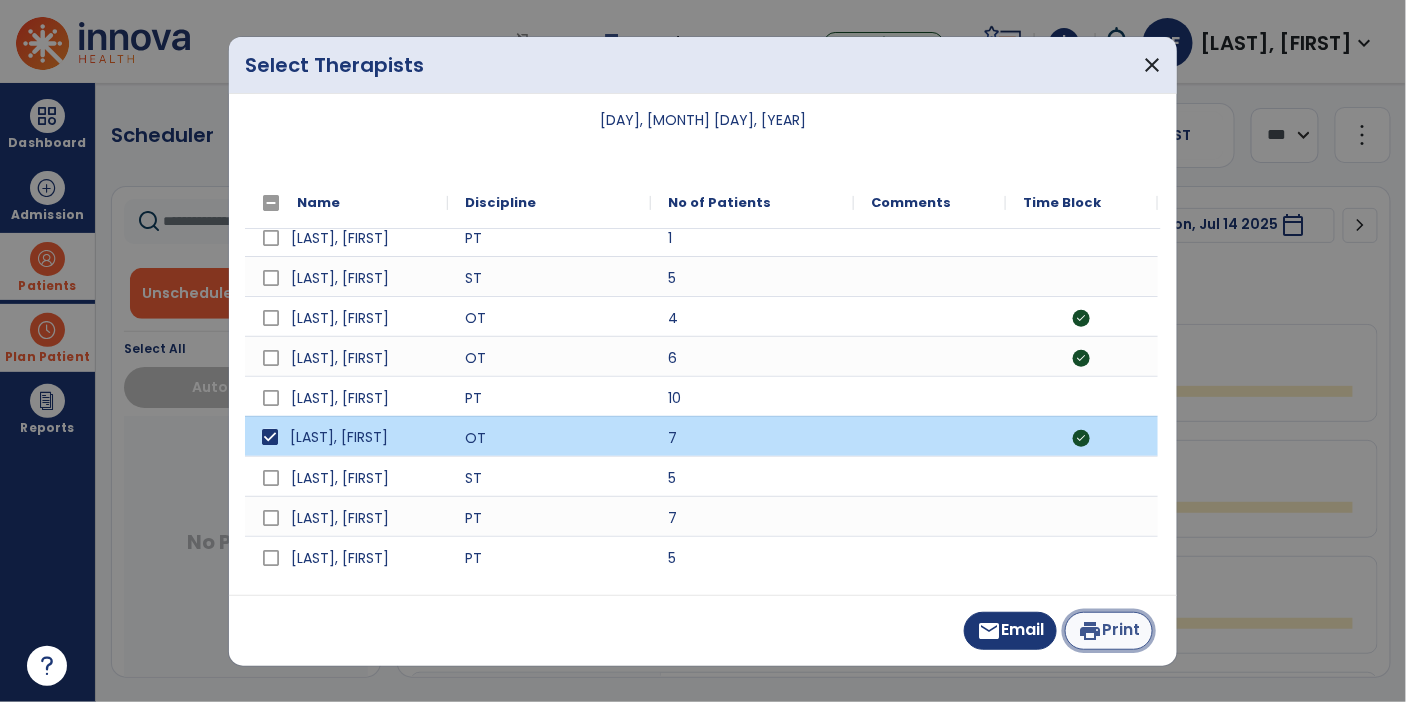 click on "print  Print" at bounding box center [1109, 631] 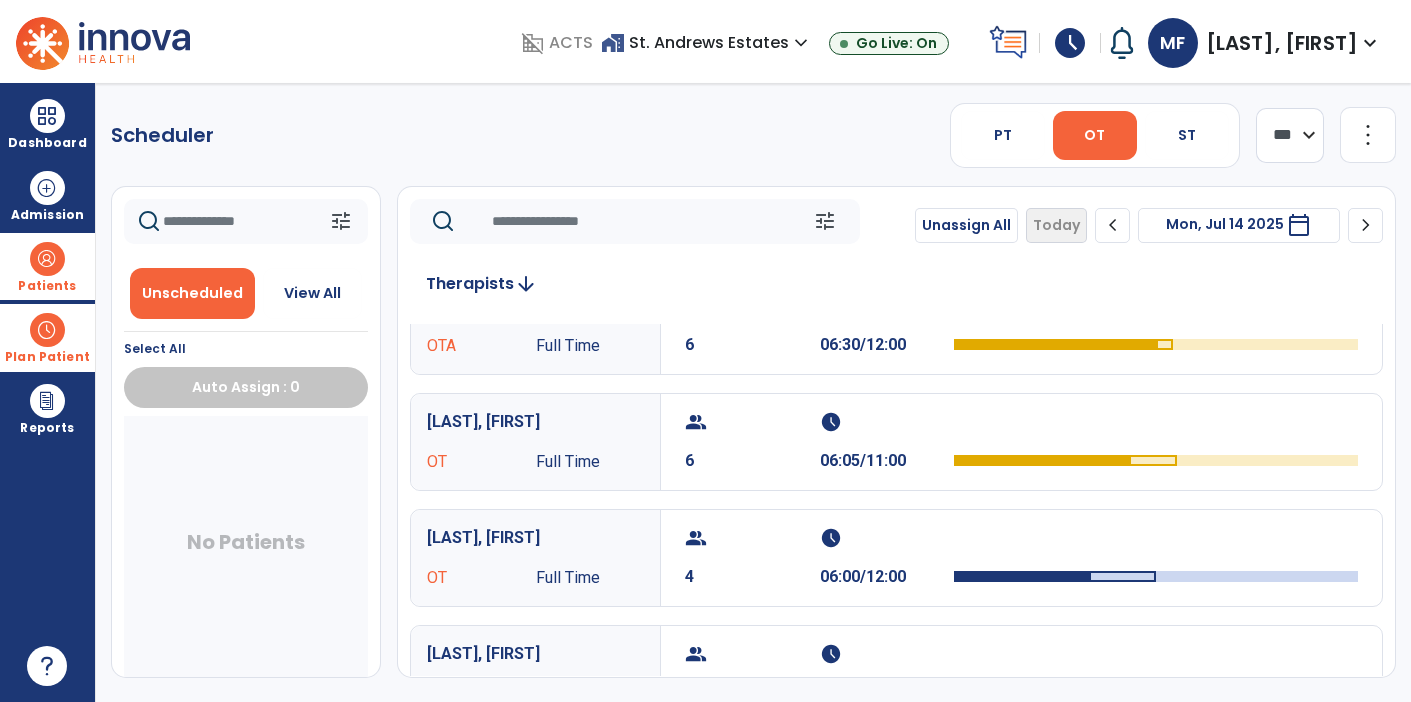 scroll, scrollTop: 152, scrollLeft: 0, axis: vertical 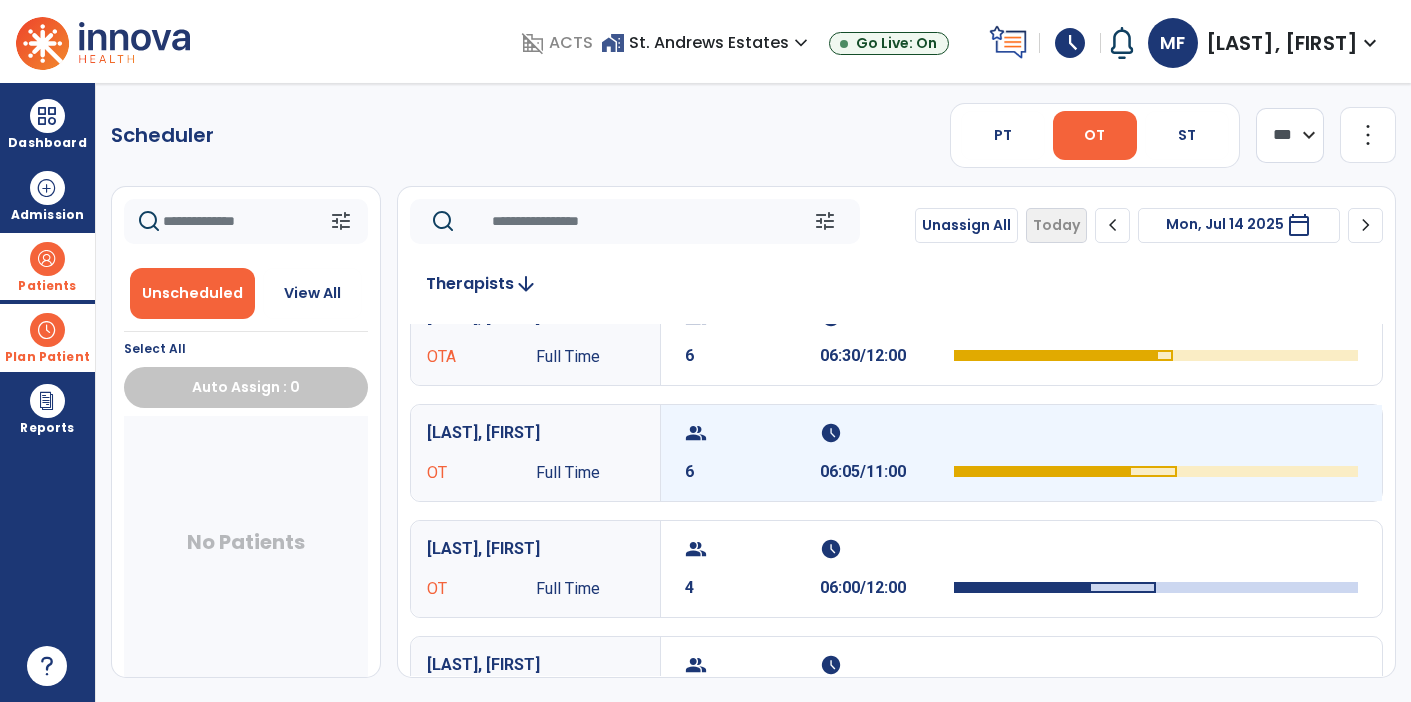 click on "schedule" at bounding box center [885, 433] 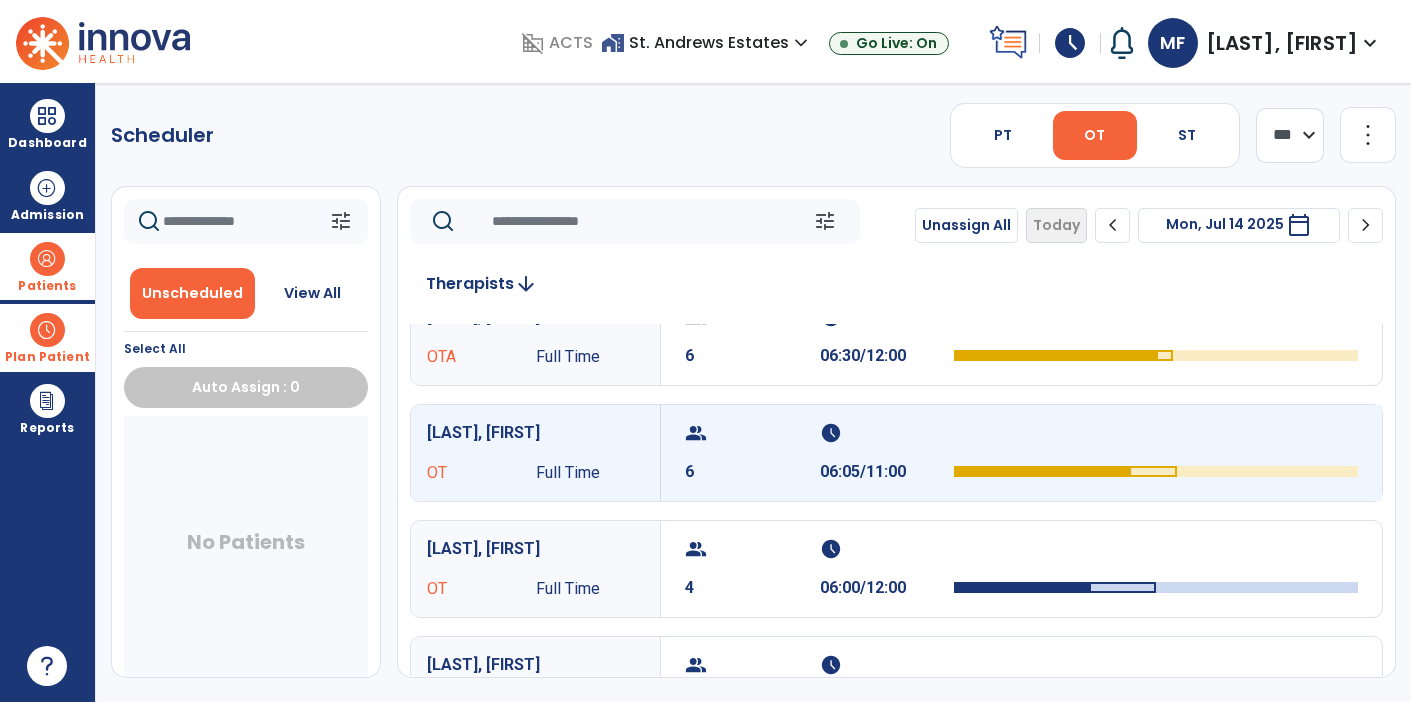 click on "schedule" at bounding box center [885, 433] 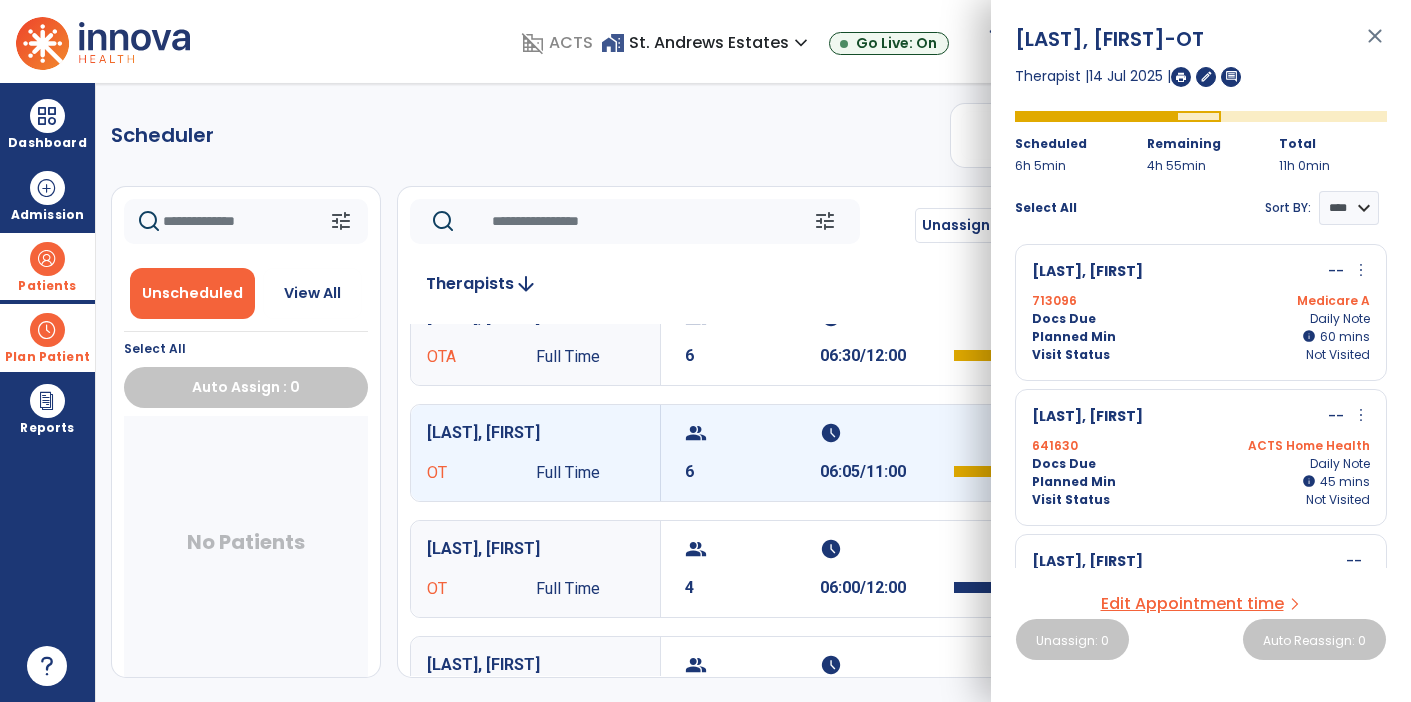scroll, scrollTop: 628, scrollLeft: 0, axis: vertical 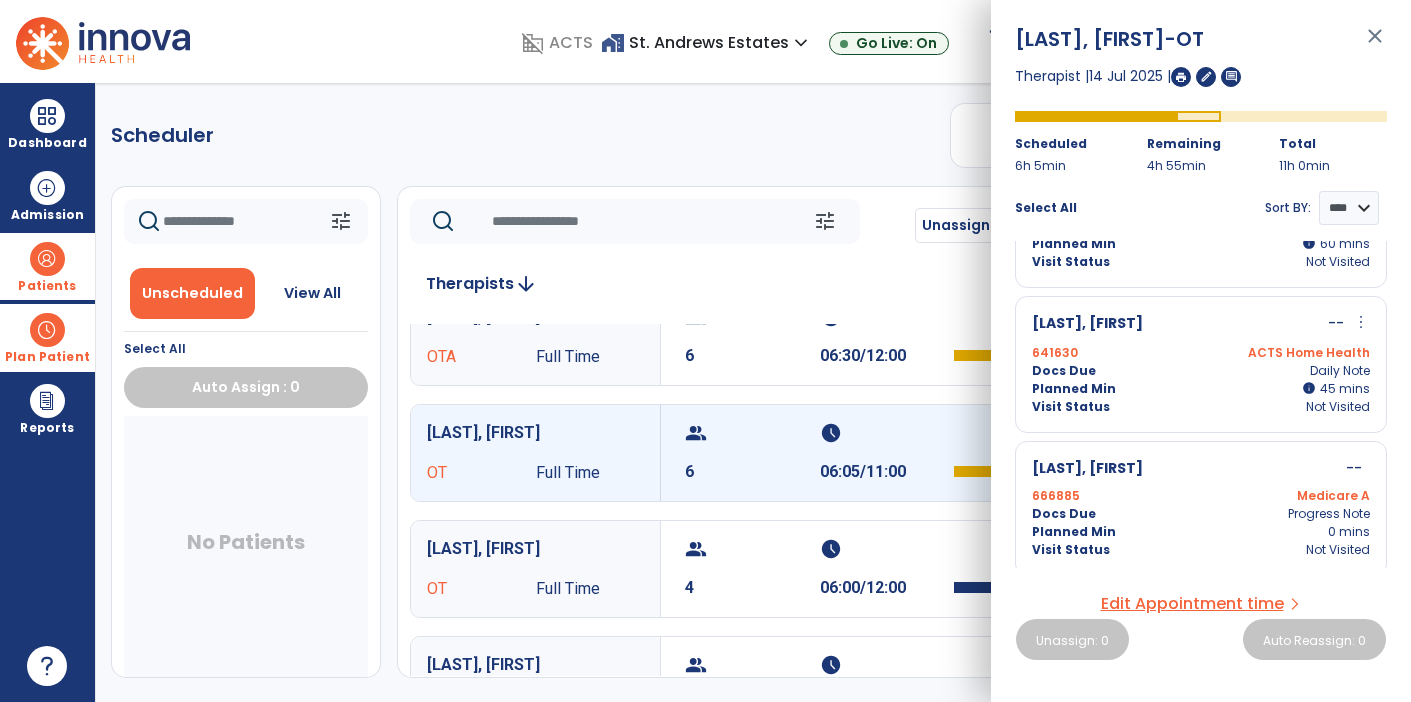 click on "Docs Due Progress Note" at bounding box center [1201, 514] 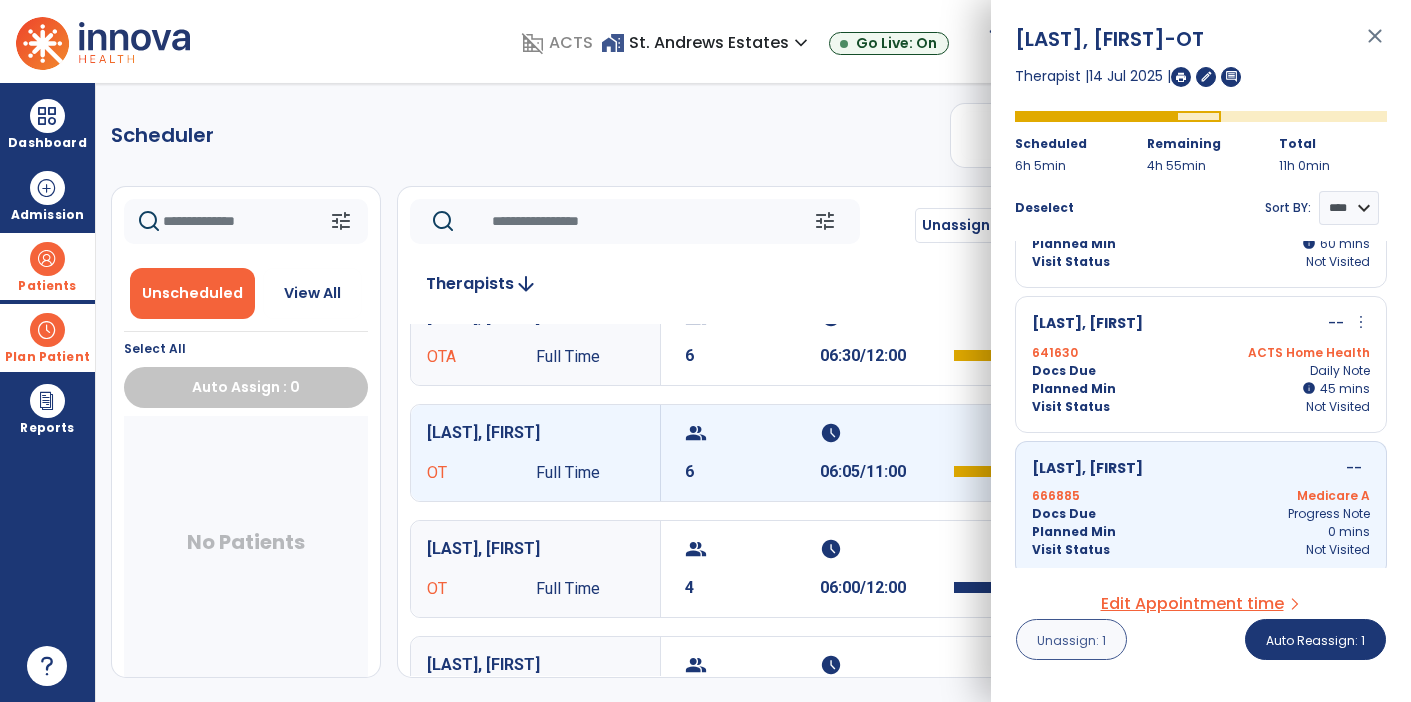 click on "Unassign: 1" at bounding box center (1071, 640) 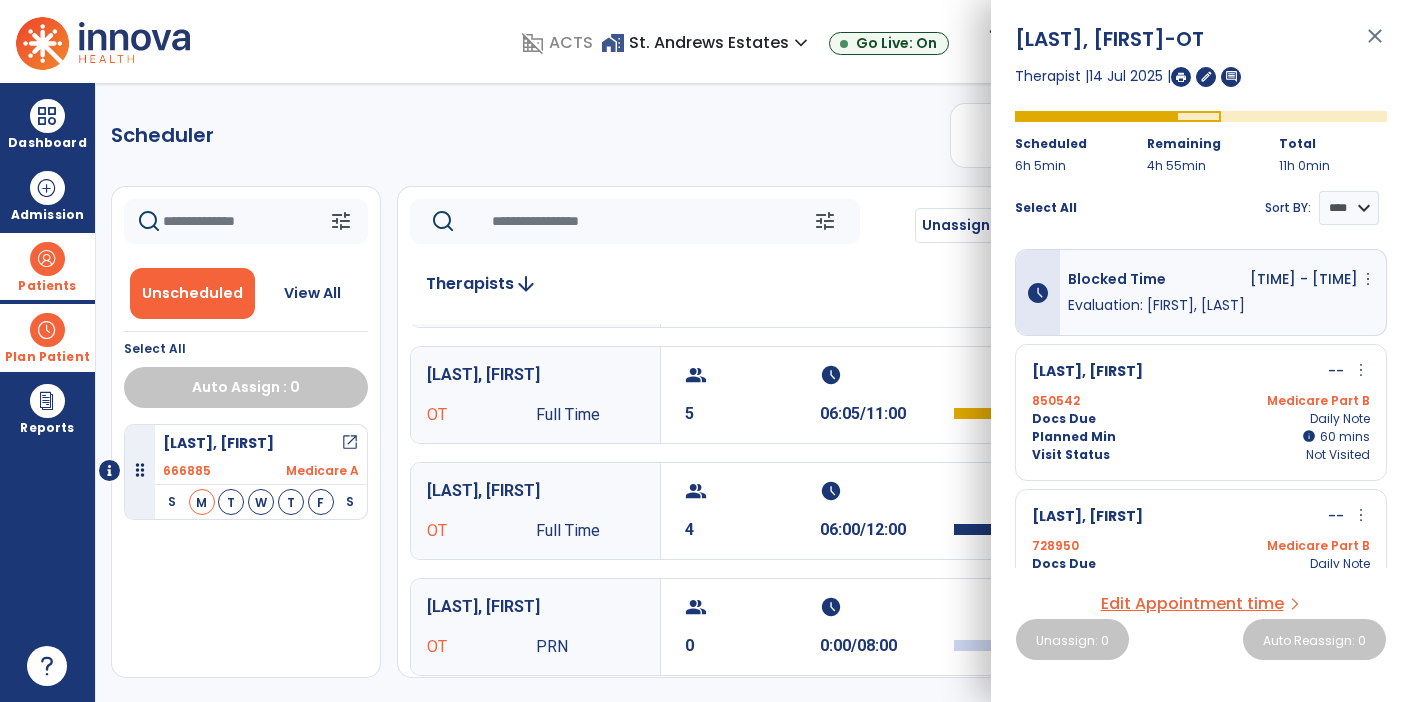 scroll, scrollTop: 217, scrollLeft: 0, axis: vertical 